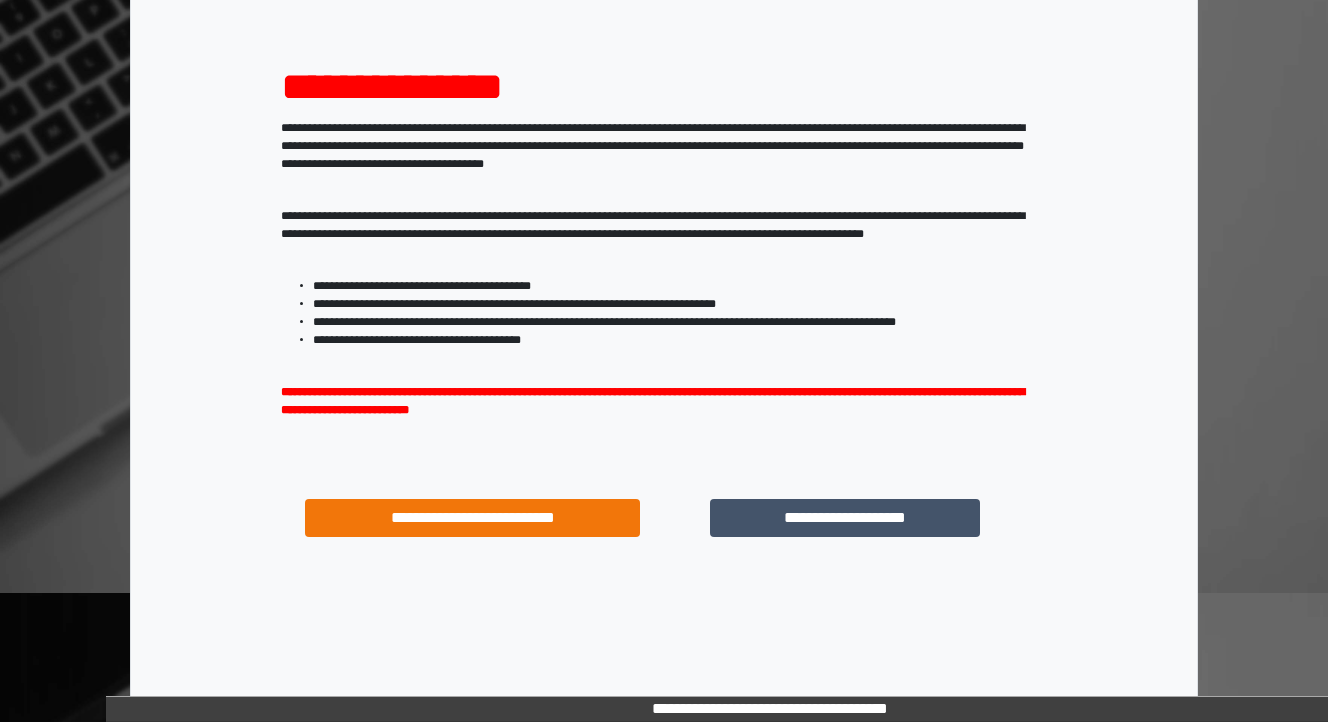 scroll, scrollTop: 204, scrollLeft: 0, axis: vertical 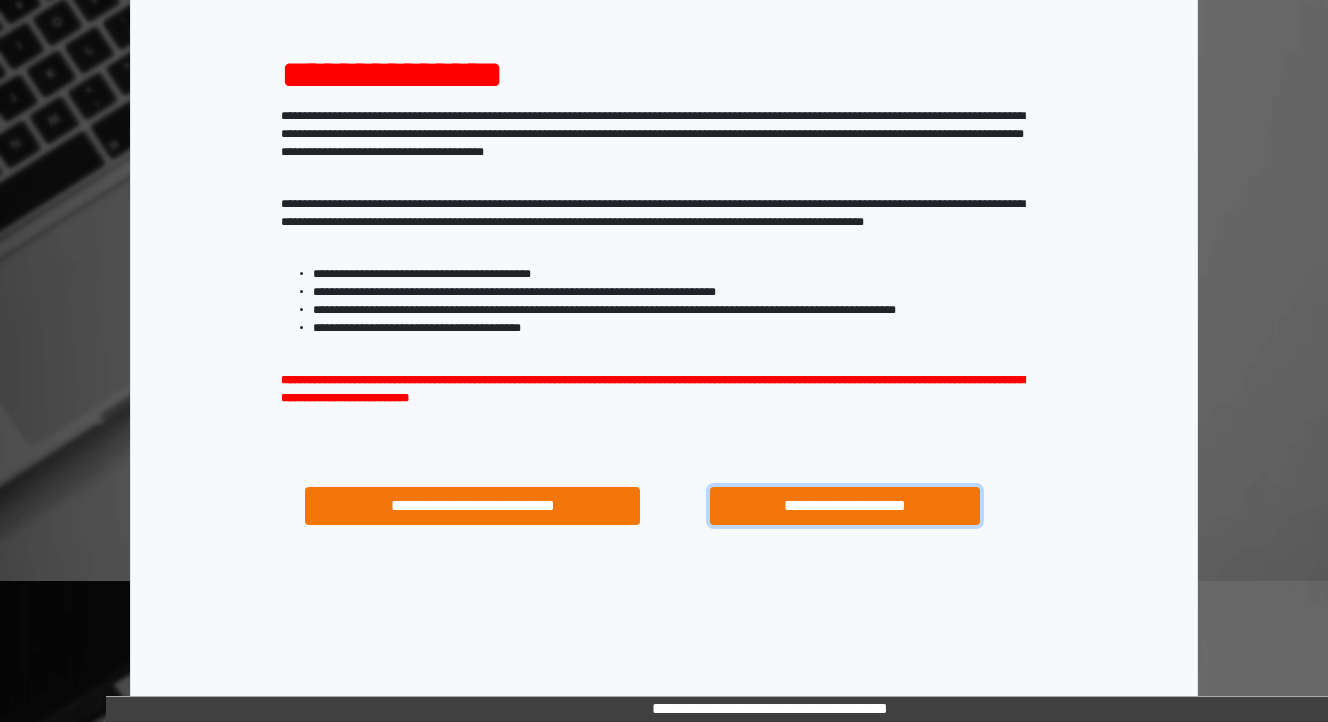 click on "**********" at bounding box center [844, 506] 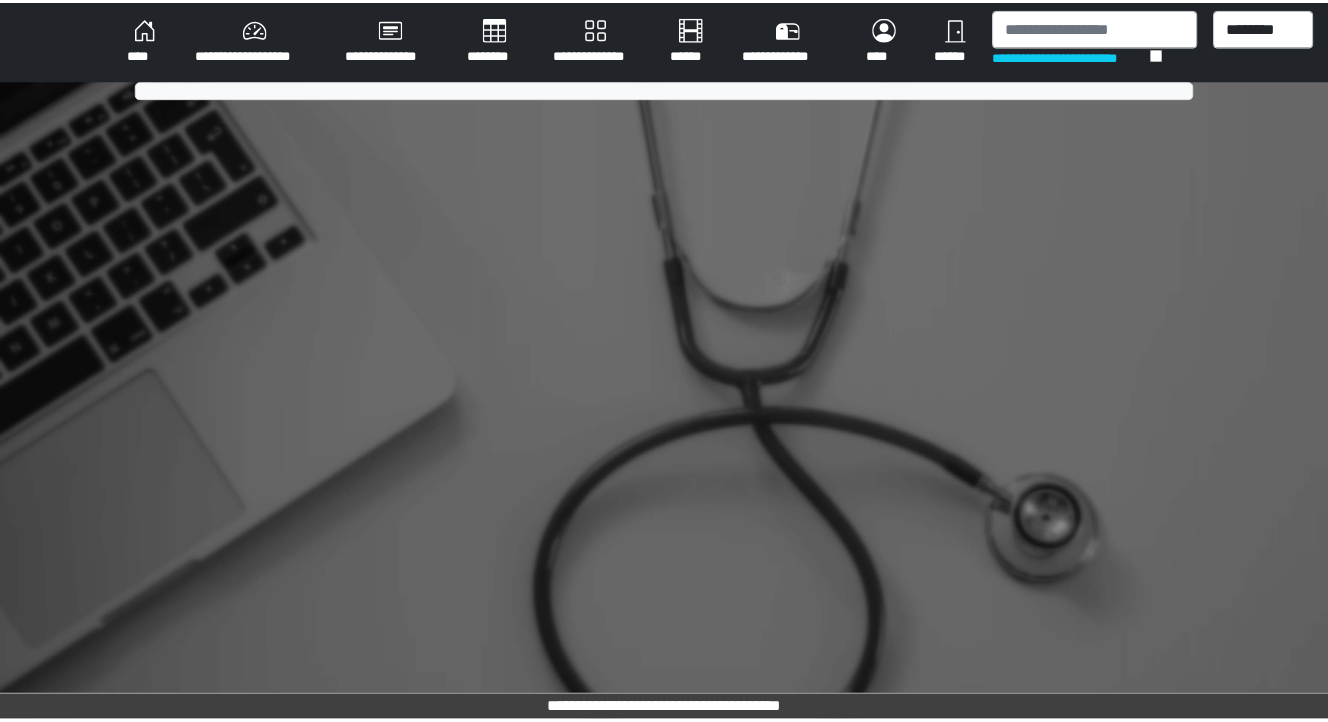 scroll, scrollTop: 0, scrollLeft: 0, axis: both 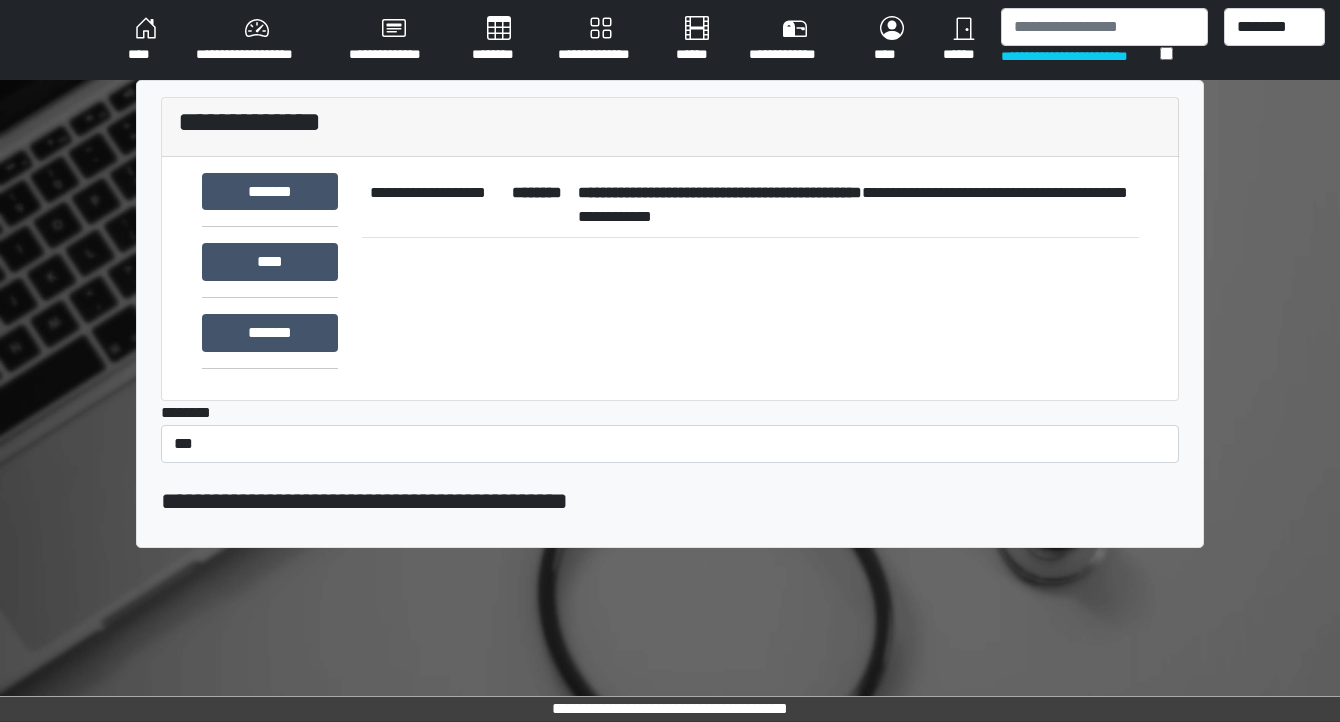 click on "**********" at bounding box center (854, 205) 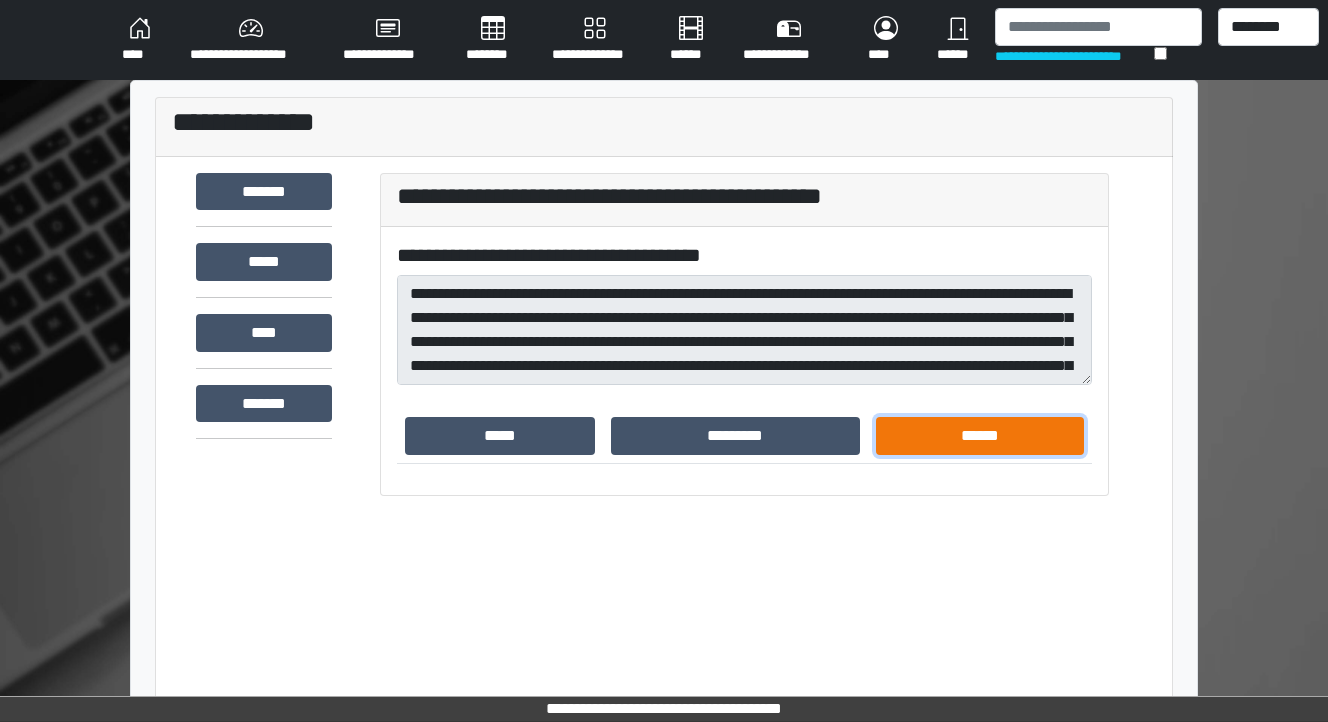 click on "******" at bounding box center [980, 436] 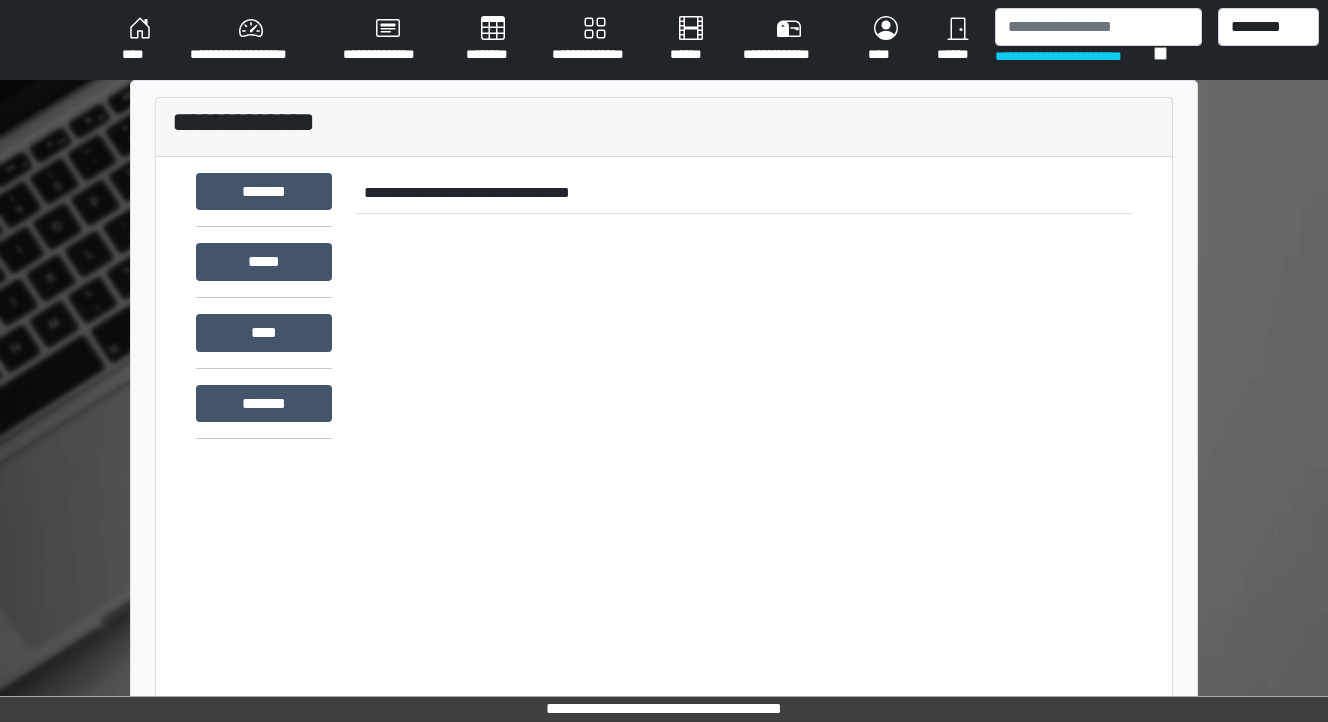 click on "**********" at bounding box center (250, 40) 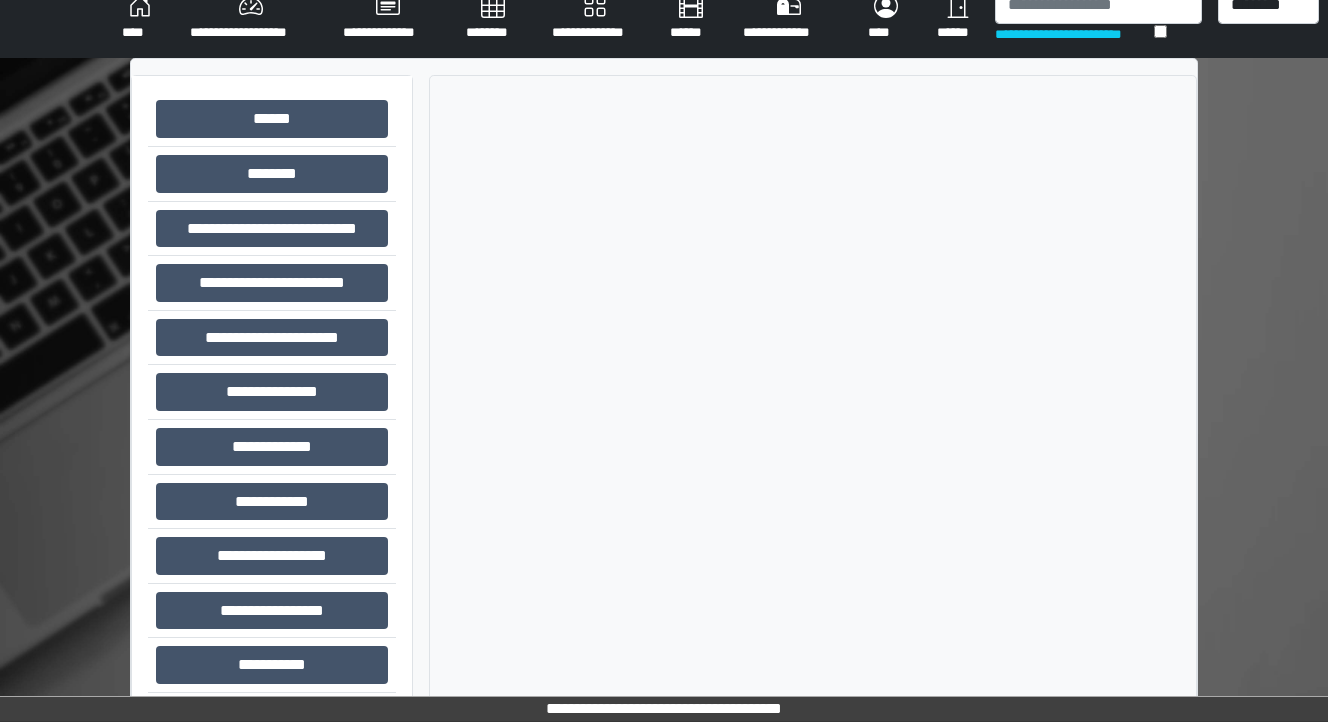 scroll, scrollTop: 40, scrollLeft: 0, axis: vertical 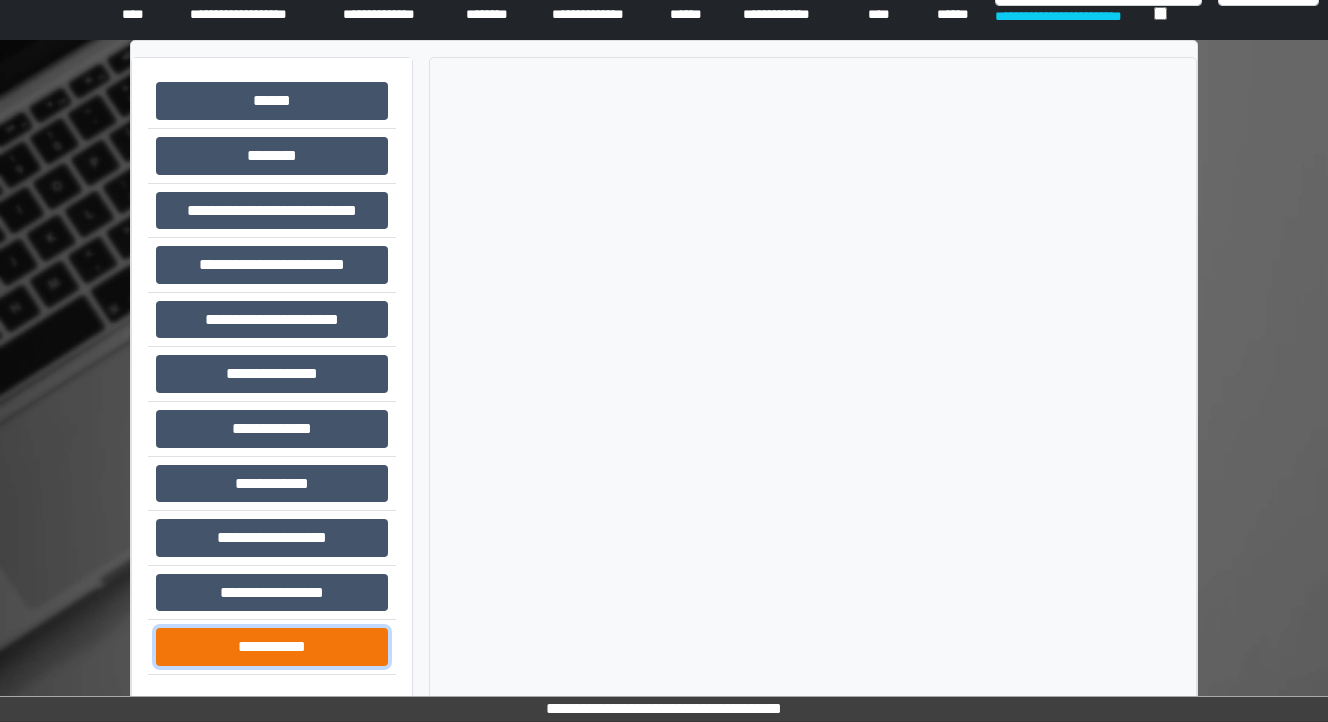 click on "**********" at bounding box center (272, 647) 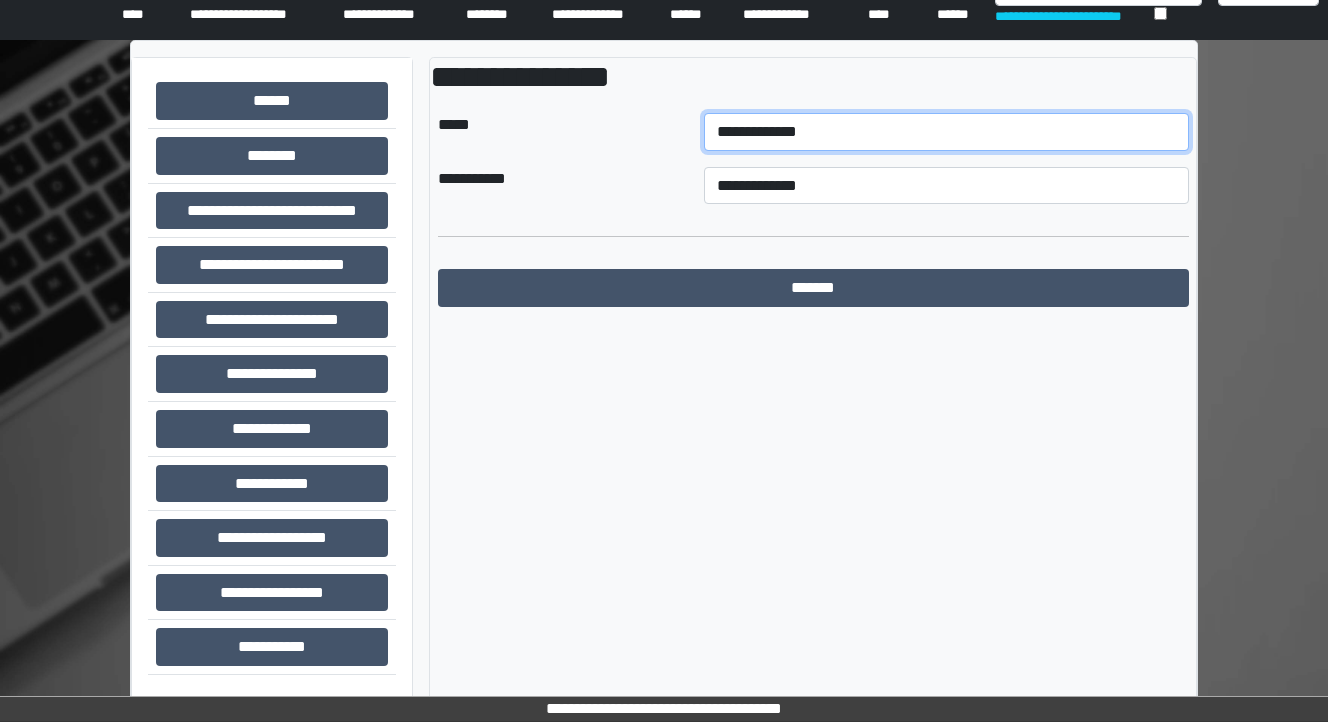 click on "**********" at bounding box center (946, 132) 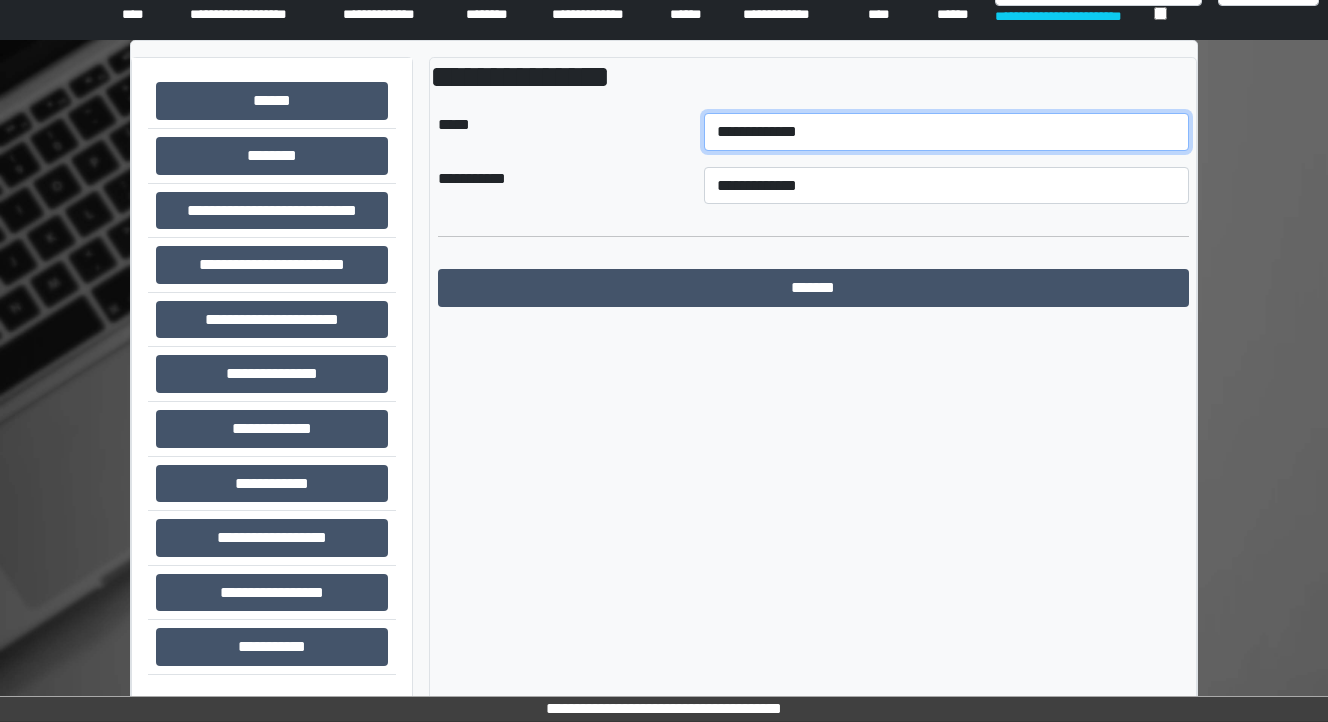 select on "**" 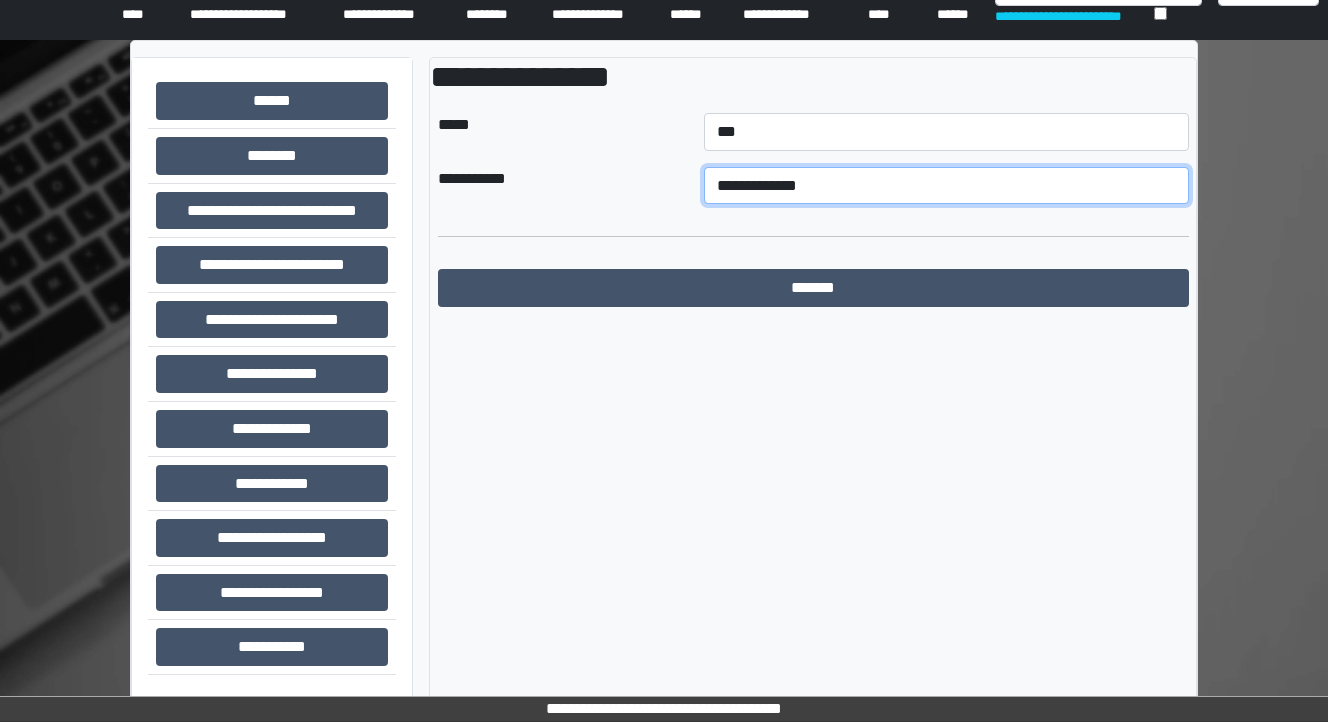 click on "**********" at bounding box center [946, 186] 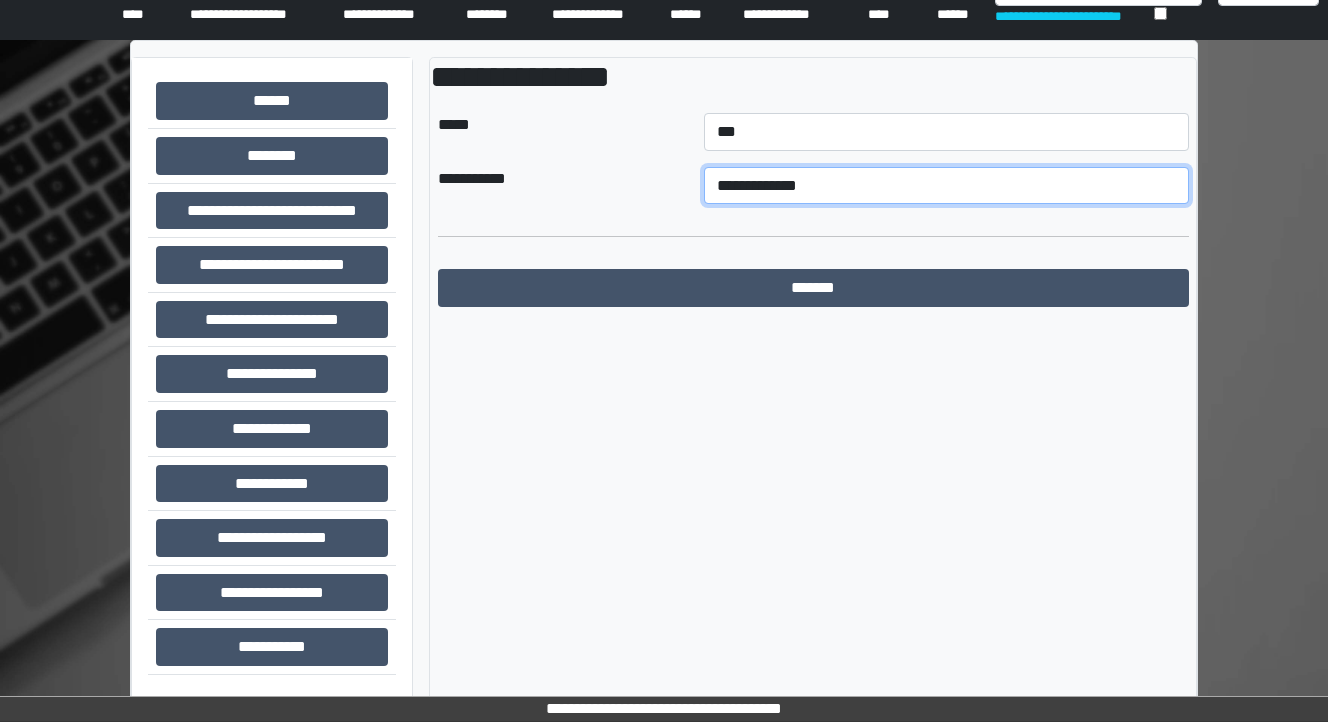 select on "*" 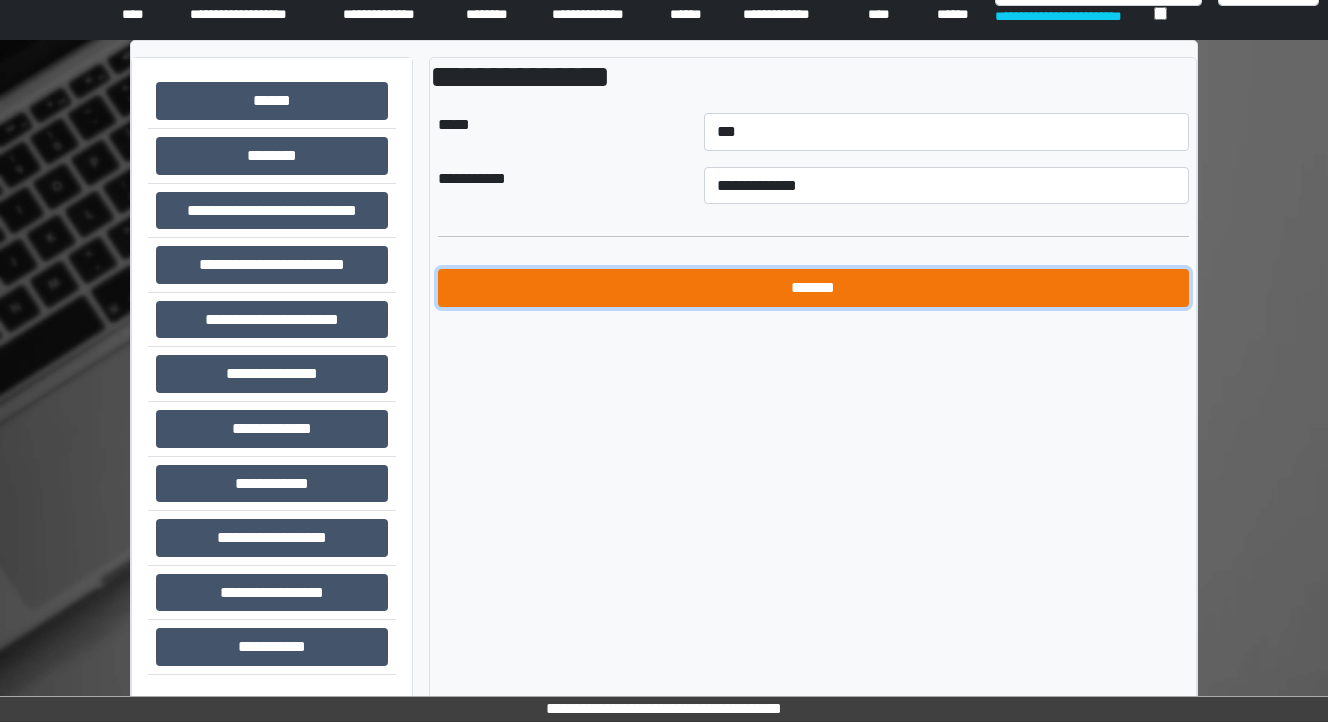 click on "*******" at bounding box center (813, 288) 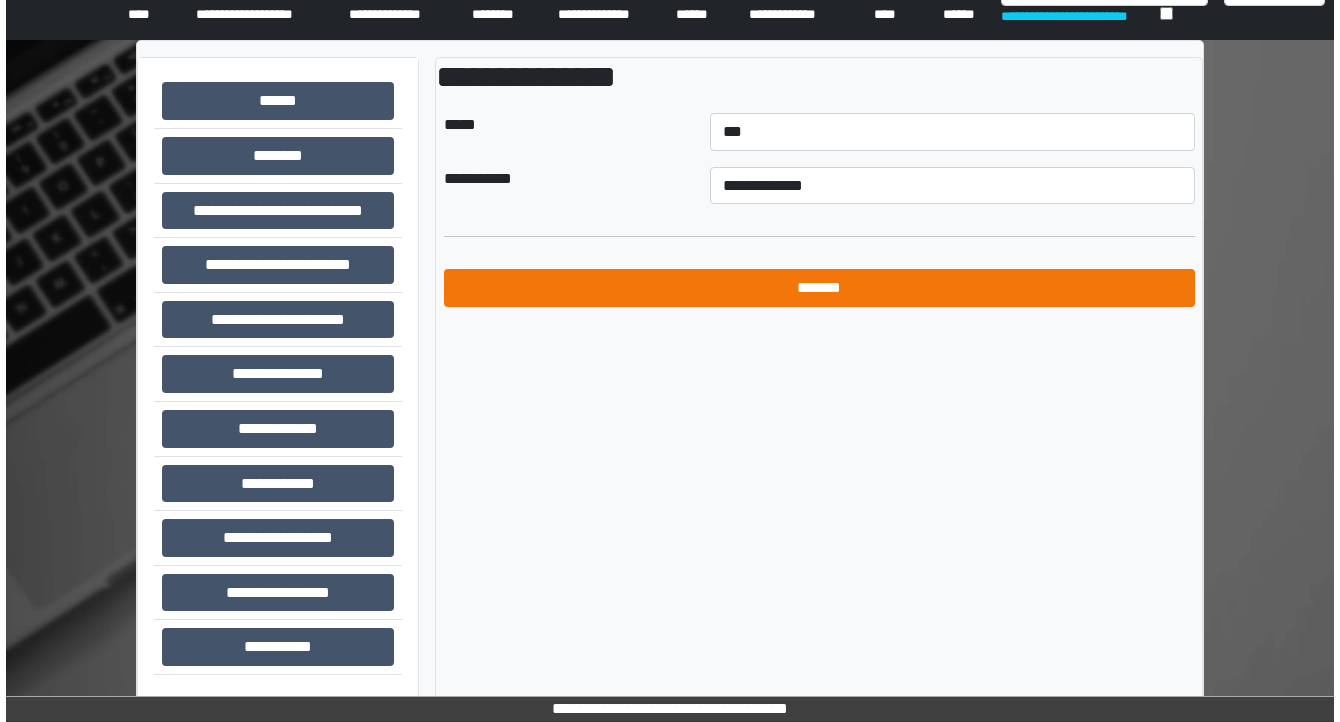 scroll, scrollTop: 0, scrollLeft: 0, axis: both 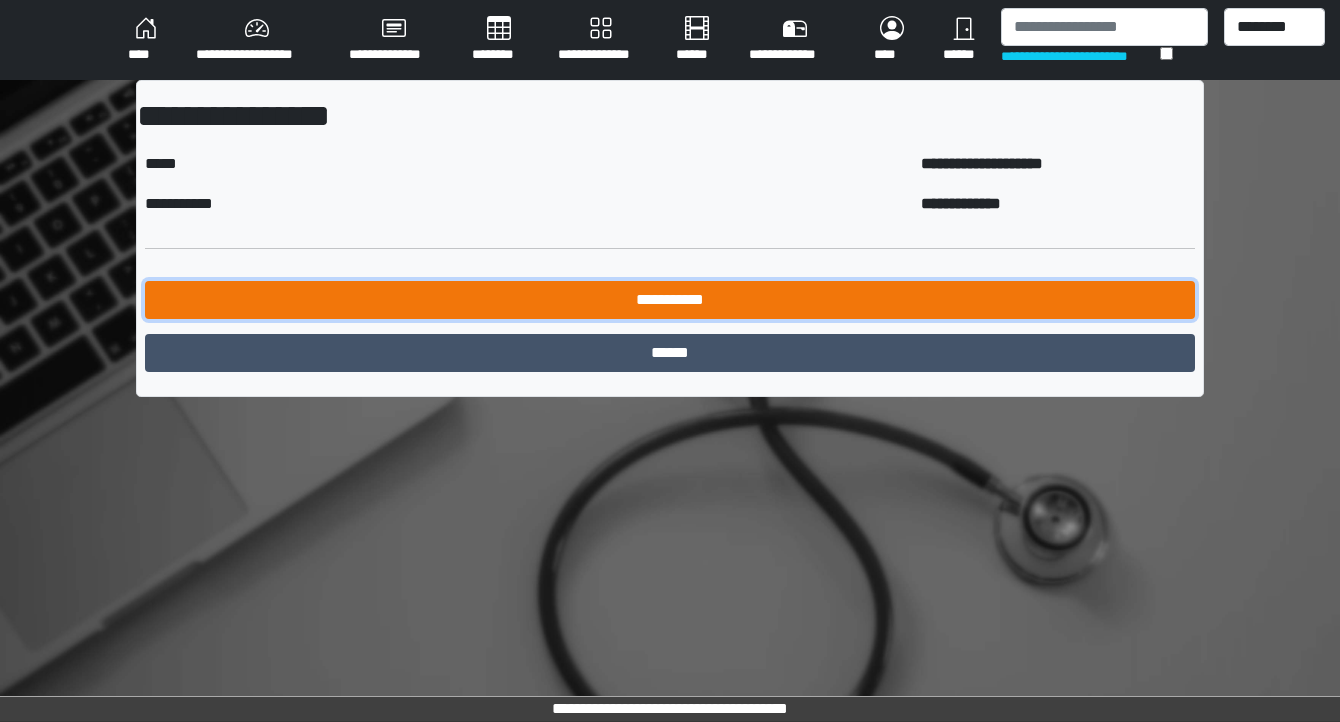 click on "**********" at bounding box center [670, 300] 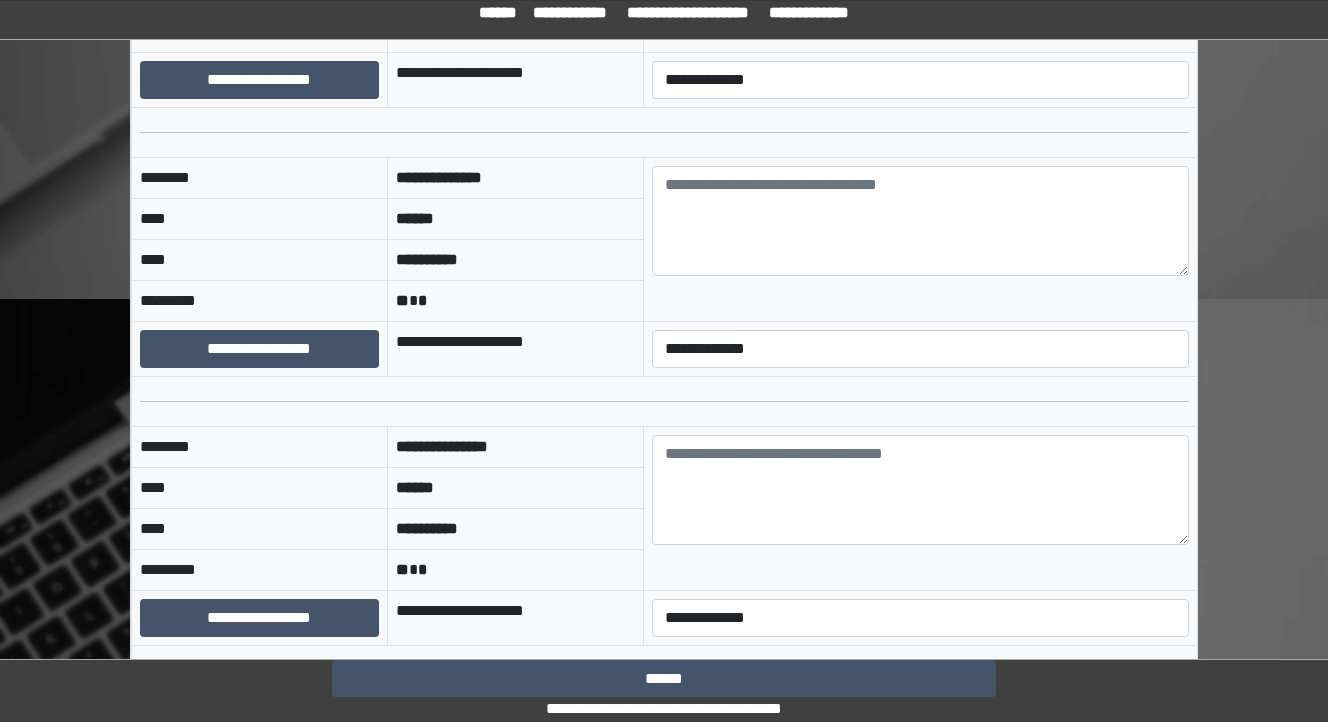 scroll, scrollTop: 320, scrollLeft: 0, axis: vertical 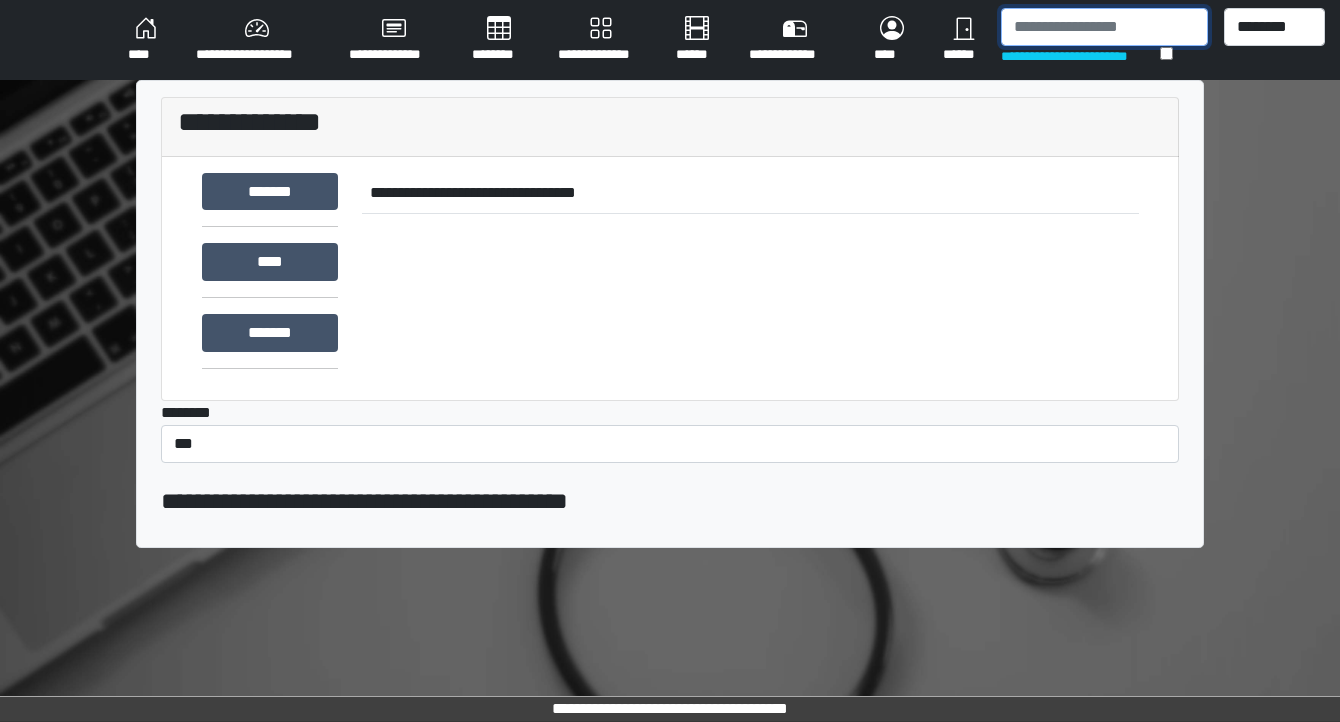 click at bounding box center (1104, 27) 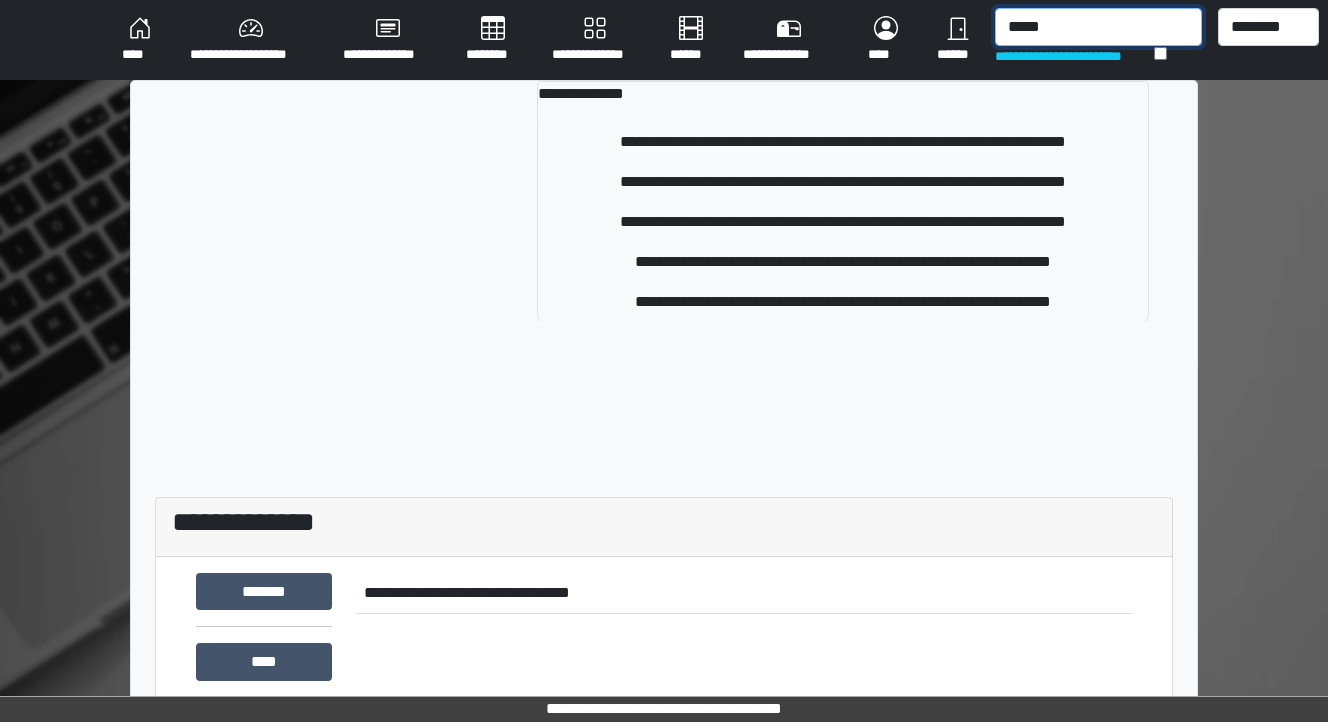 type on "*****" 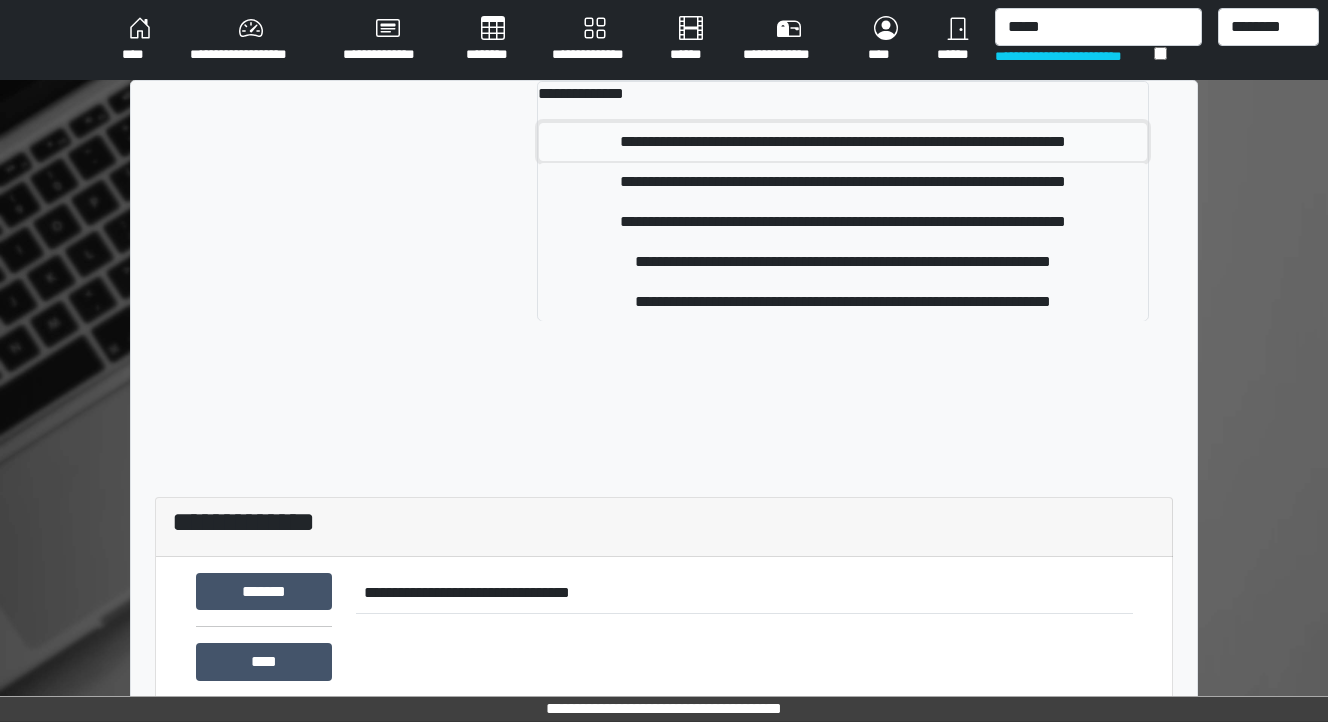 click on "**********" at bounding box center [843, 142] 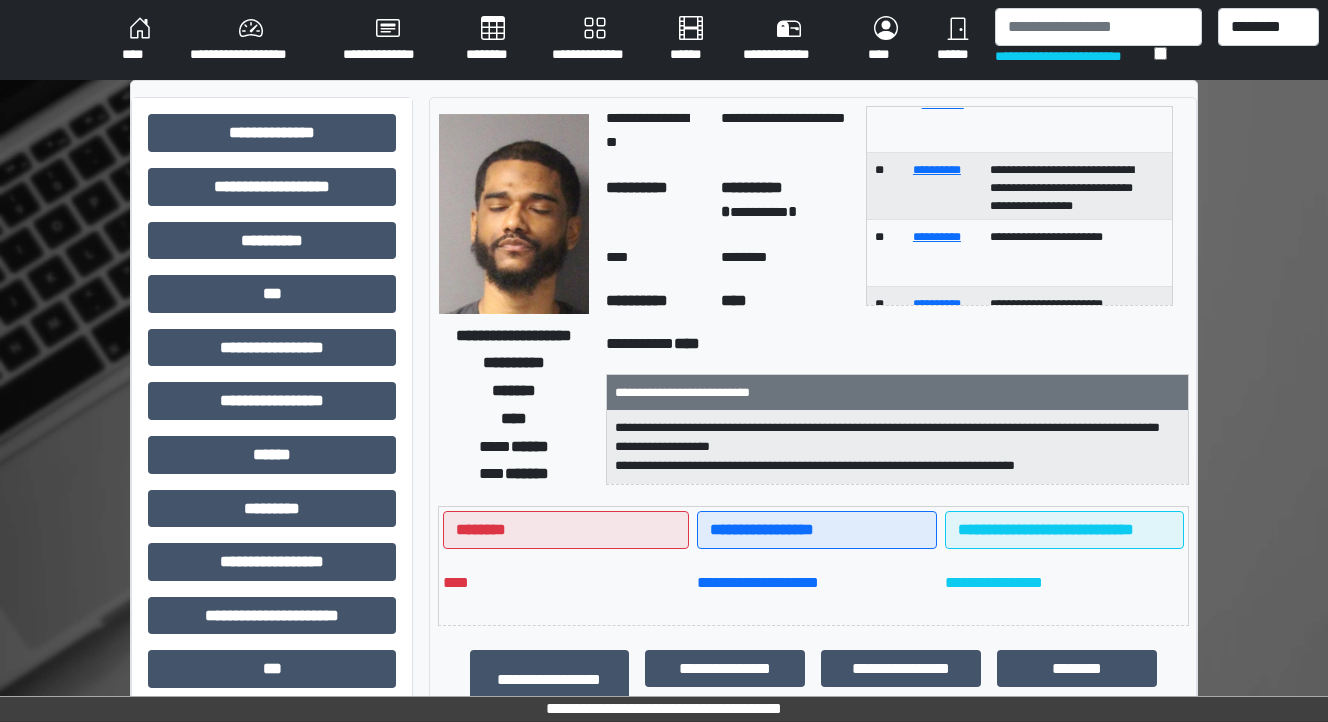 scroll, scrollTop: 0, scrollLeft: 0, axis: both 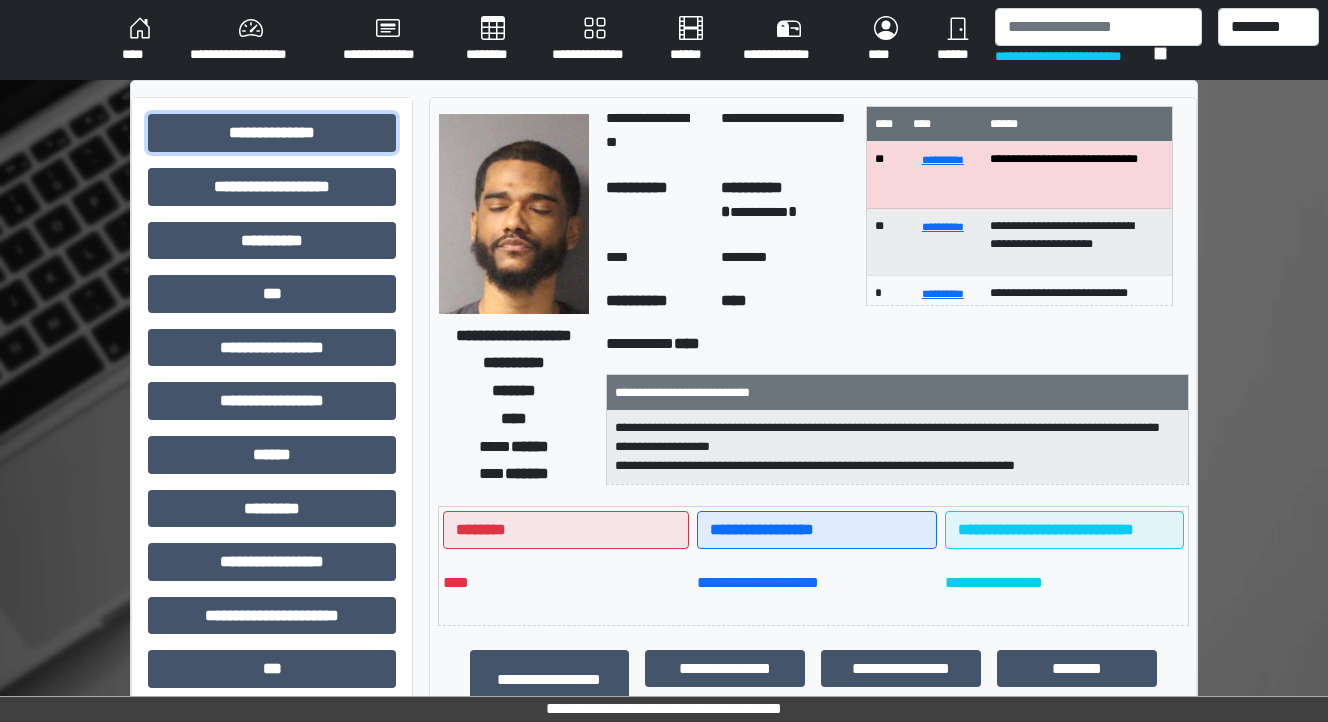 drag, startPoint x: 273, startPoint y: 132, endPoint x: 279, endPoint y: 152, distance: 20.880613 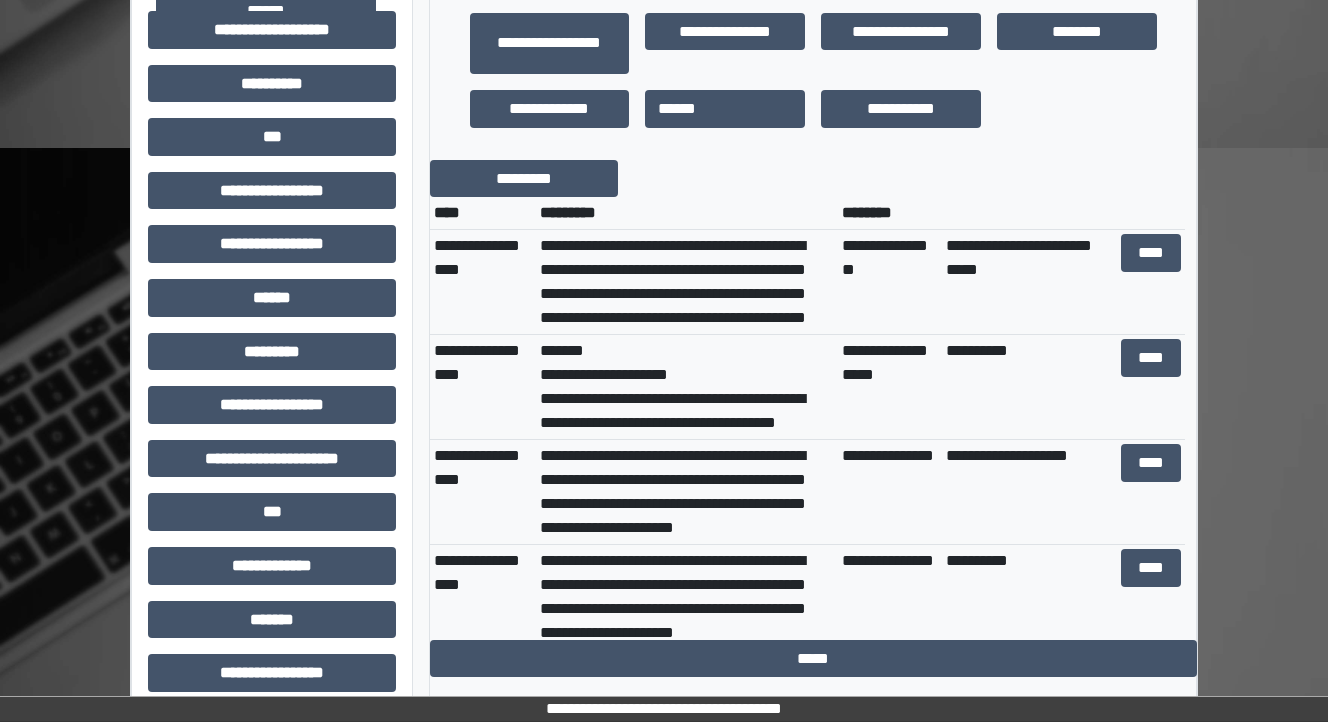 scroll, scrollTop: 640, scrollLeft: 0, axis: vertical 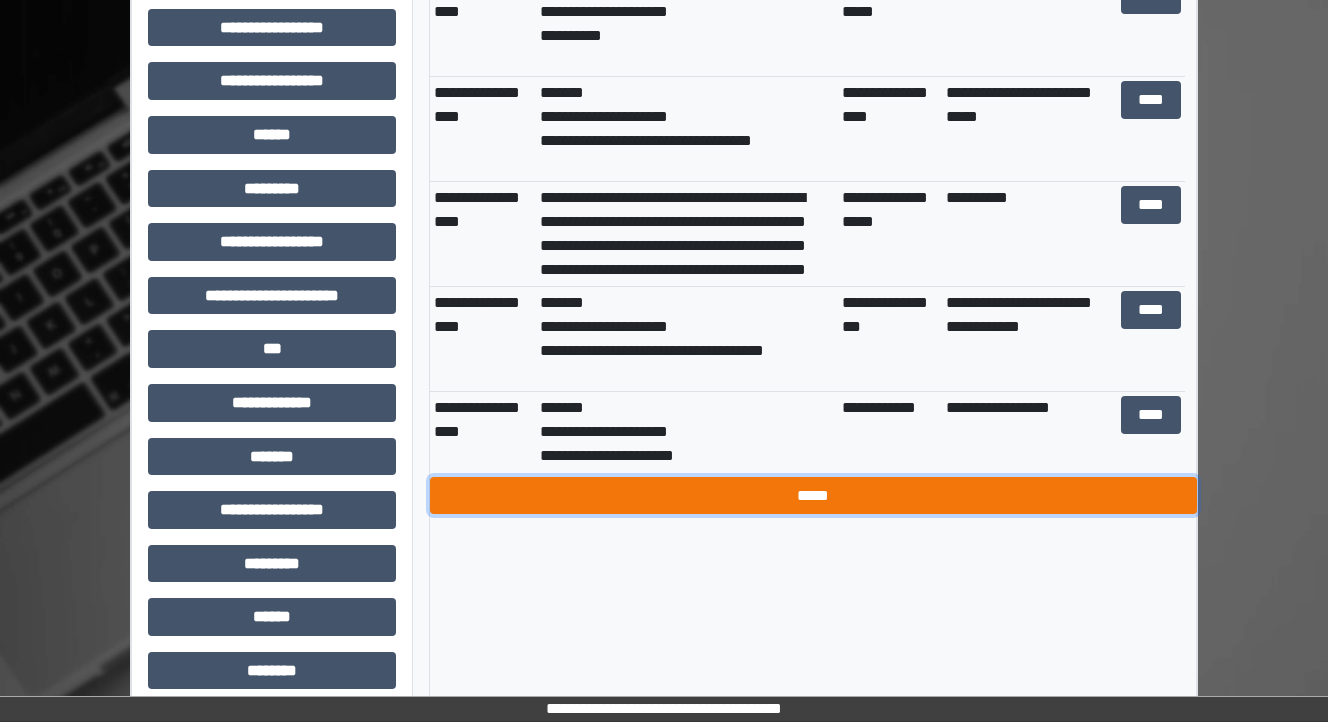 click on "*****" at bounding box center (813, 496) 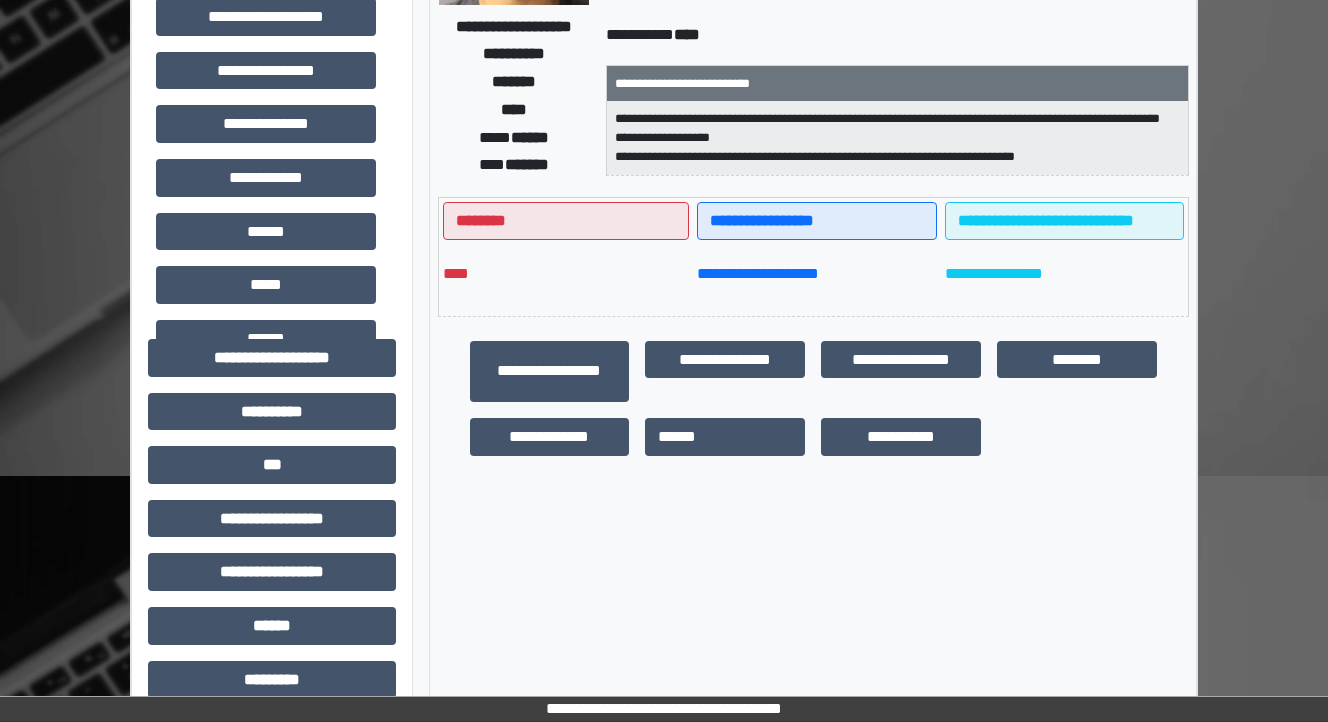 scroll, scrollTop: 0, scrollLeft: 0, axis: both 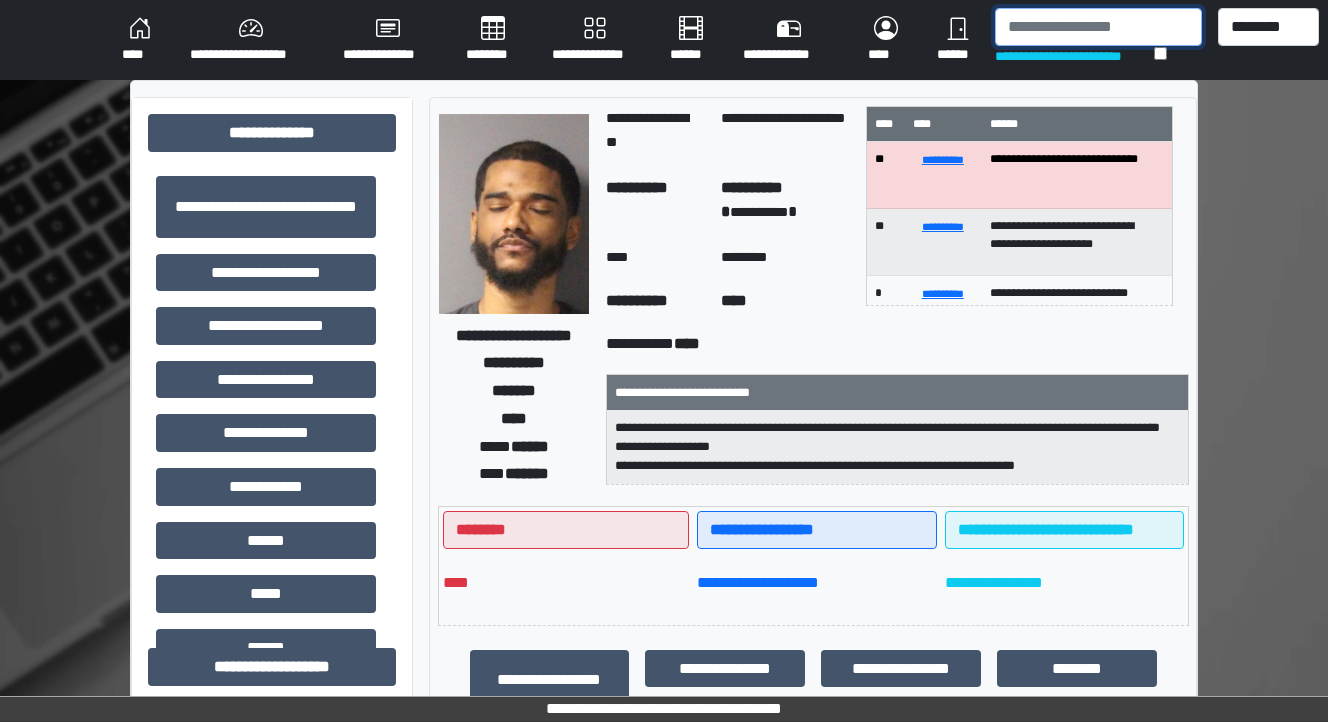 click at bounding box center [1098, 27] 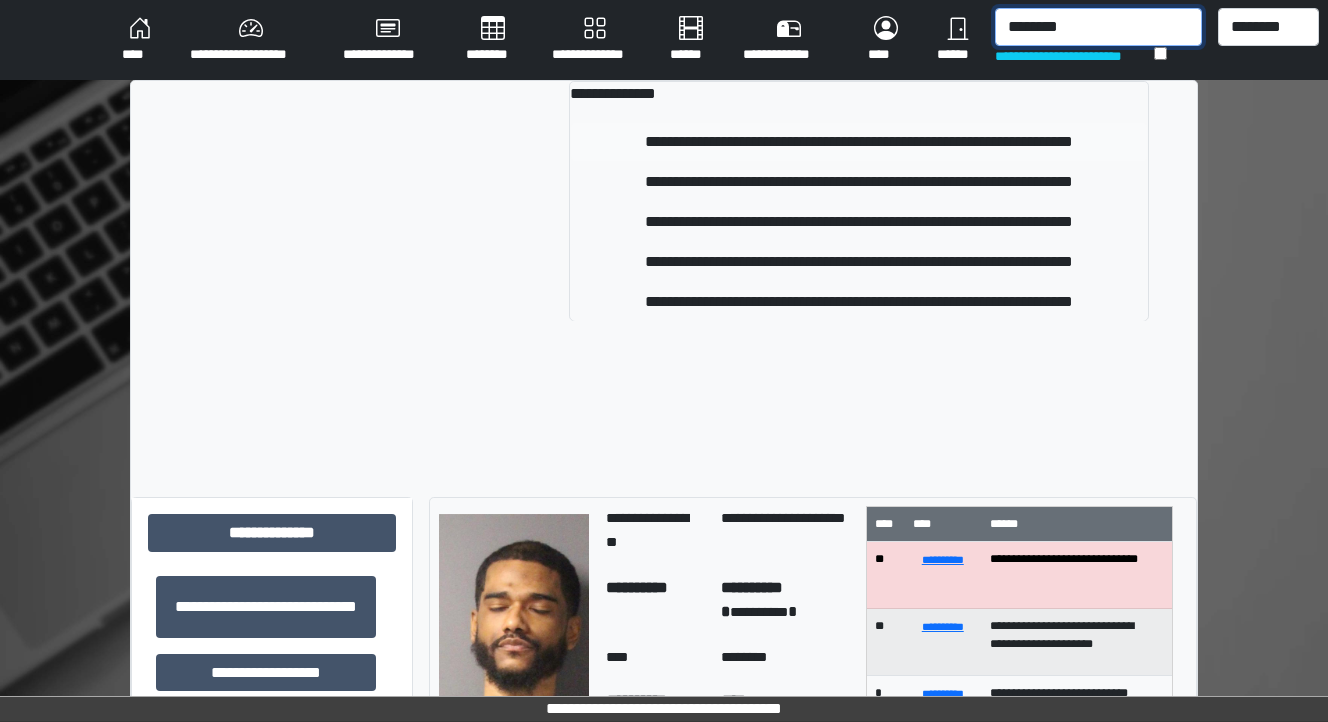 type on "********" 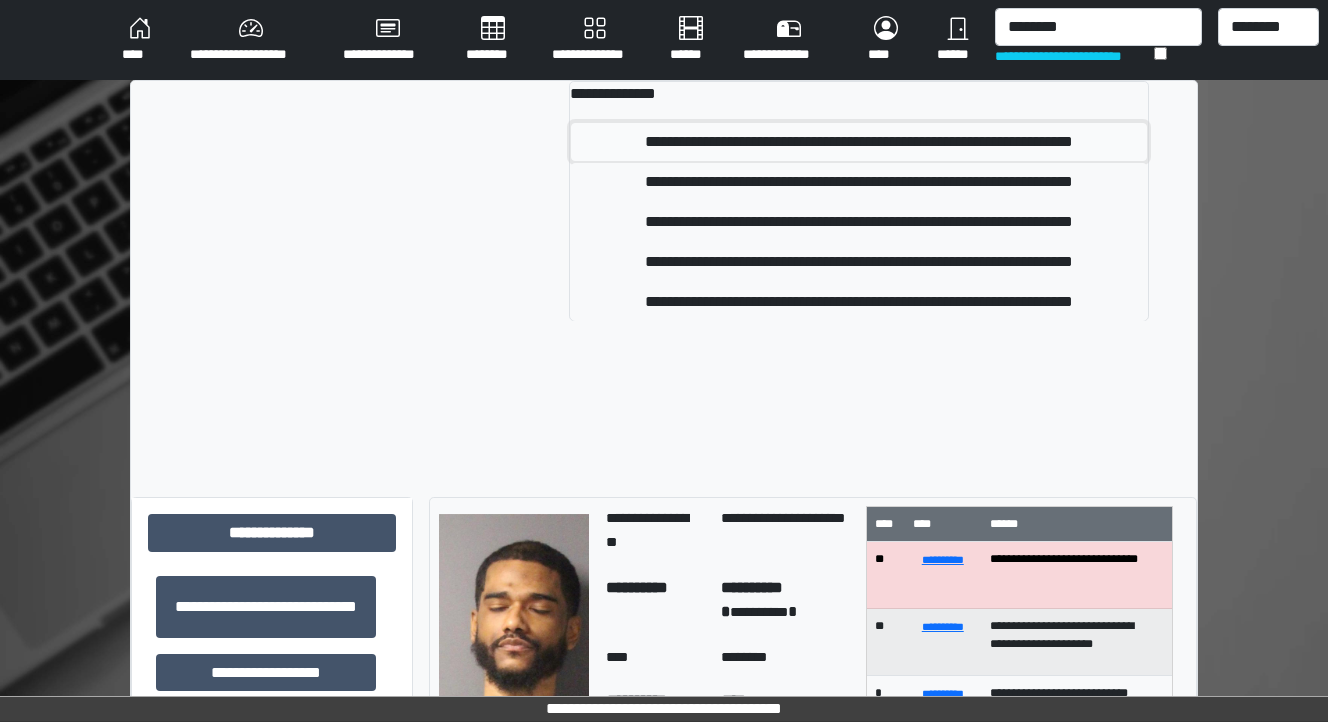 click on "**********" at bounding box center (859, 142) 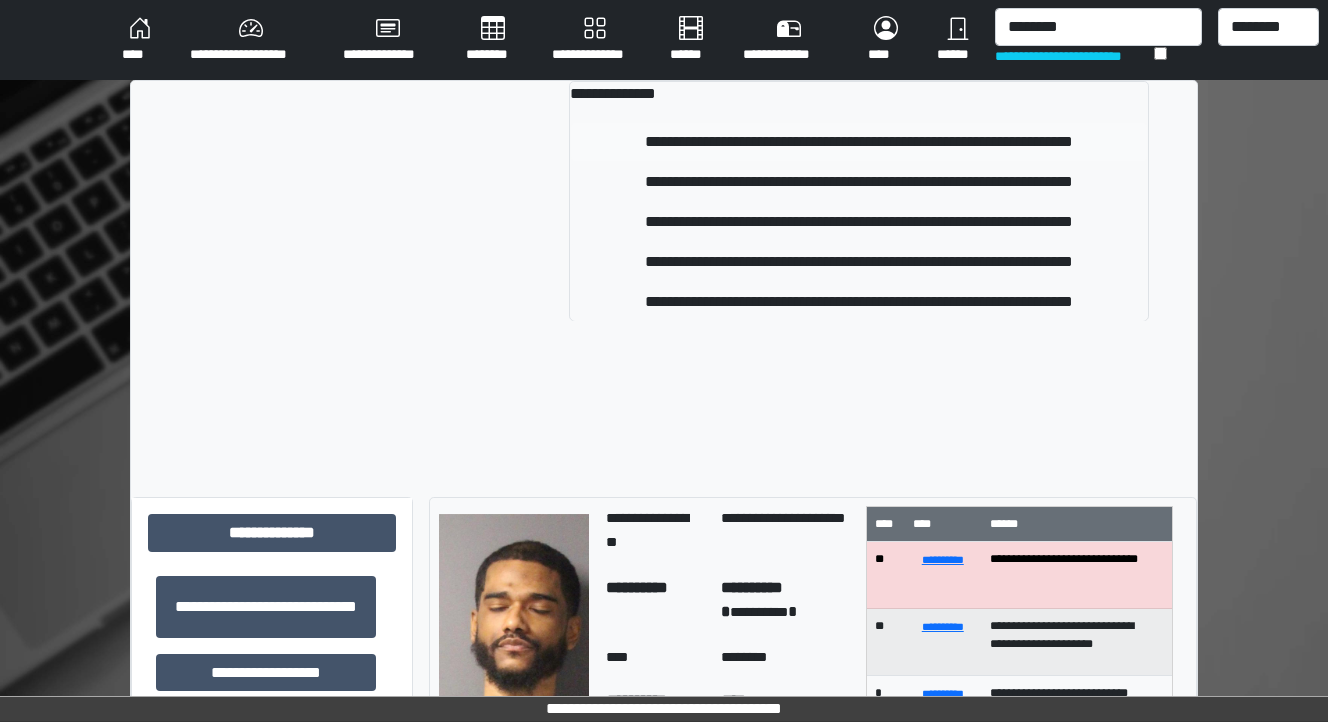 type 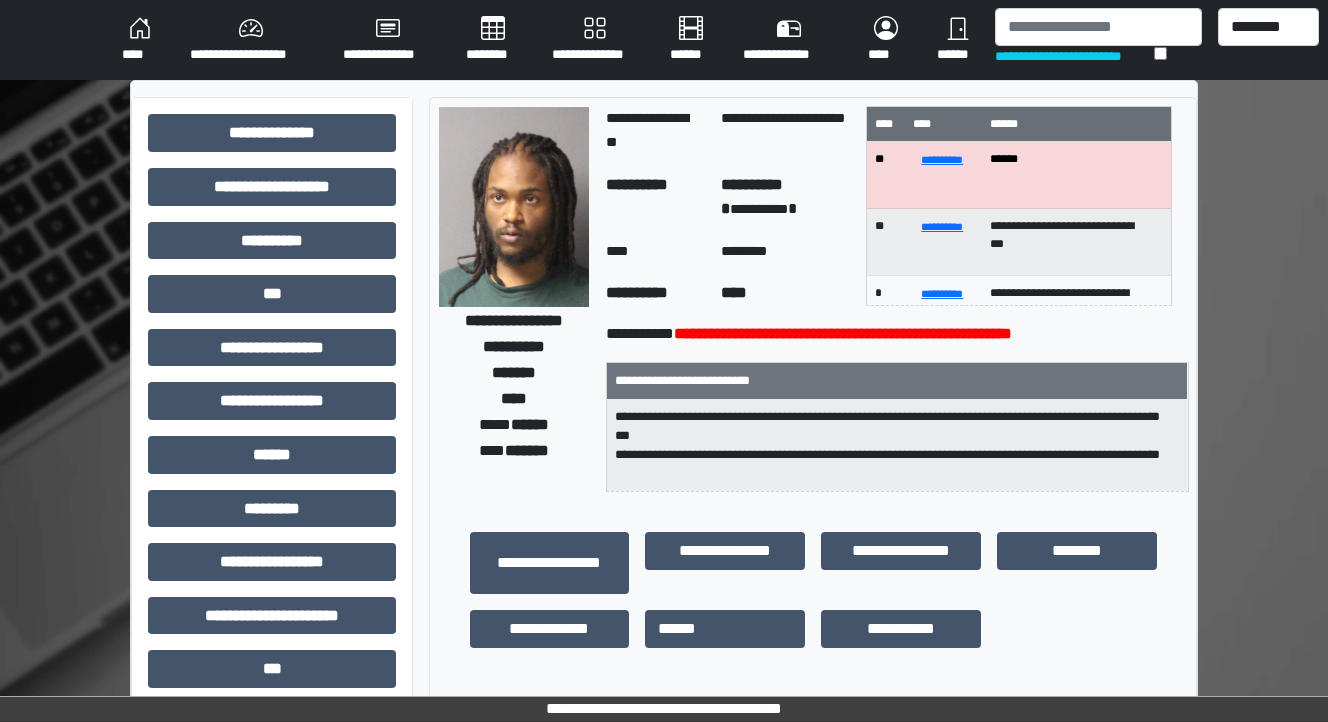 scroll, scrollTop: 80, scrollLeft: 0, axis: vertical 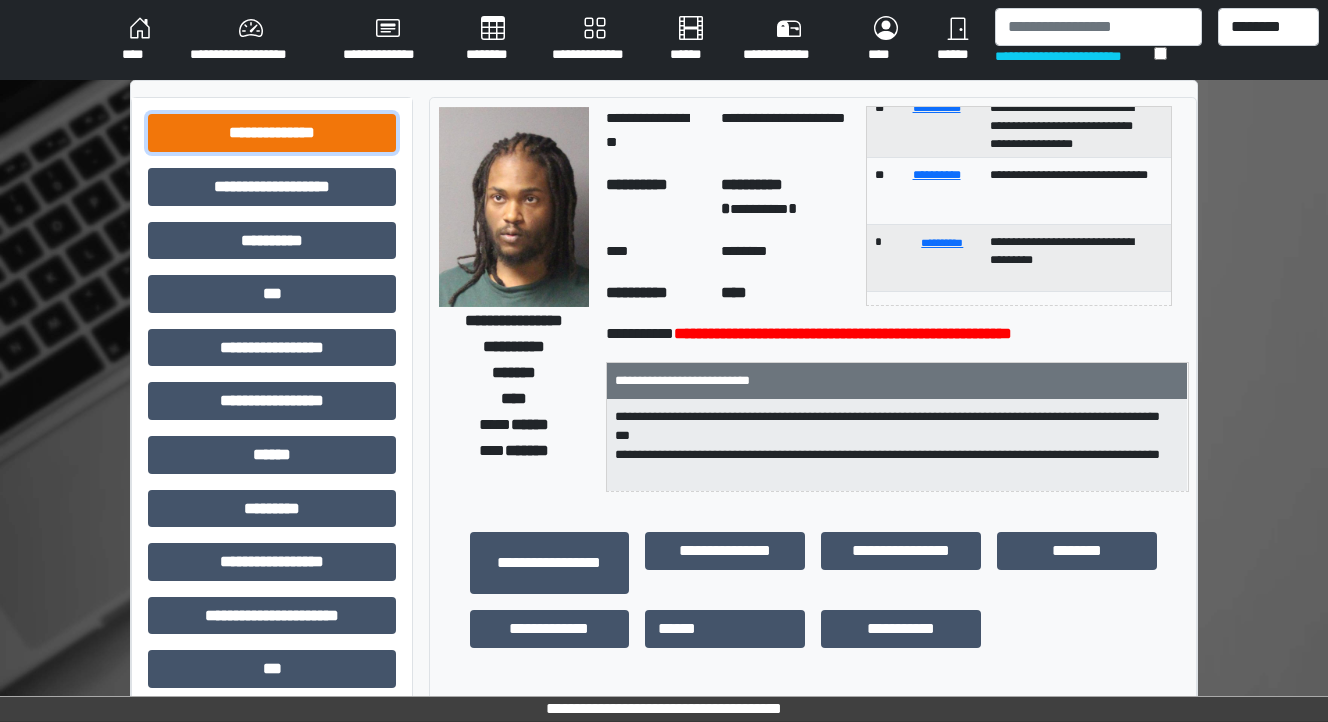 click on "**********" at bounding box center (272, 133) 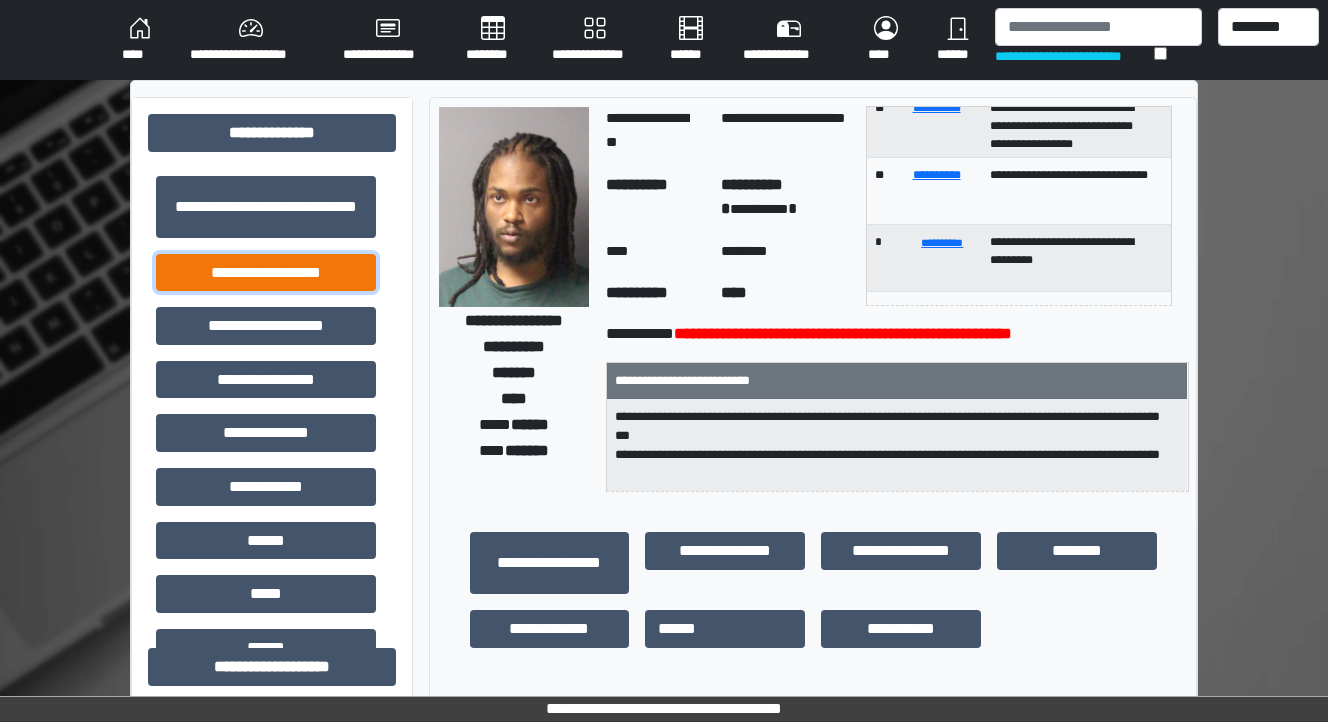 click on "**********" at bounding box center (266, 273) 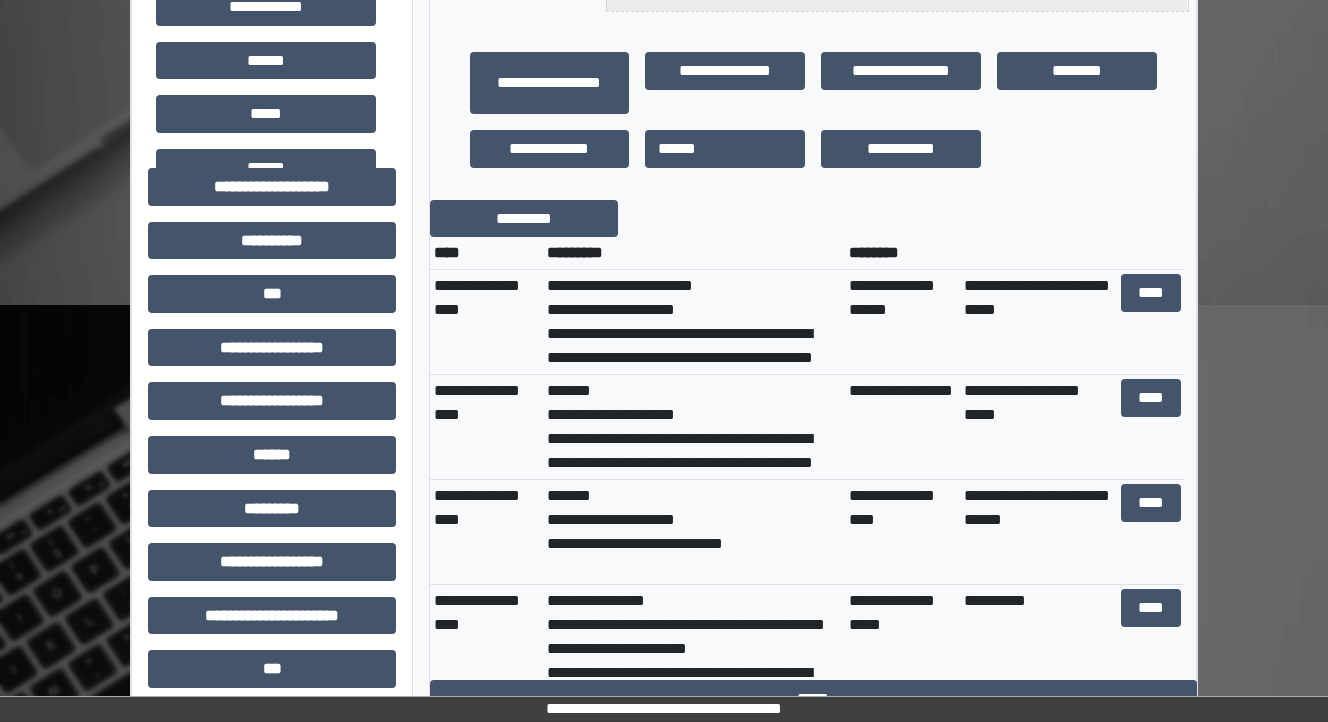 scroll, scrollTop: 560, scrollLeft: 0, axis: vertical 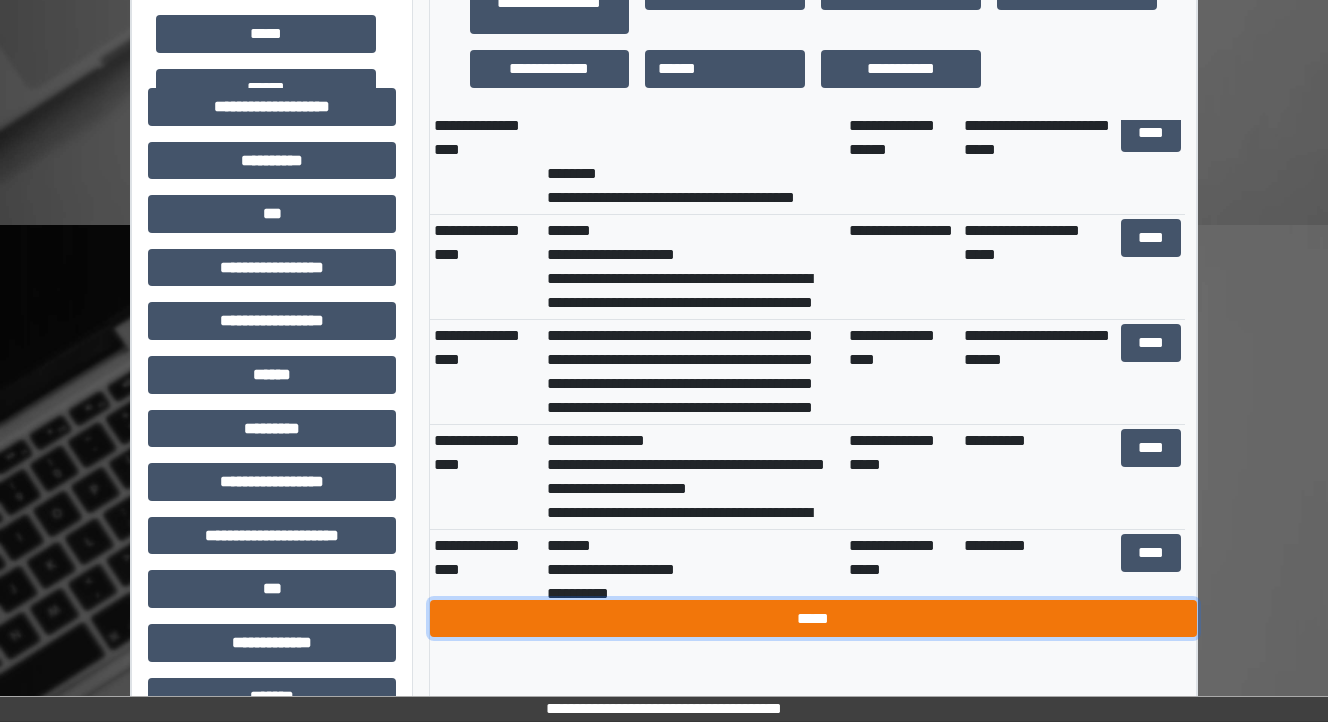 click on "*****" at bounding box center [813, 619] 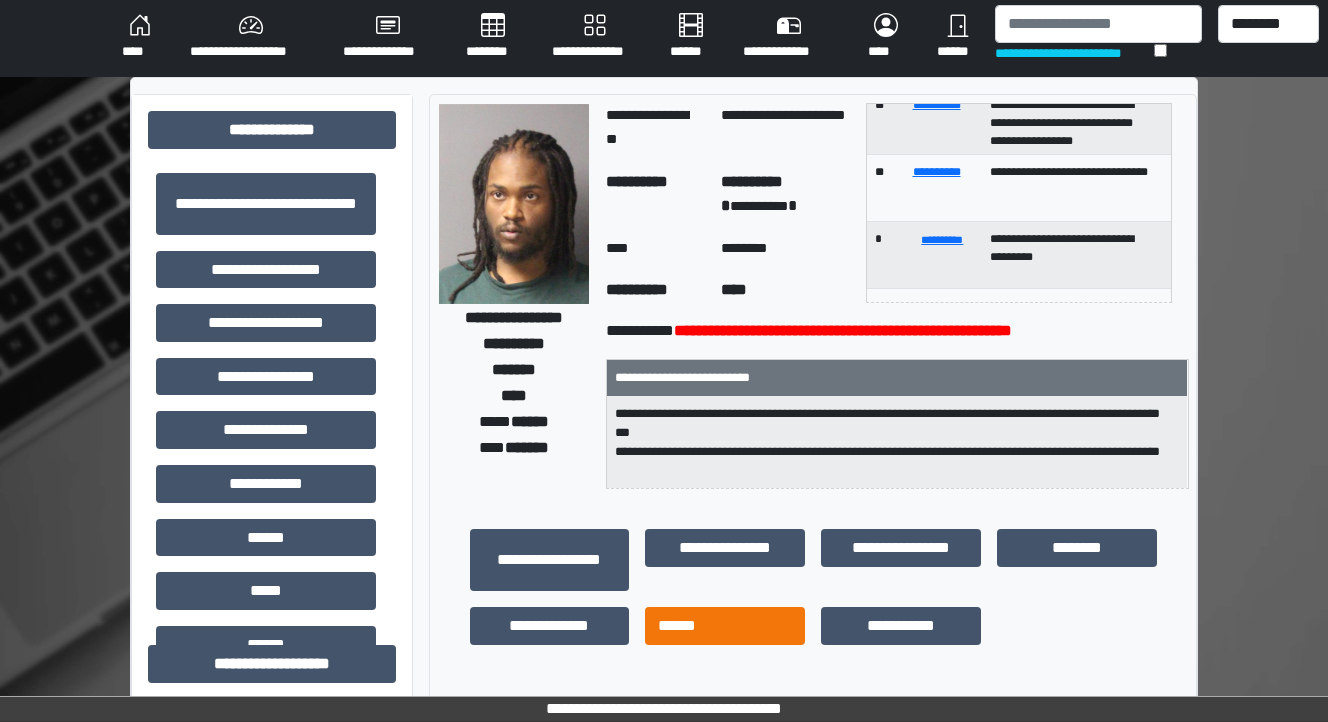 scroll, scrollTop: 0, scrollLeft: 0, axis: both 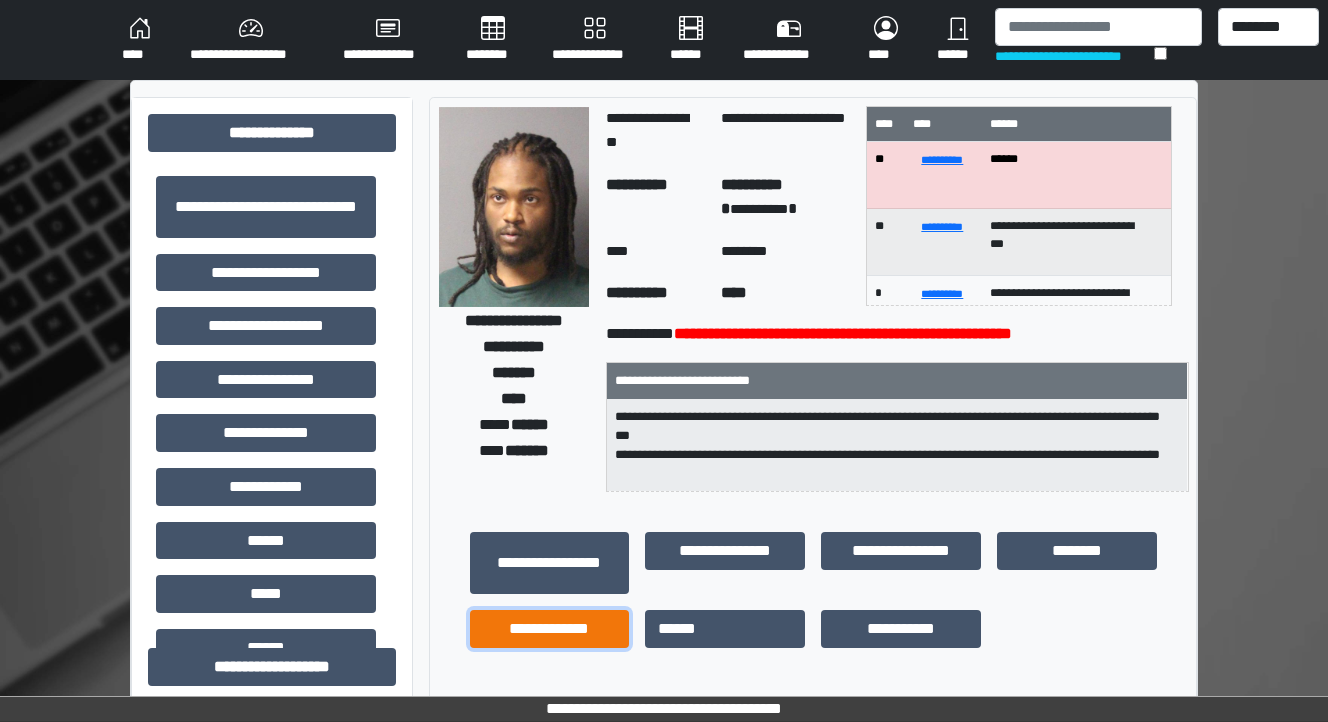 click on "**********" at bounding box center (550, 629) 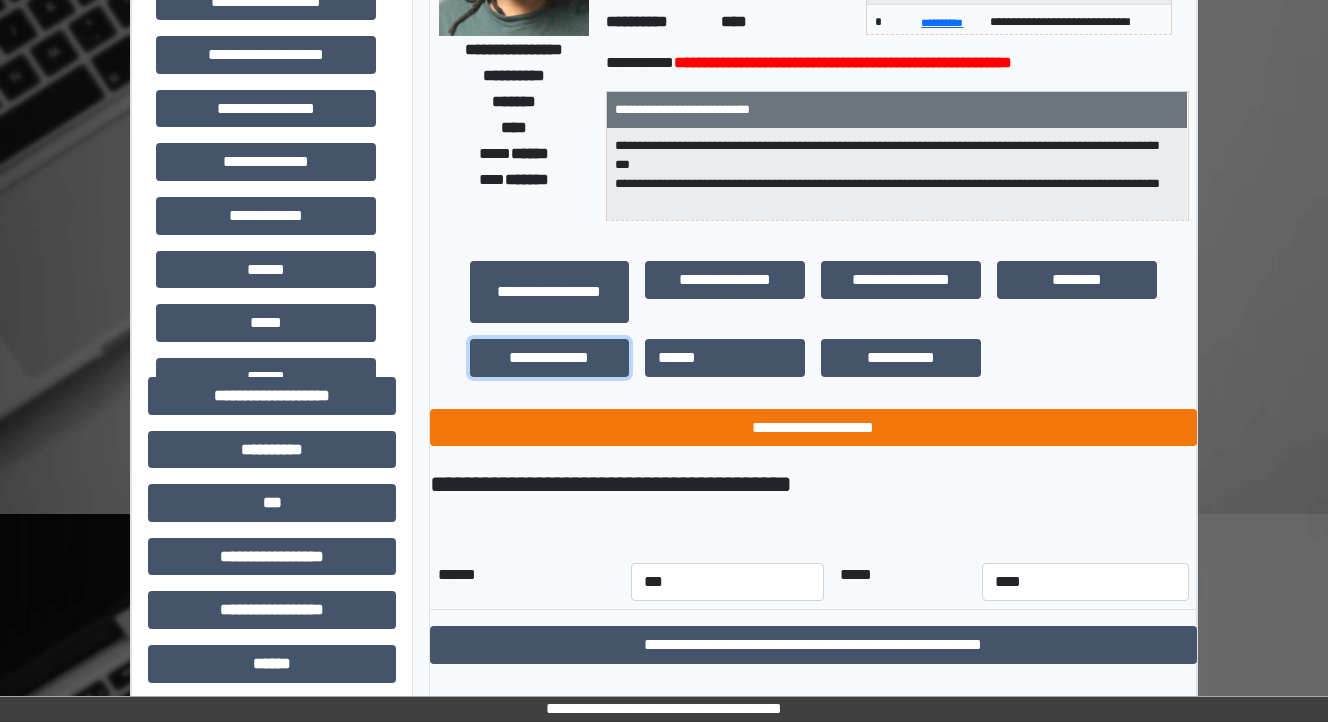 scroll, scrollTop: 320, scrollLeft: 0, axis: vertical 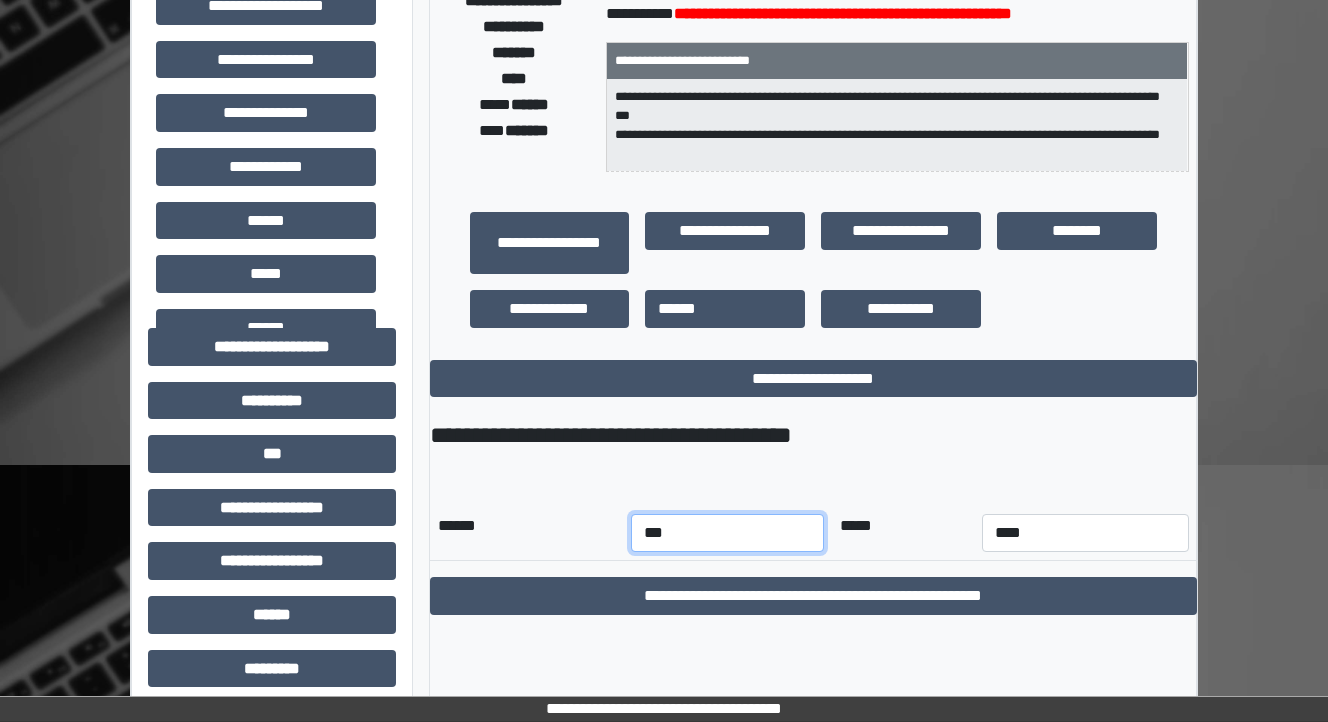 click on "***
***
***
***
***
***
***
***
***
***
***
***" at bounding box center (727, 533) 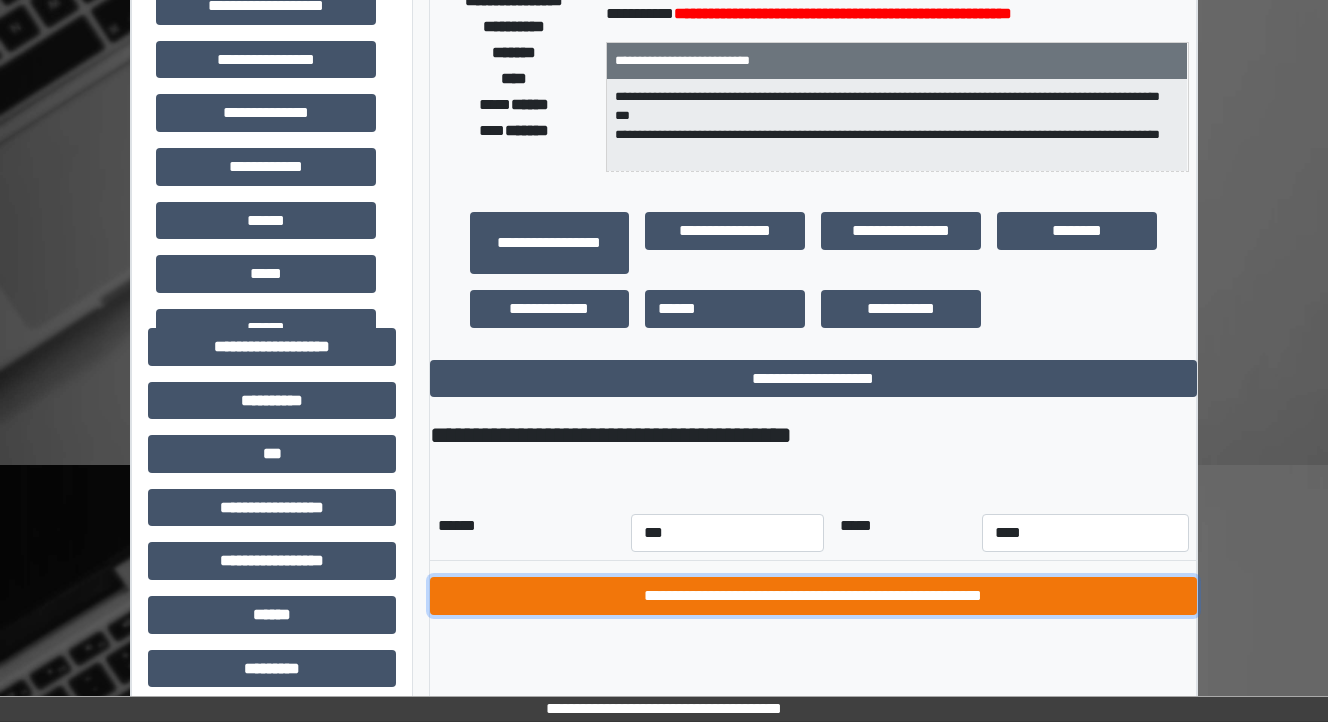 click on "**********" at bounding box center (813, 596) 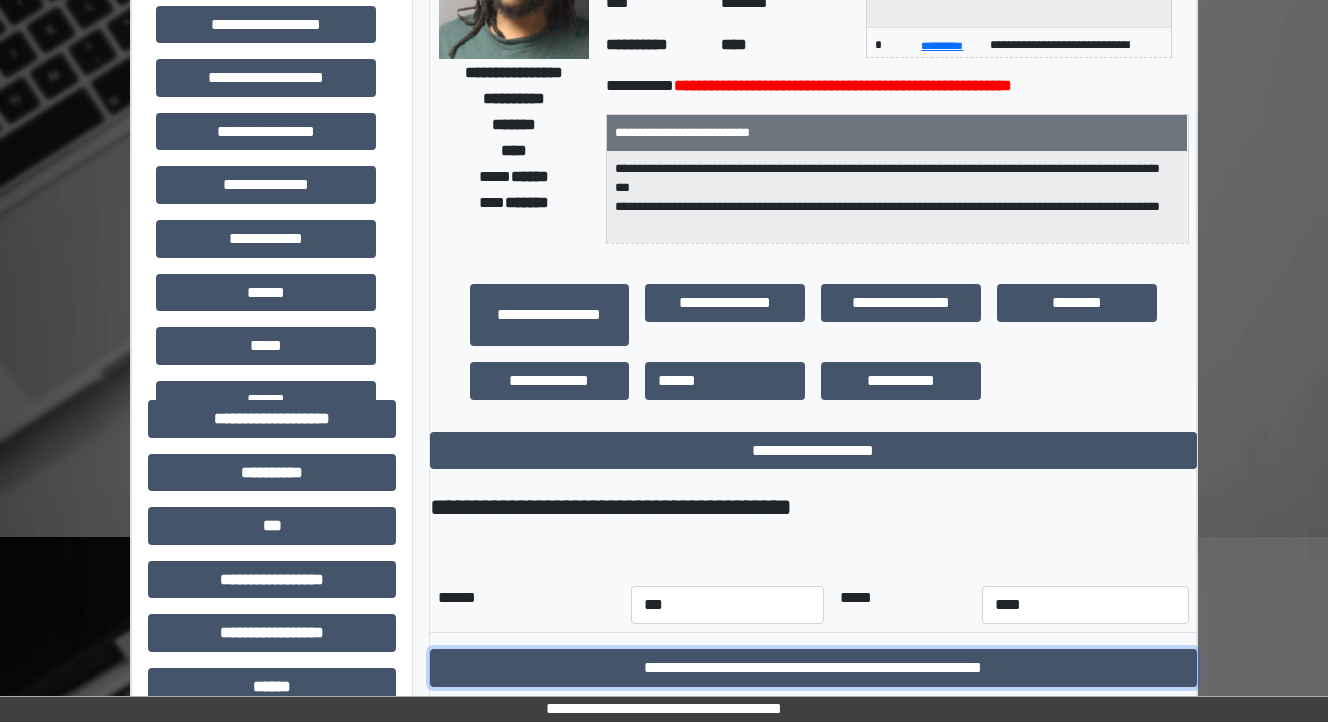 scroll, scrollTop: 0, scrollLeft: 0, axis: both 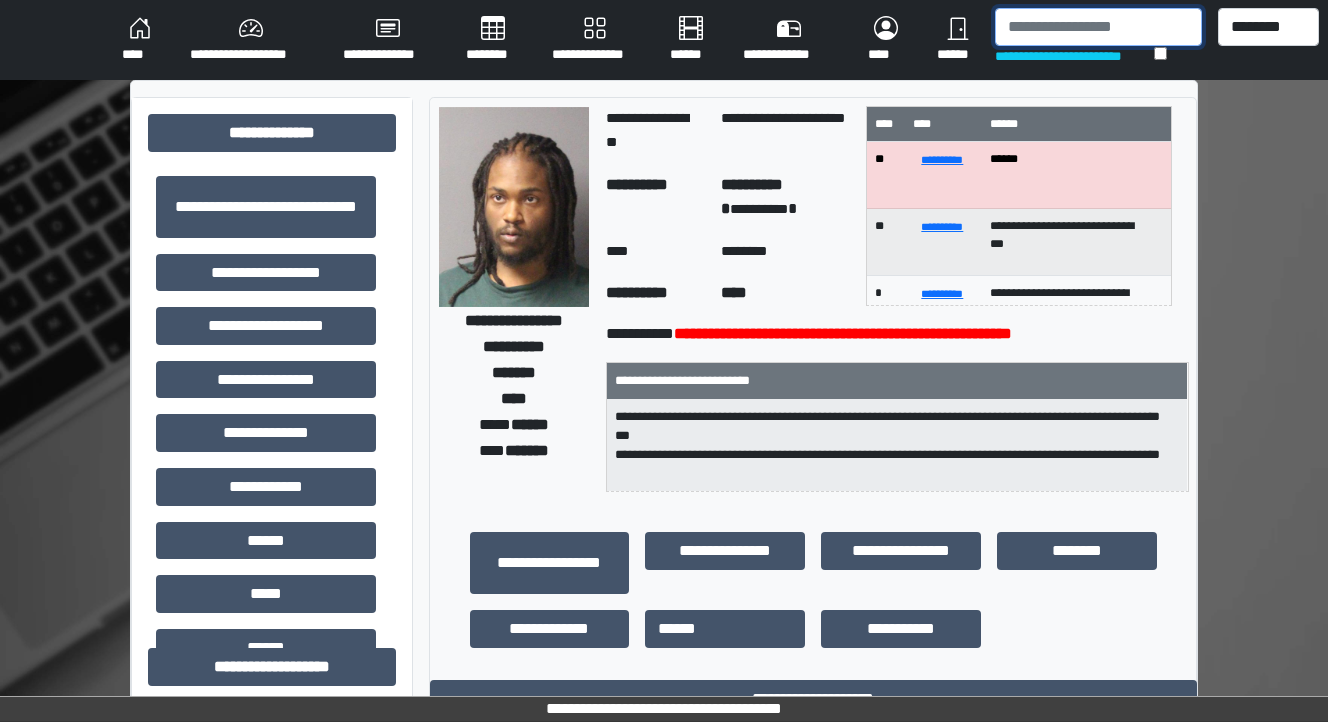 click at bounding box center (1098, 27) 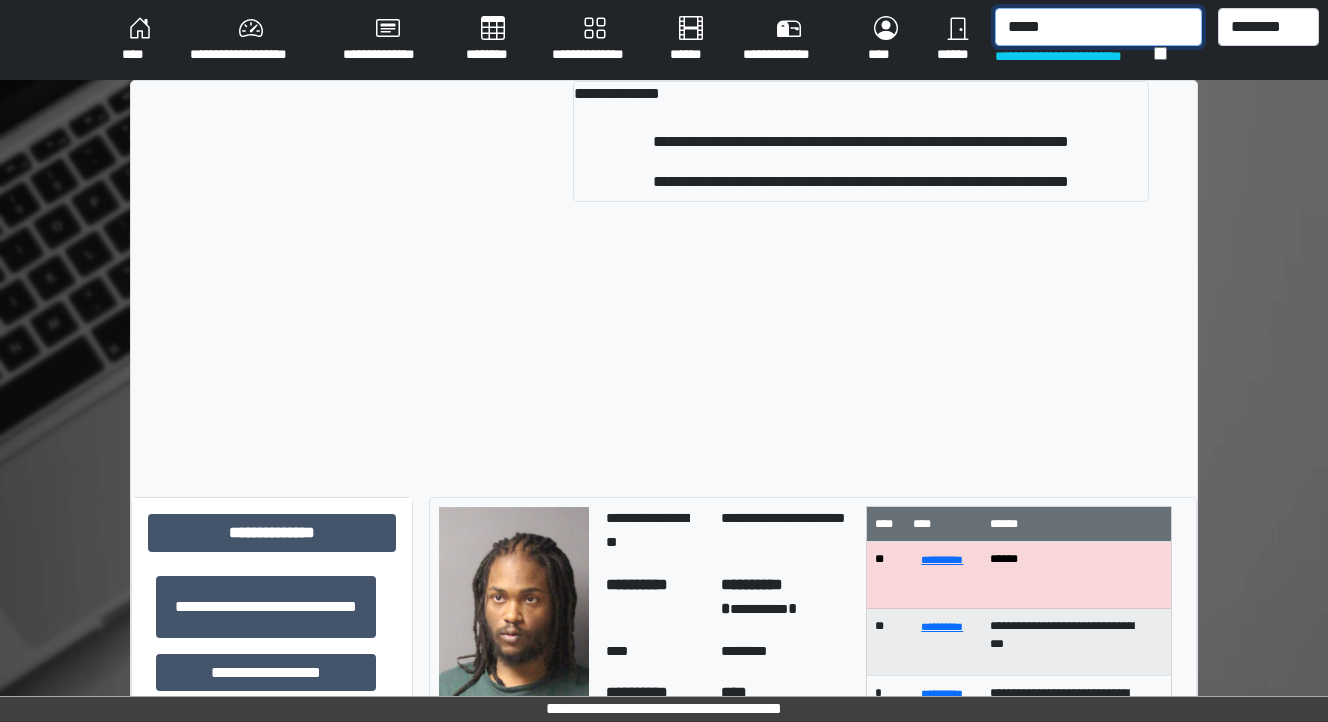 type on "*****" 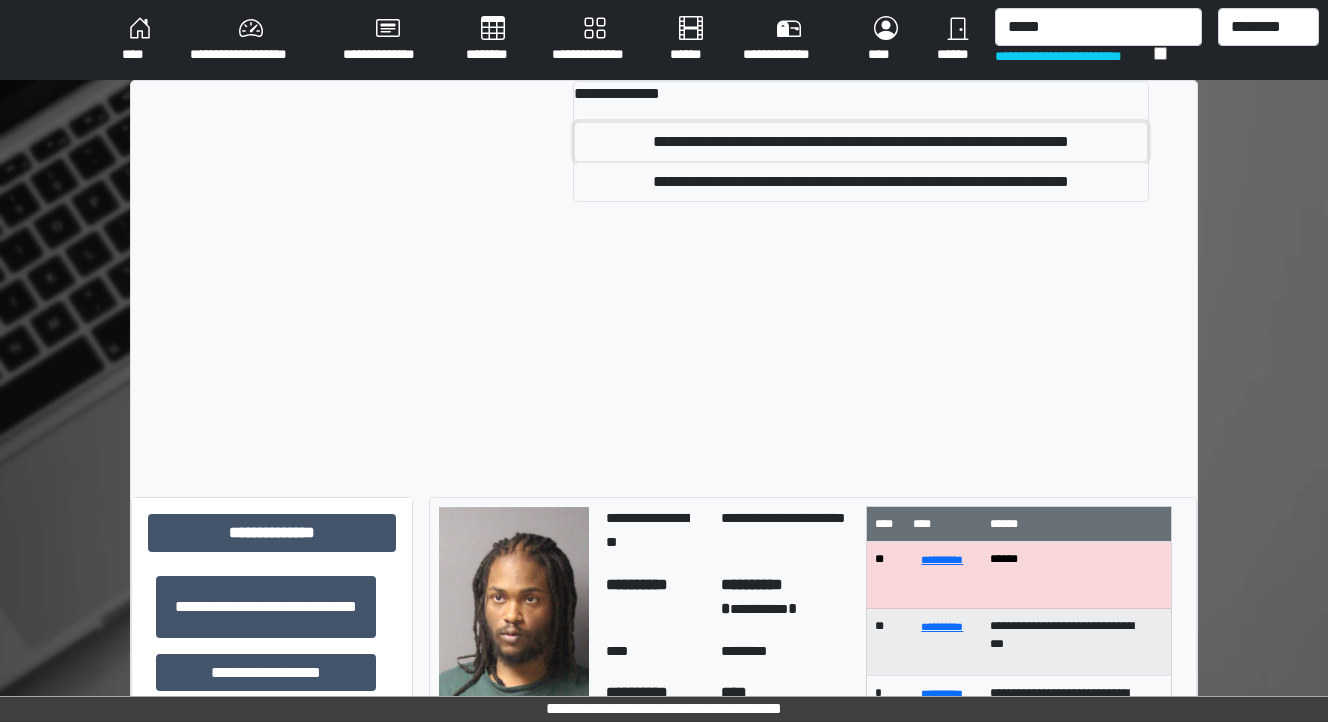click on "**********" at bounding box center (861, 142) 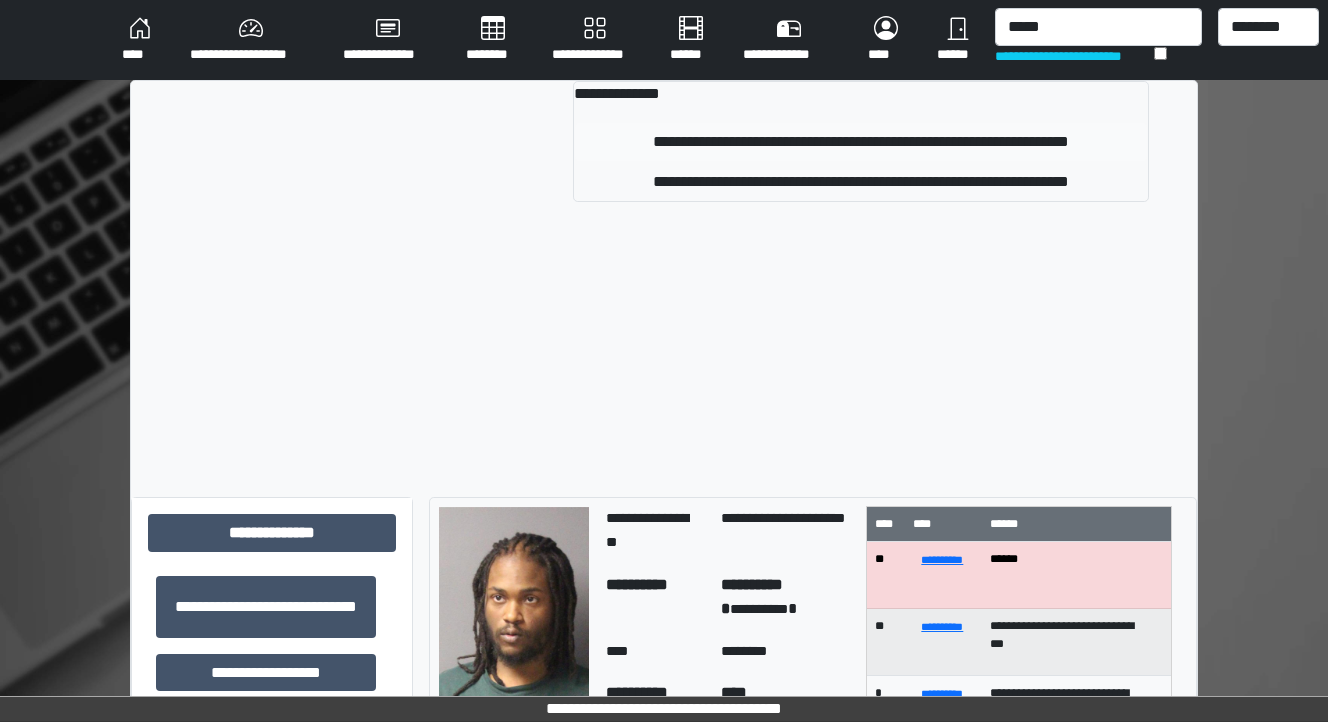 type 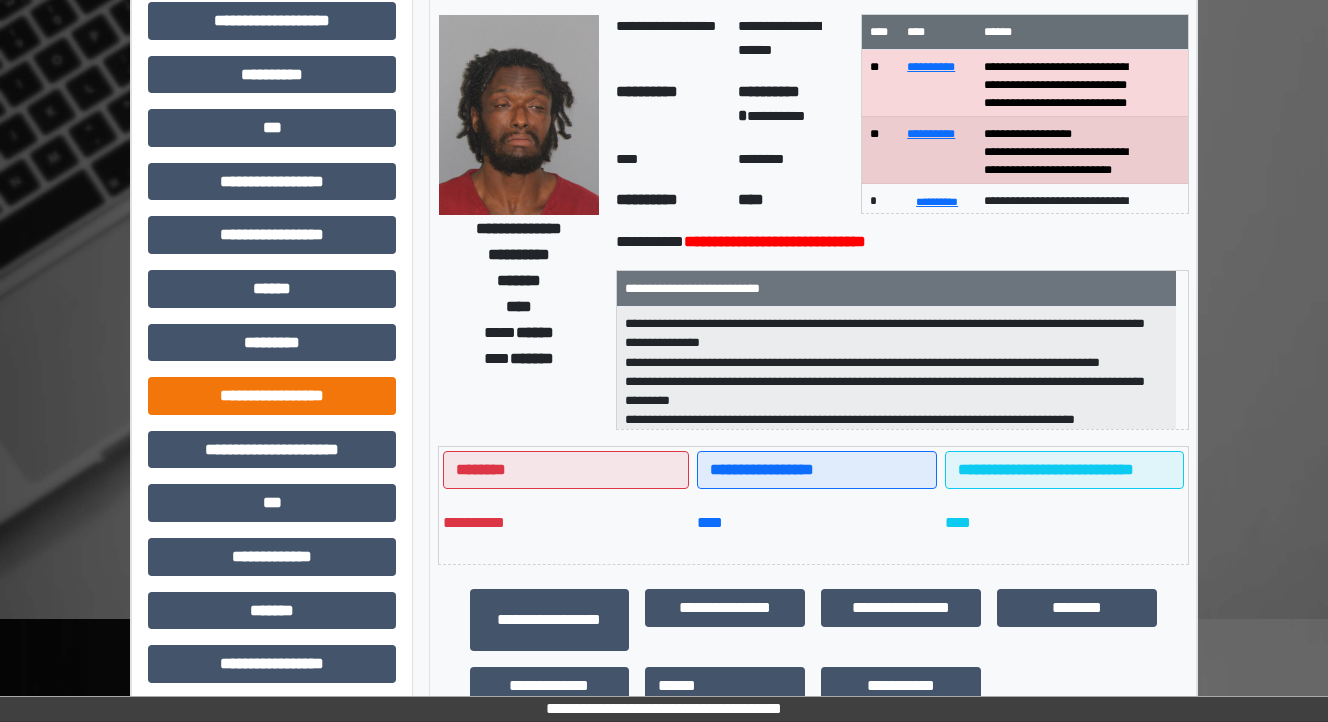 scroll, scrollTop: 124, scrollLeft: 0, axis: vertical 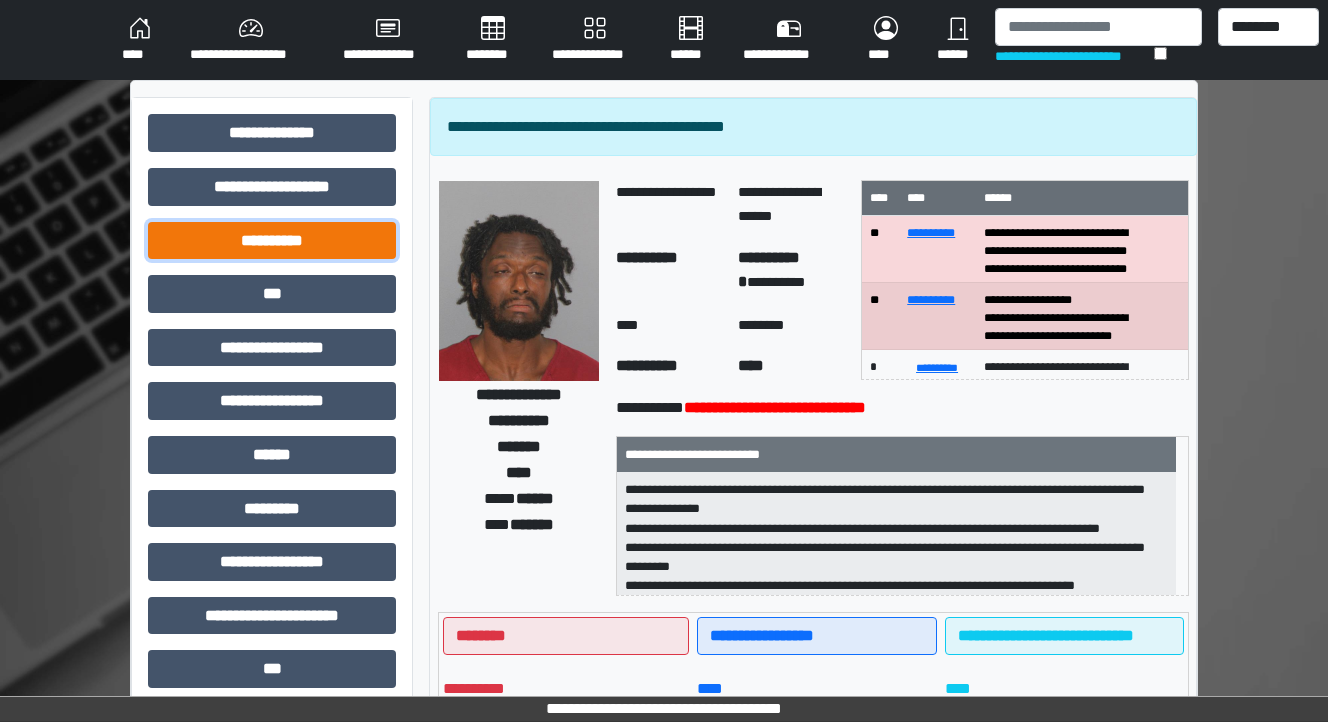 click on "**********" at bounding box center [272, 241] 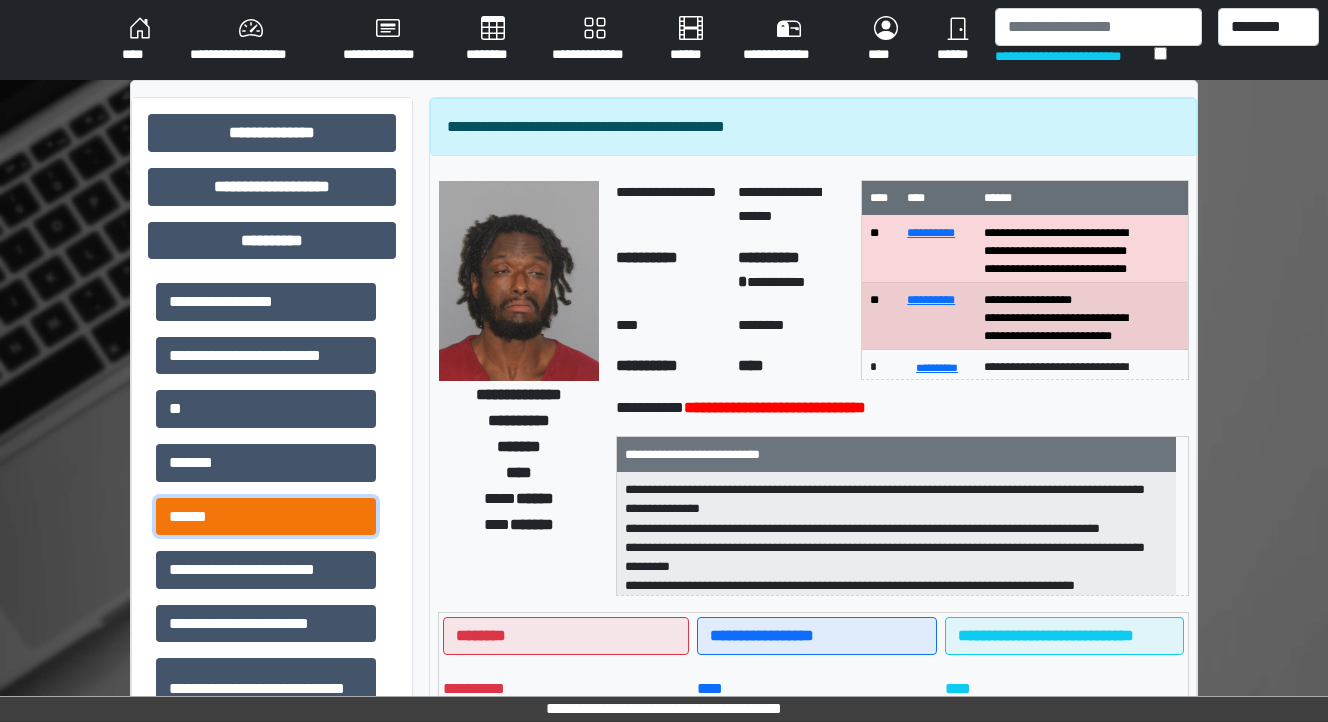 click on "******" at bounding box center (266, 517) 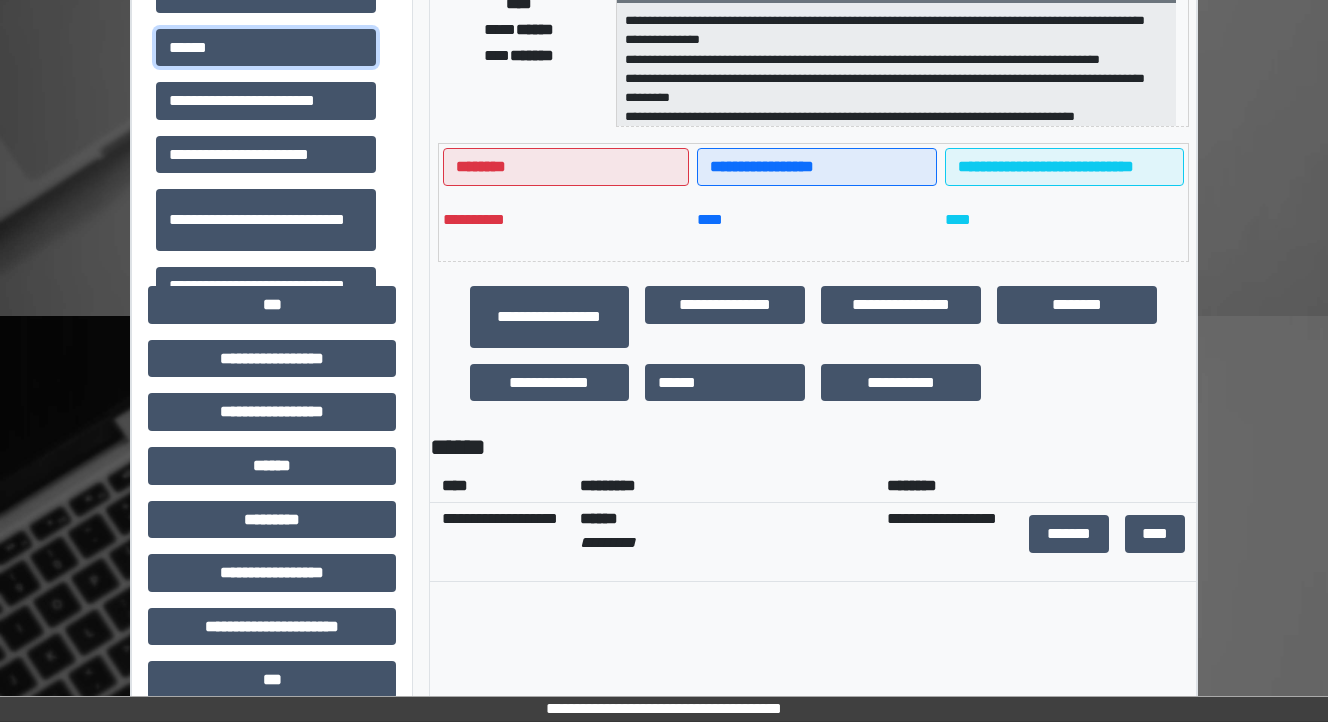 scroll, scrollTop: 480, scrollLeft: 0, axis: vertical 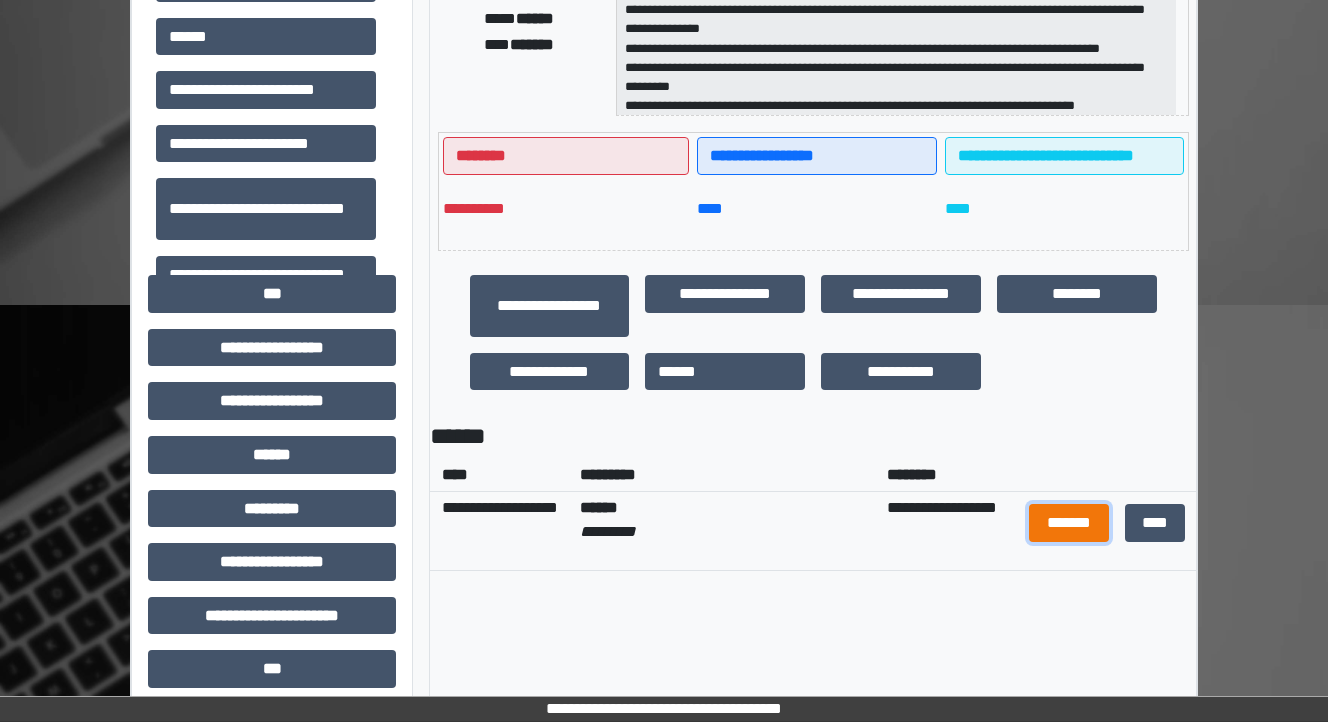 click on "*******" at bounding box center (1069, 523) 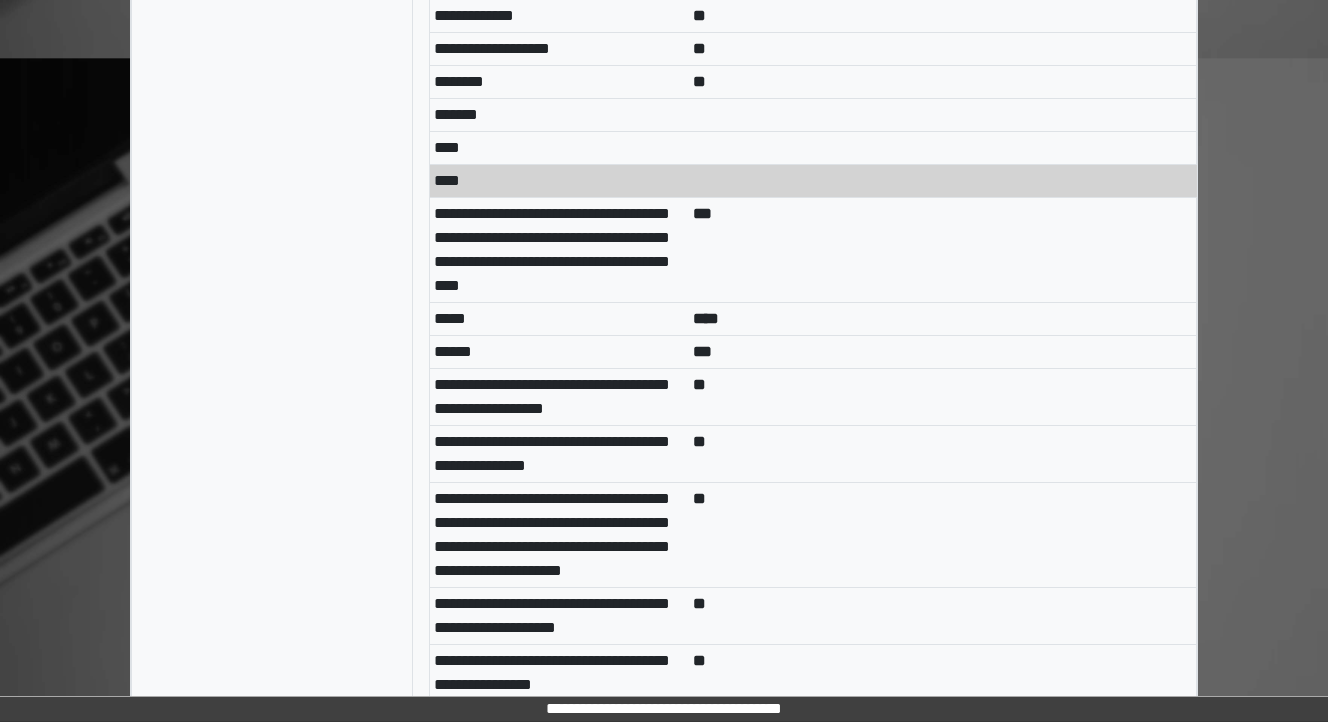 scroll, scrollTop: 10400, scrollLeft: 0, axis: vertical 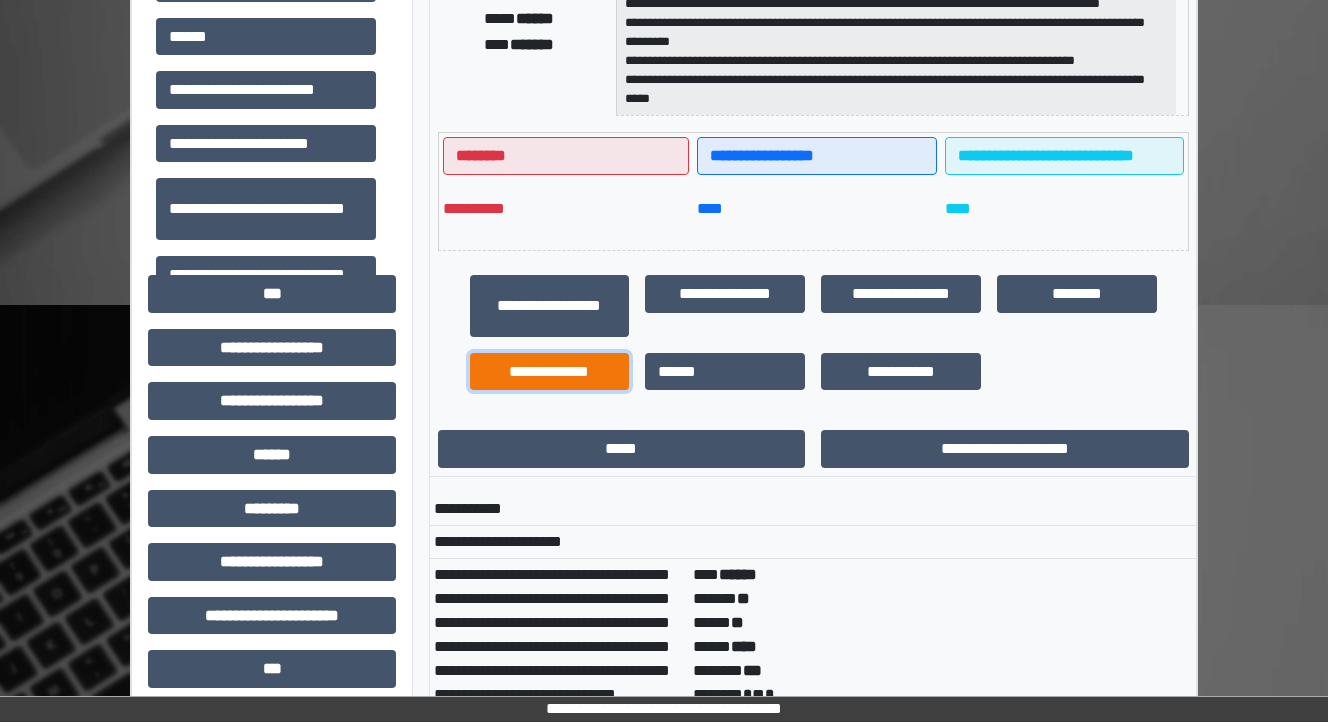 click on "**********" at bounding box center (550, 372) 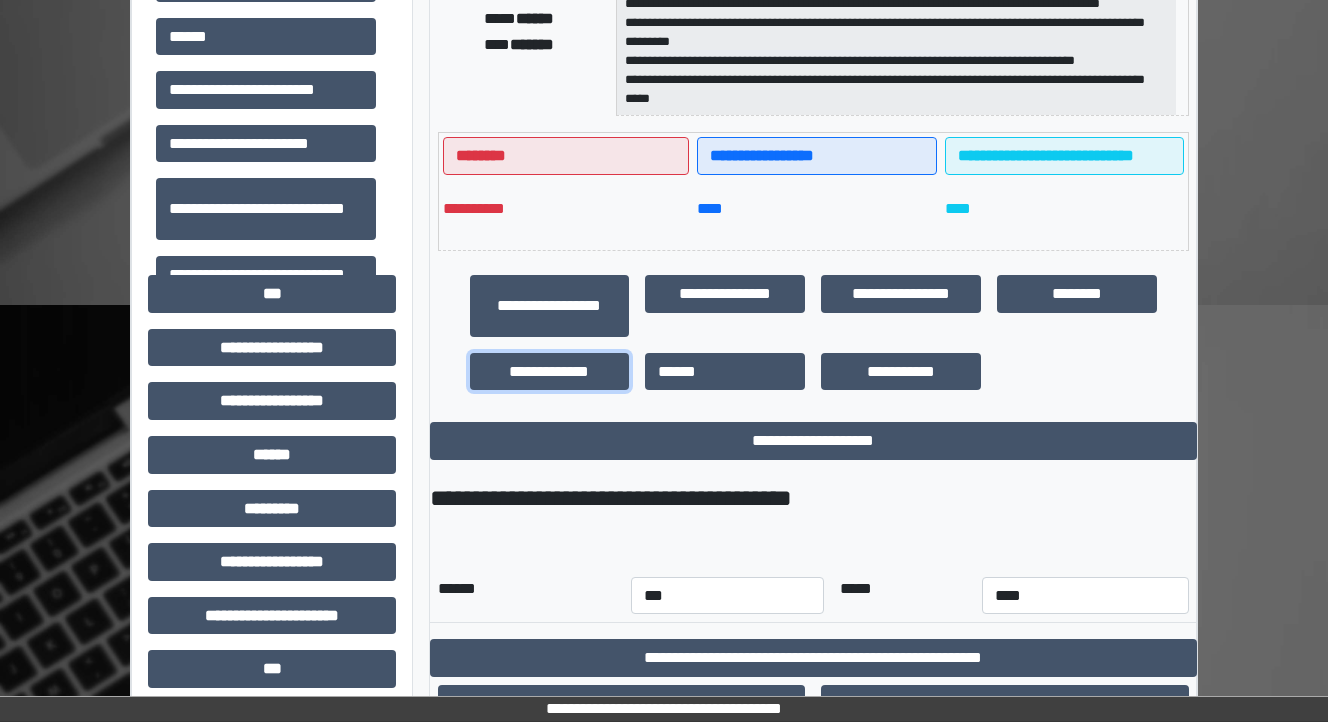 scroll, scrollTop: 560, scrollLeft: 0, axis: vertical 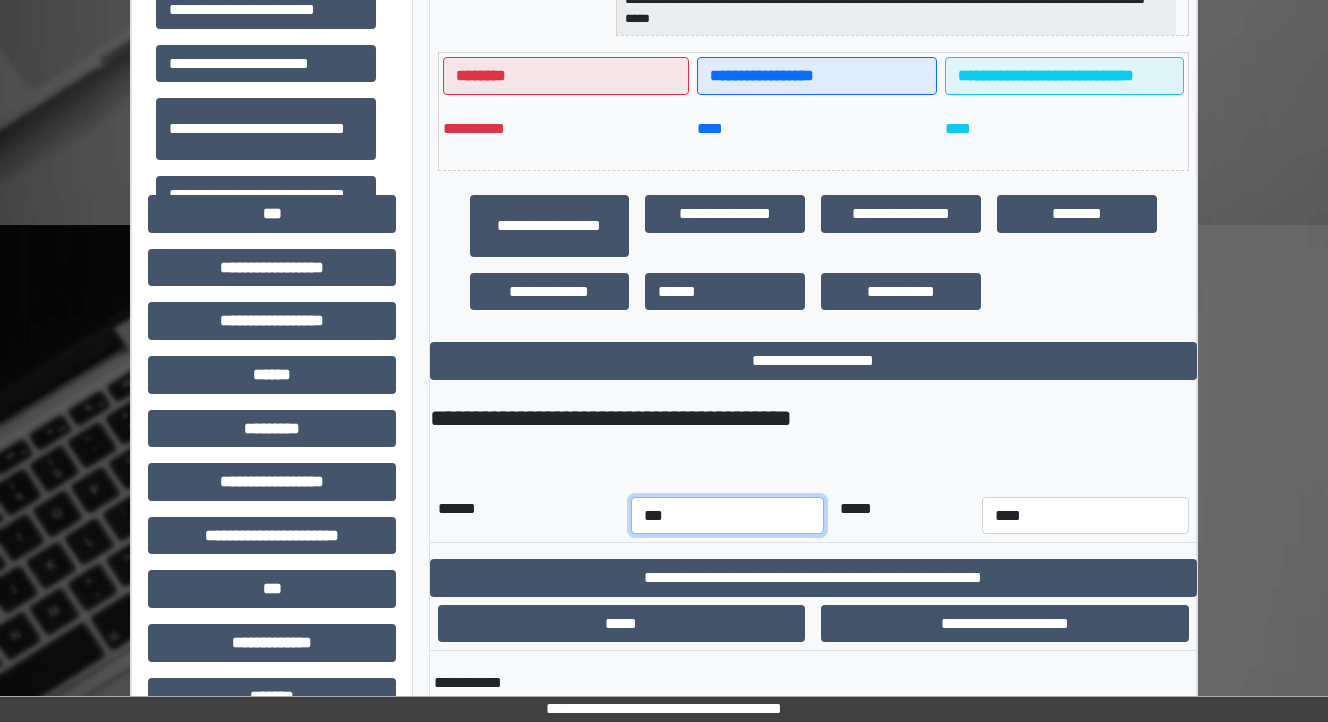 click on "***
***
***
***
***
***
***
***
***
***
***
***" at bounding box center (727, 516) 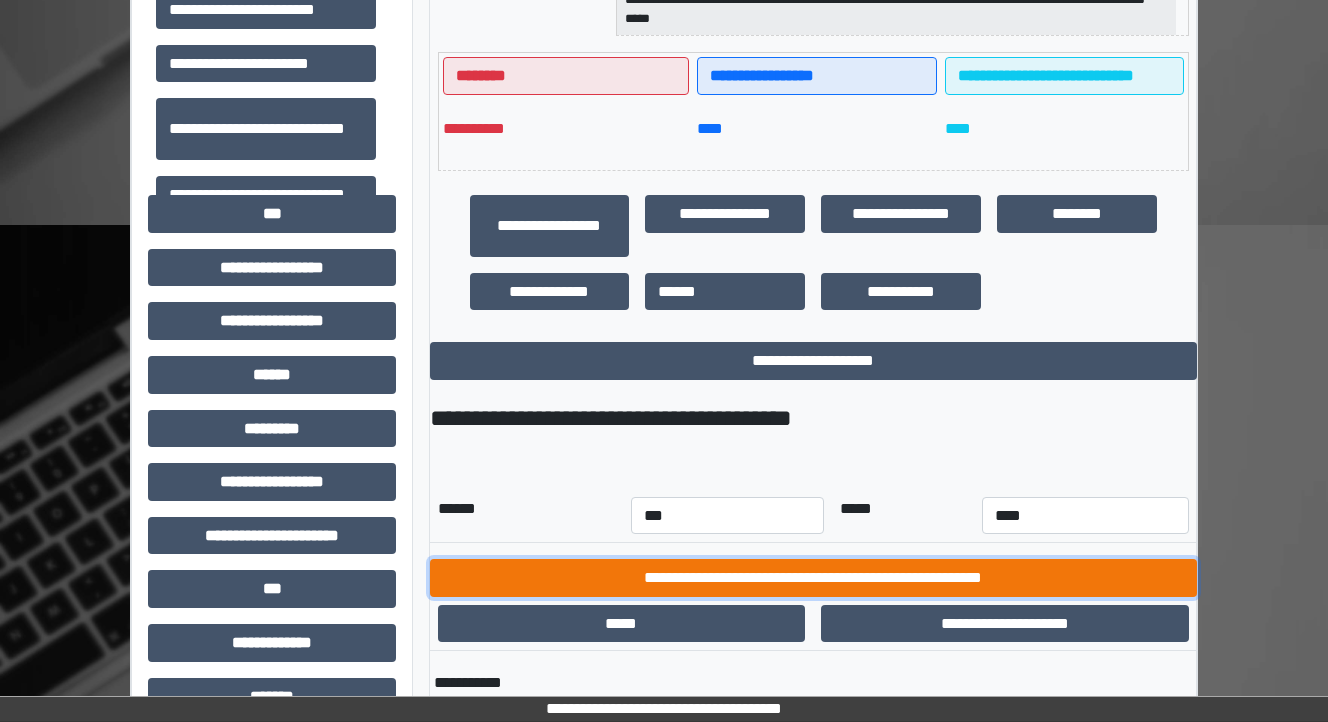 click on "**********" at bounding box center (813, 578) 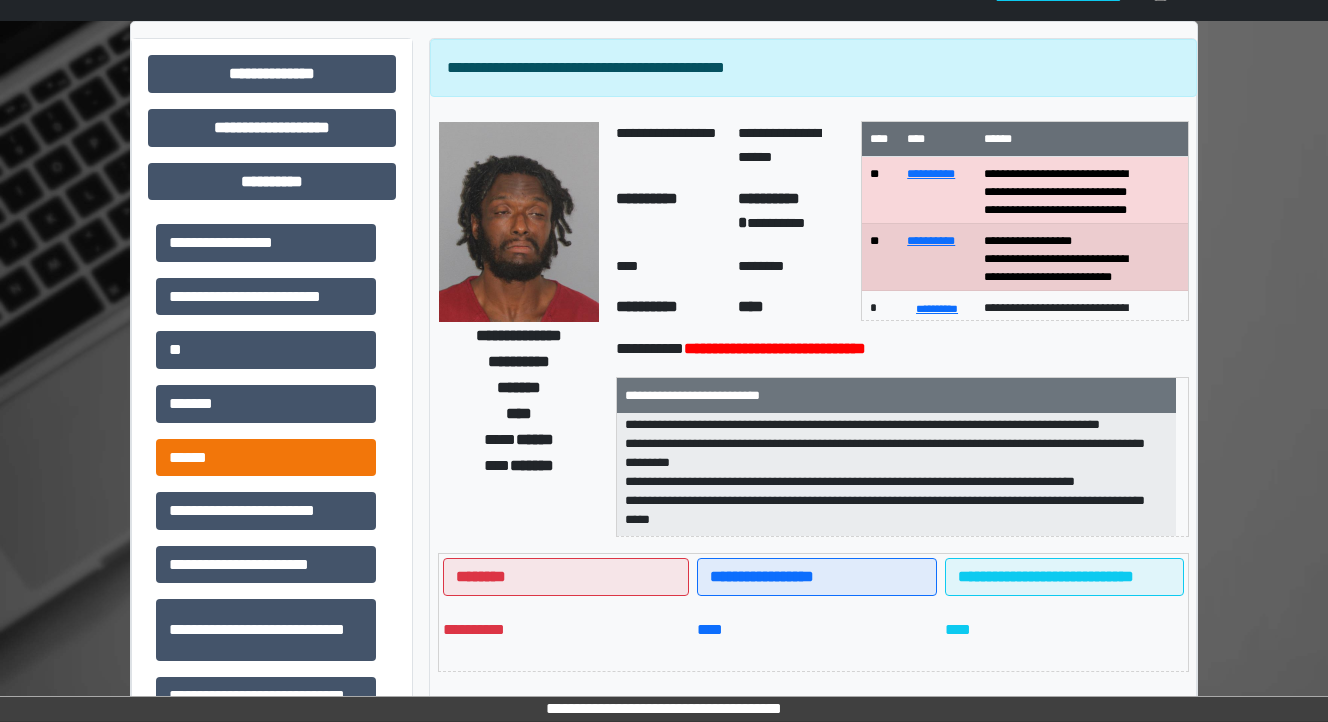 scroll, scrollTop: 0, scrollLeft: 0, axis: both 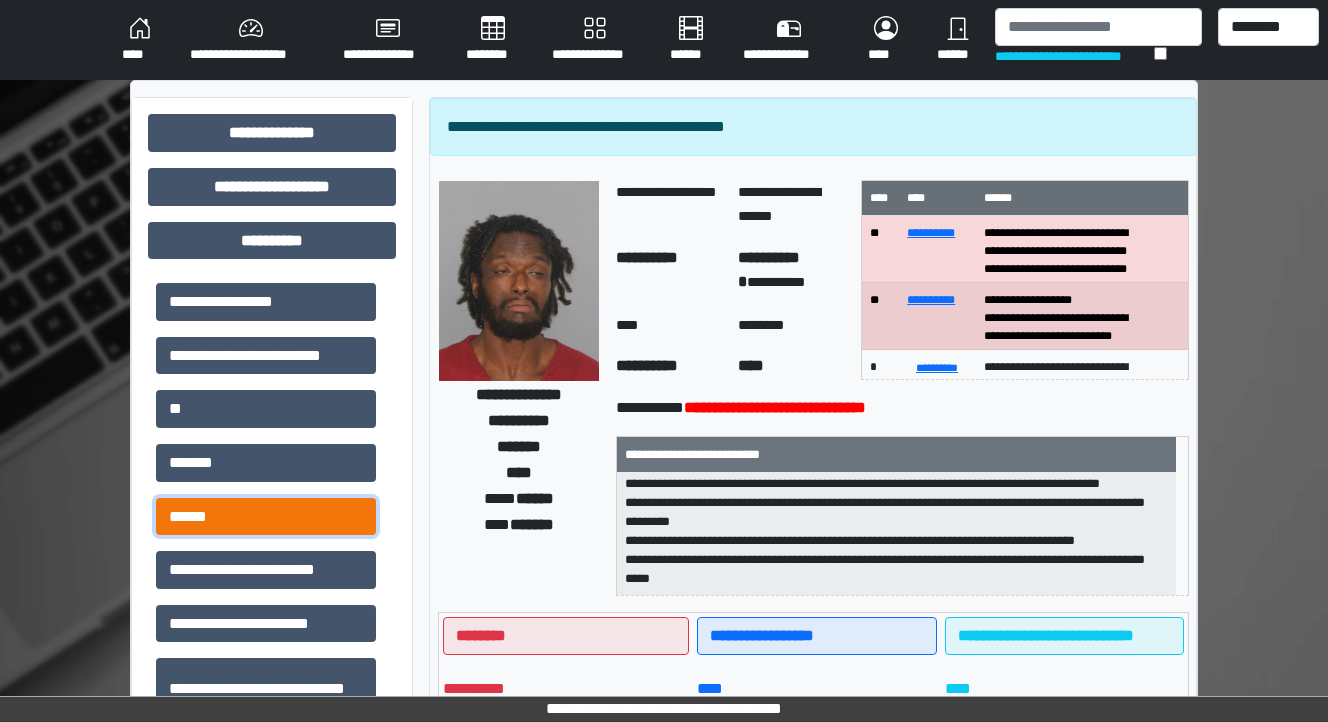 click on "******" at bounding box center [266, 517] 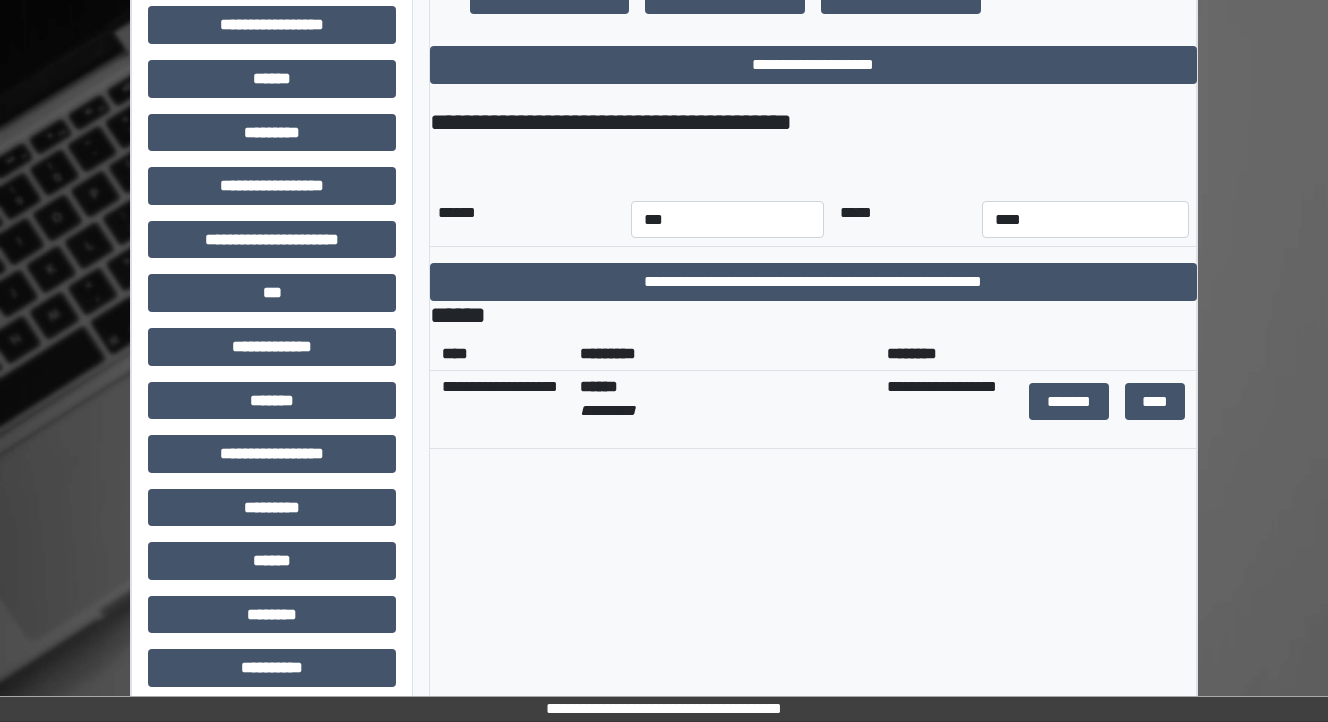 scroll, scrollTop: 1006, scrollLeft: 0, axis: vertical 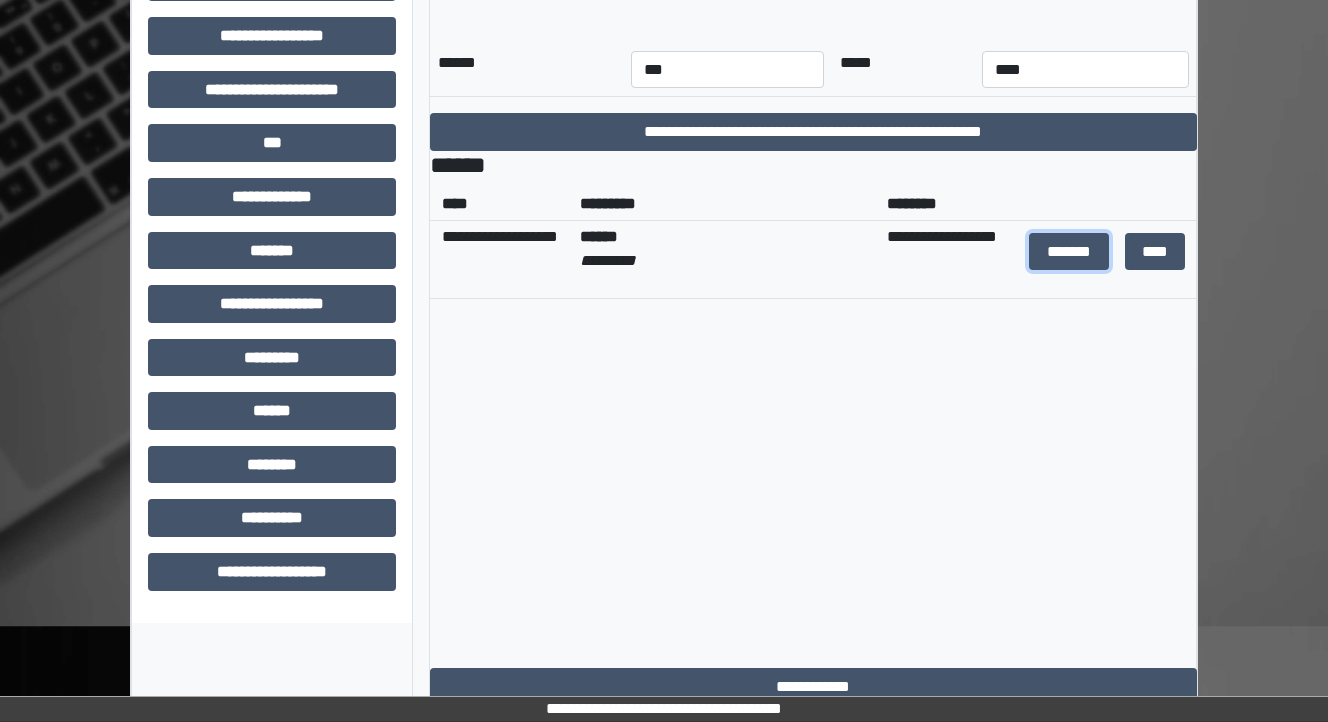 click on "*******" at bounding box center [1069, 252] 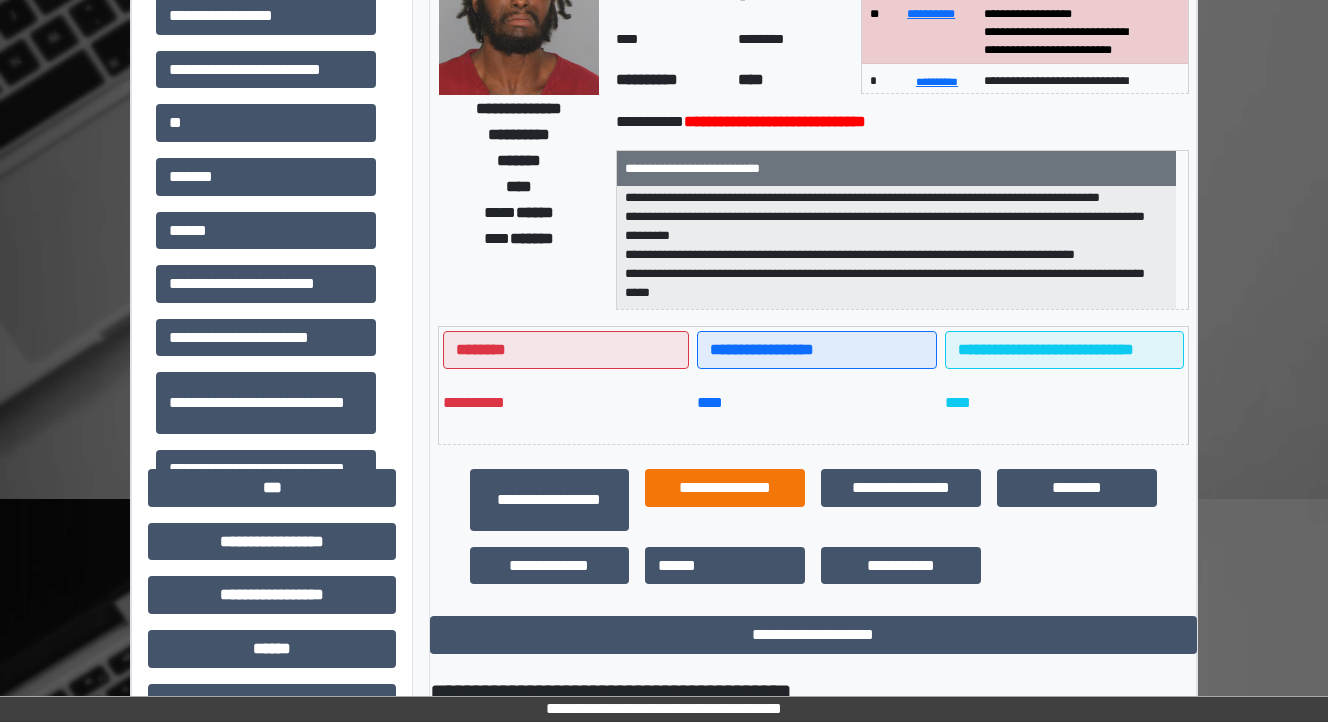 scroll, scrollTop: 0, scrollLeft: 0, axis: both 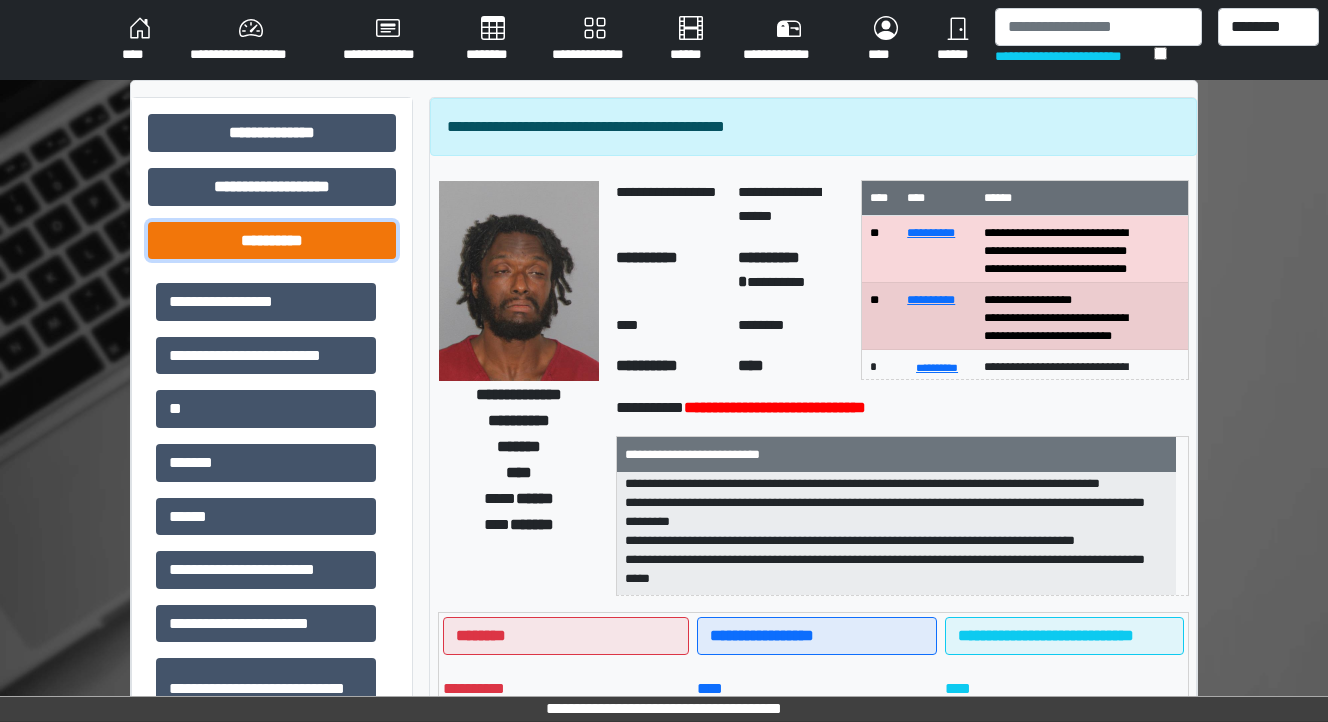 click on "**********" at bounding box center [272, 241] 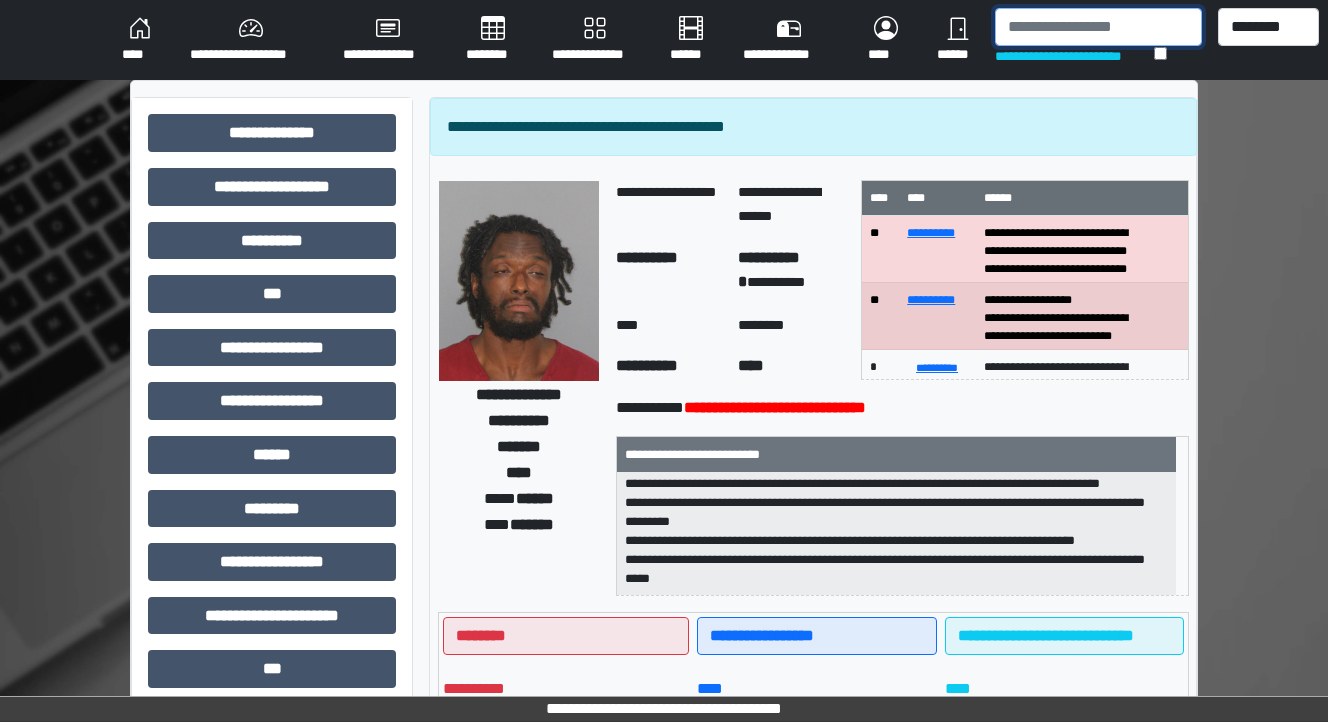 click at bounding box center [1098, 27] 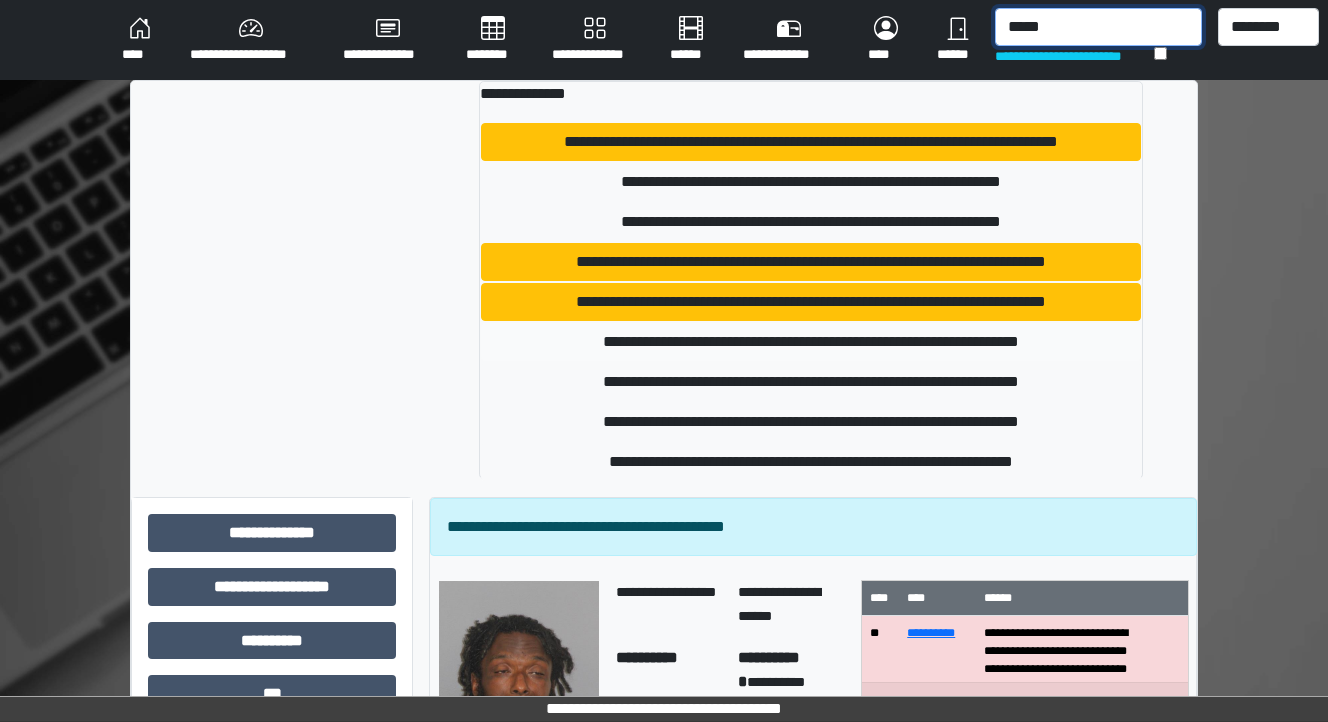 type on "*****" 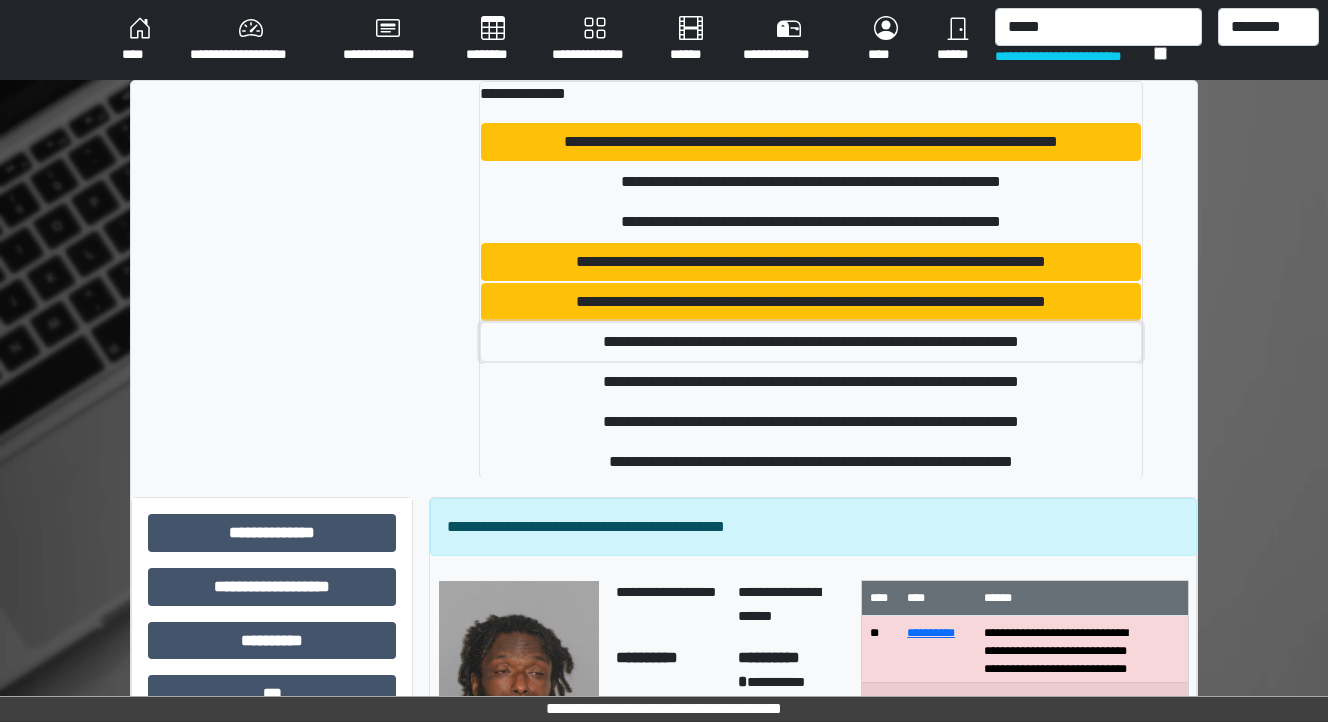 click on "**********" at bounding box center [811, 342] 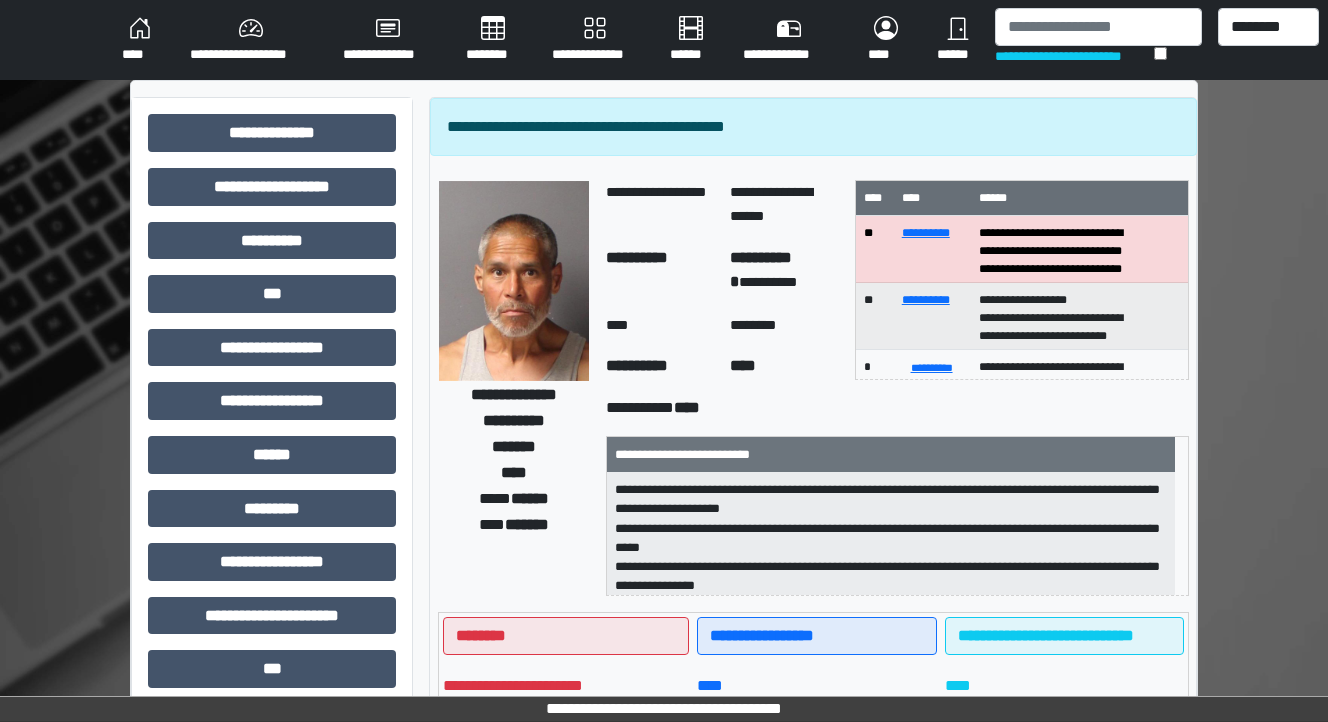 click on "**********" at bounding box center (813, 127) 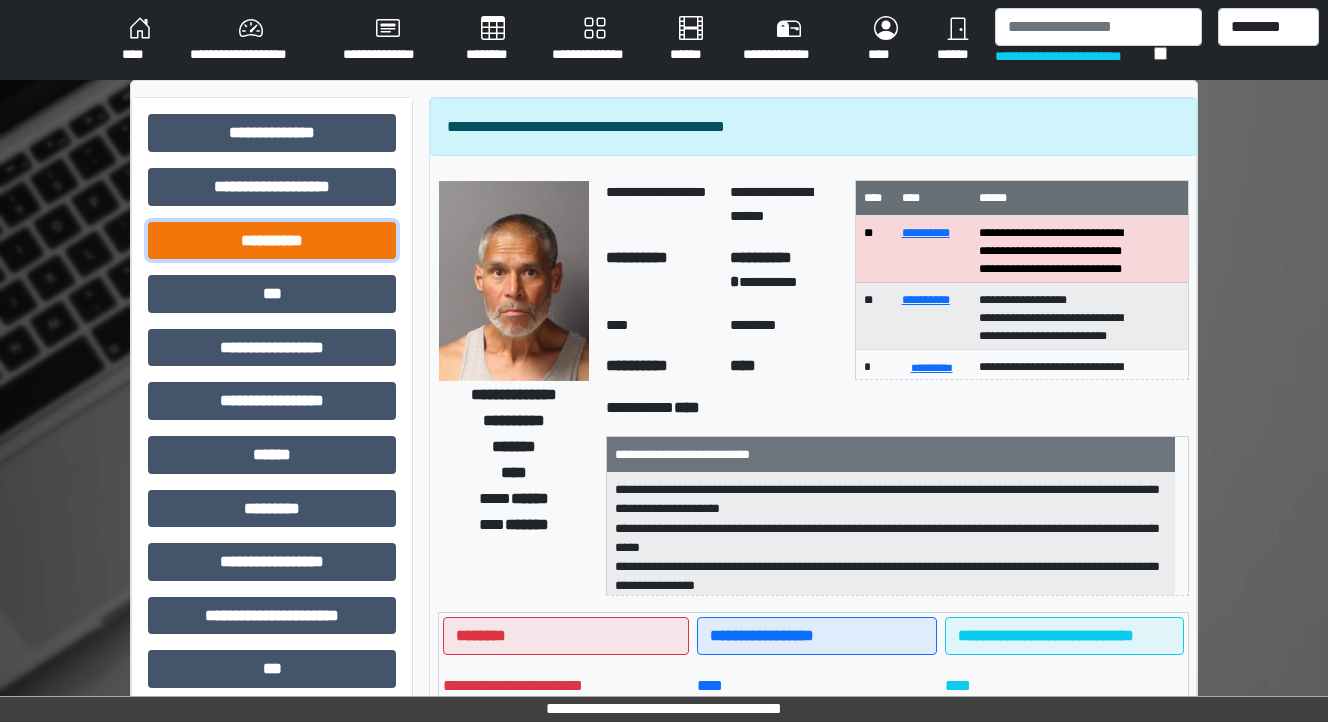click on "**********" at bounding box center [272, 241] 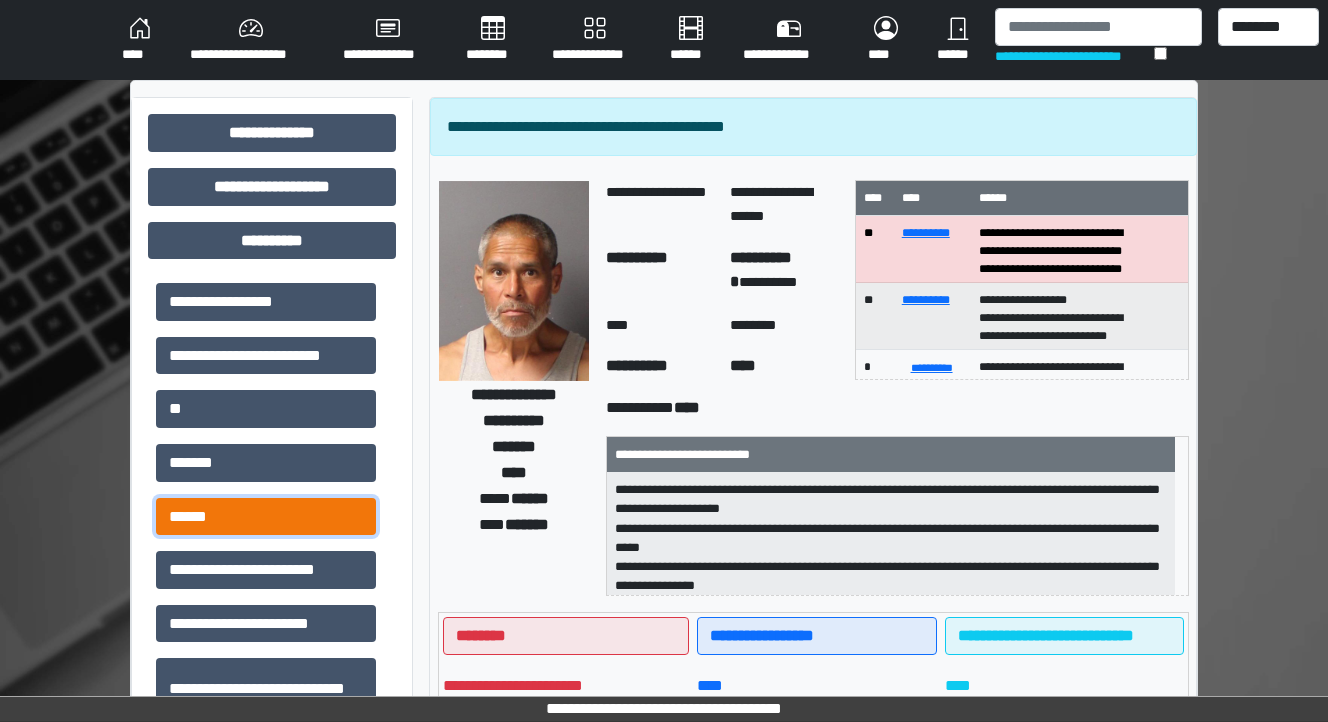 click on "******" at bounding box center (266, 517) 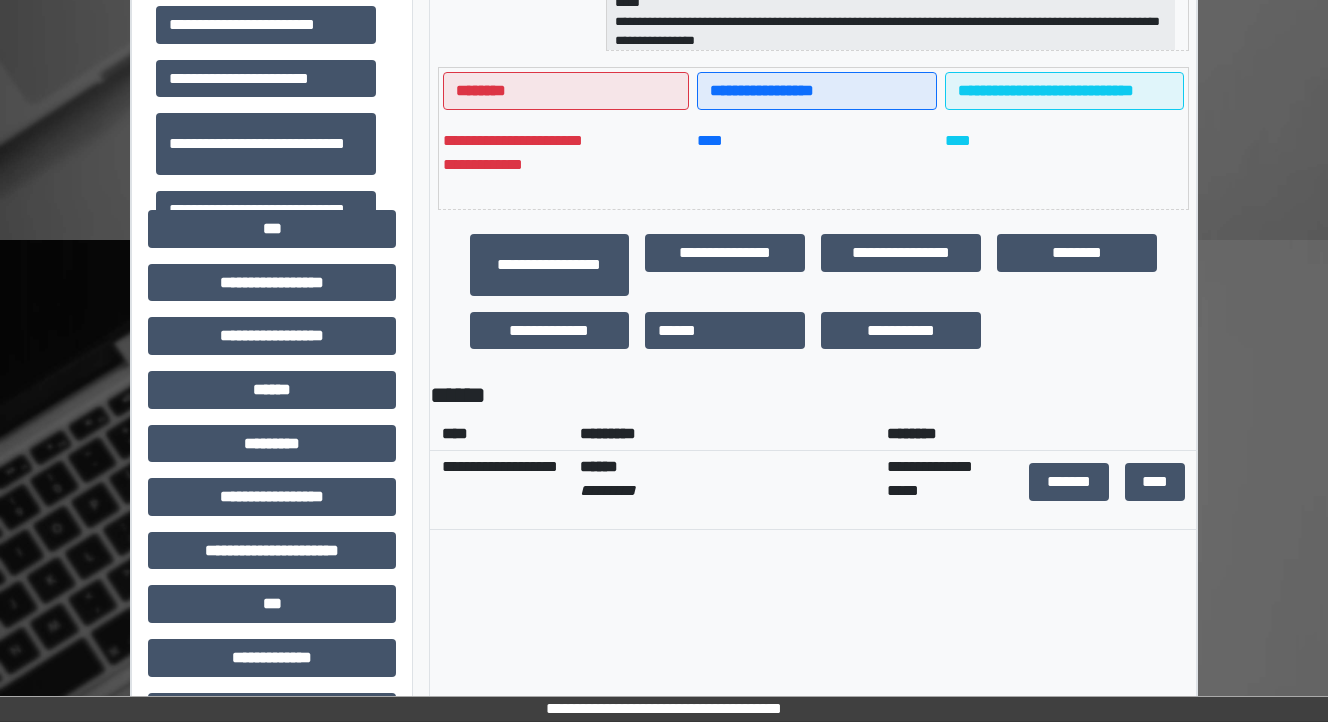 scroll, scrollTop: 560, scrollLeft: 0, axis: vertical 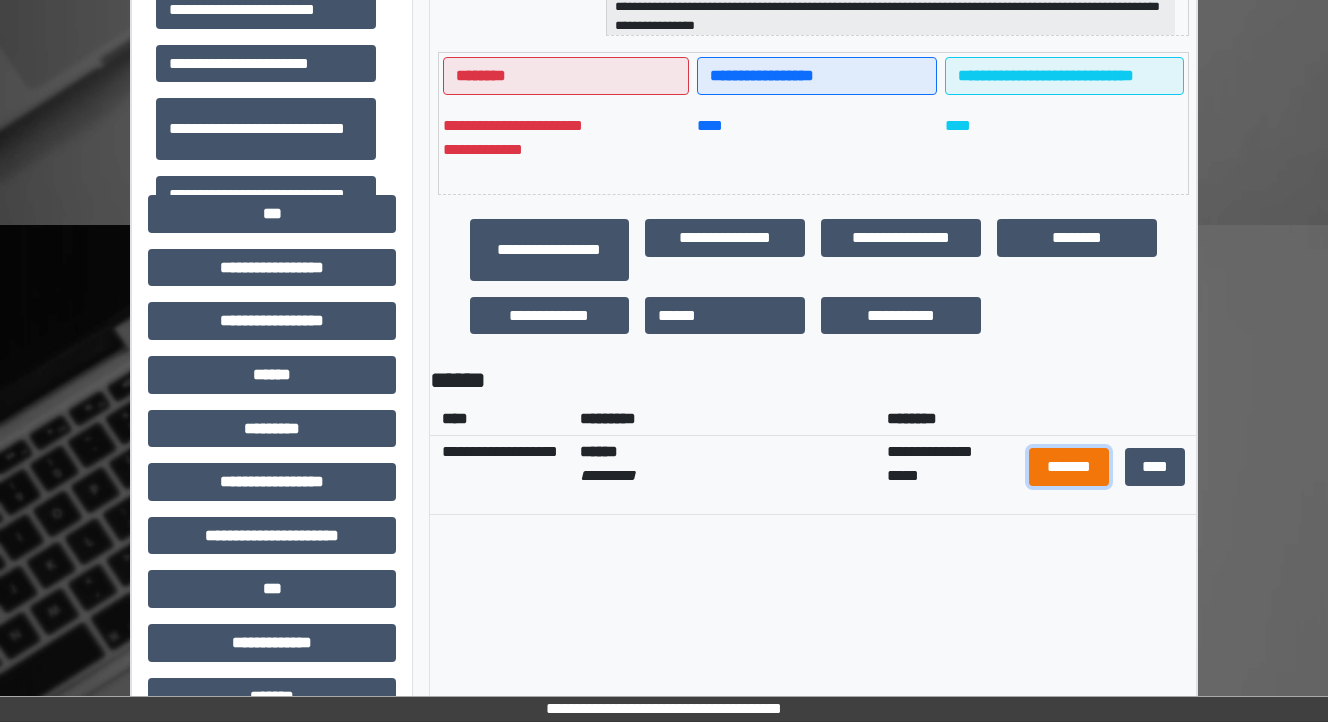 click on "*******" at bounding box center [1069, 467] 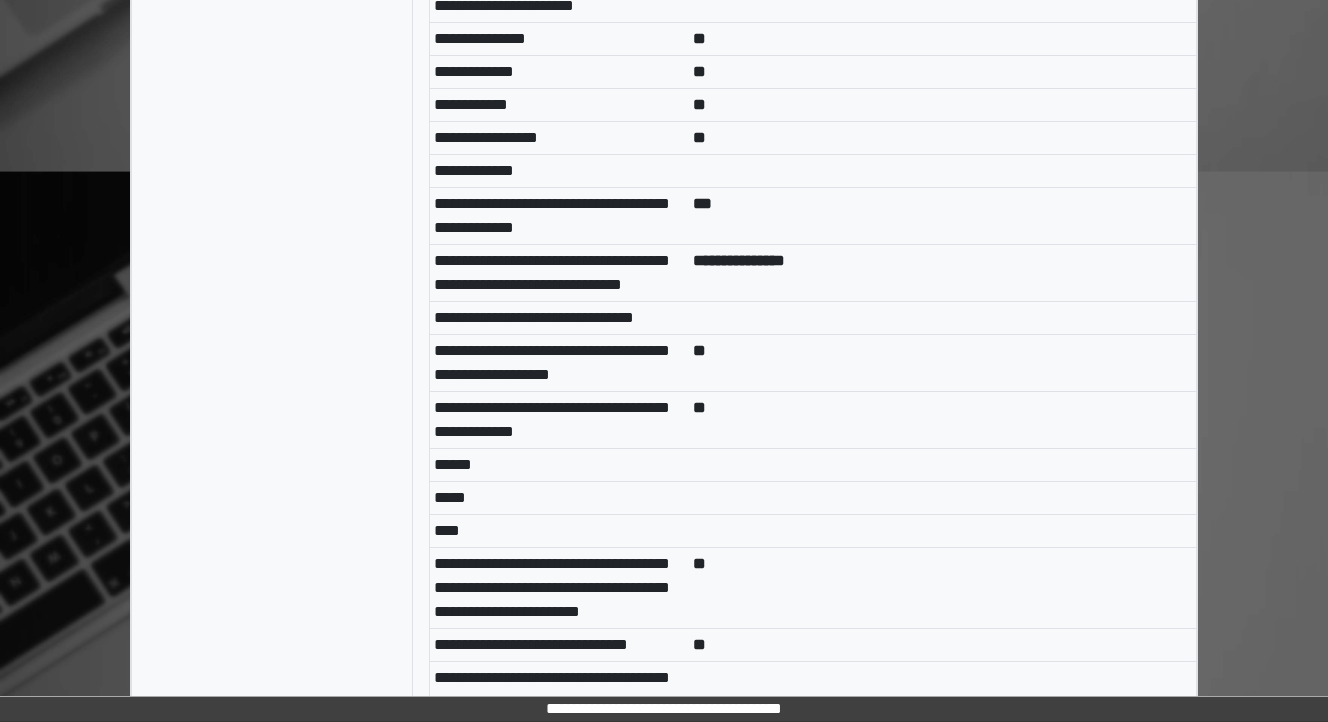 scroll, scrollTop: 7760, scrollLeft: 0, axis: vertical 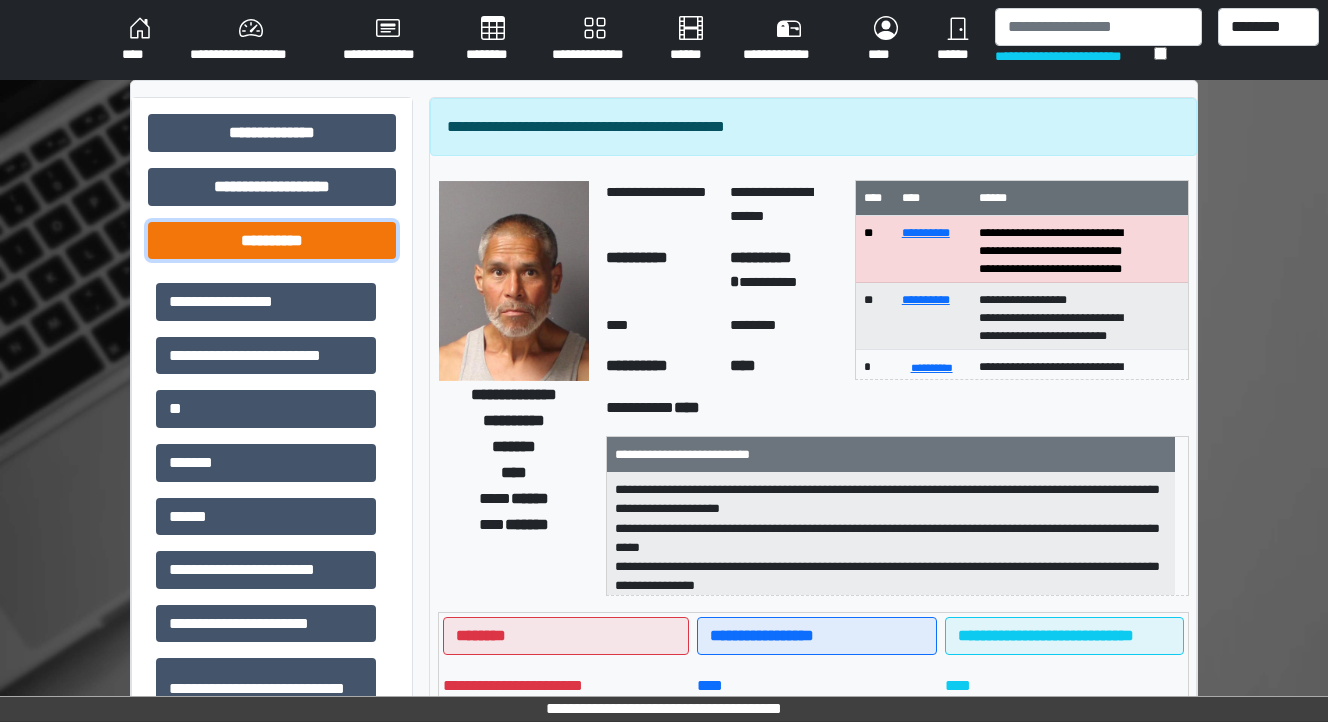 click on "**********" at bounding box center [272, 241] 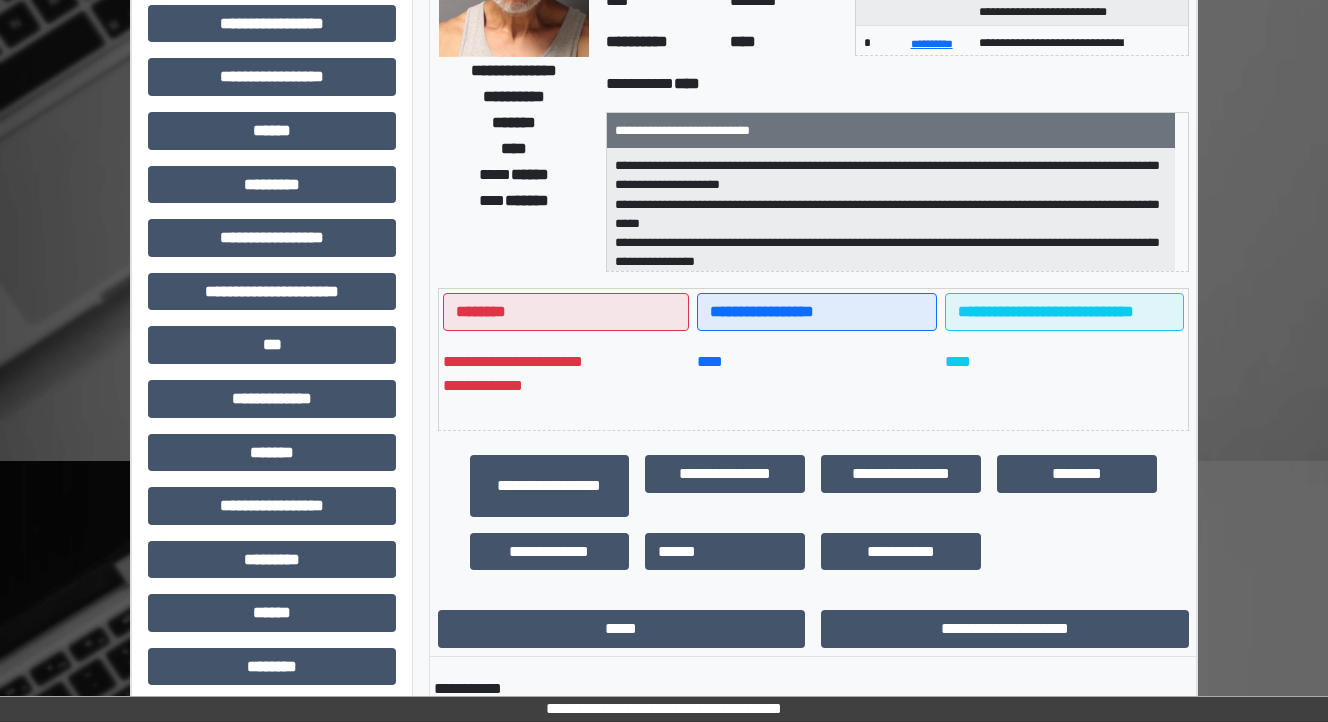 scroll, scrollTop: 80, scrollLeft: 0, axis: vertical 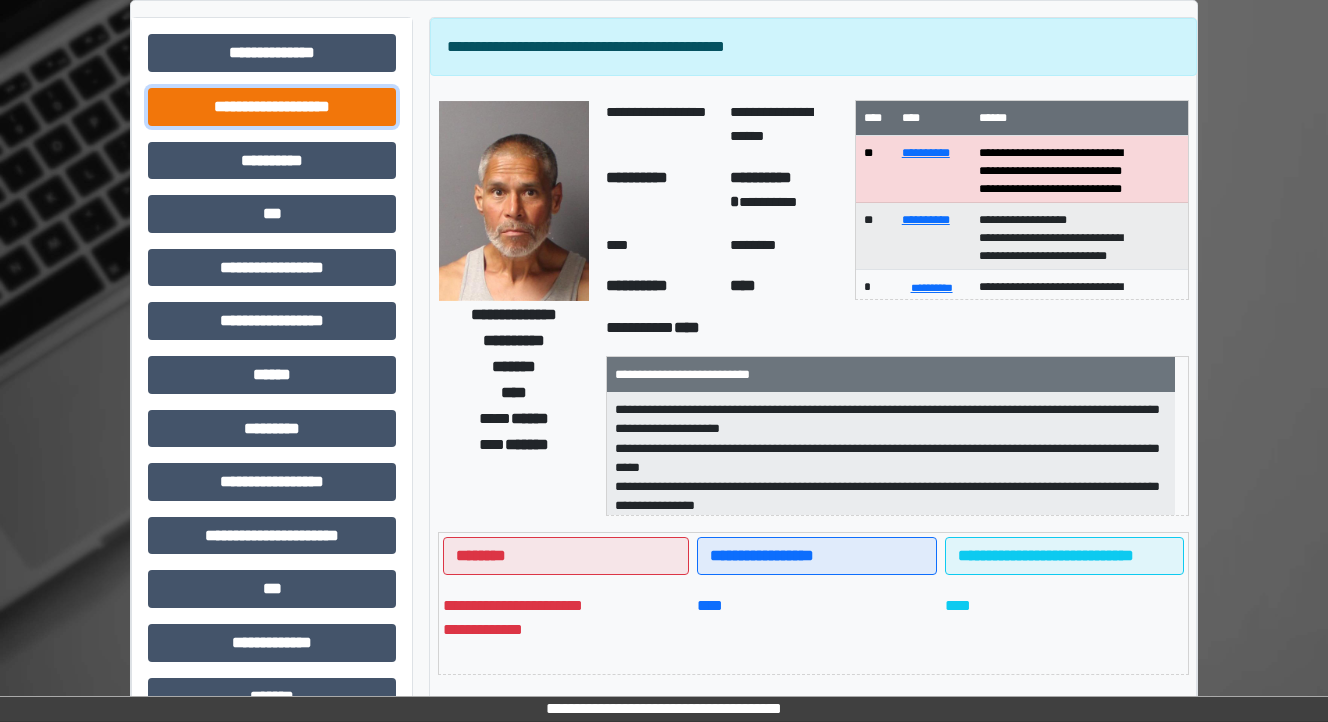 click on "**********" at bounding box center [272, 107] 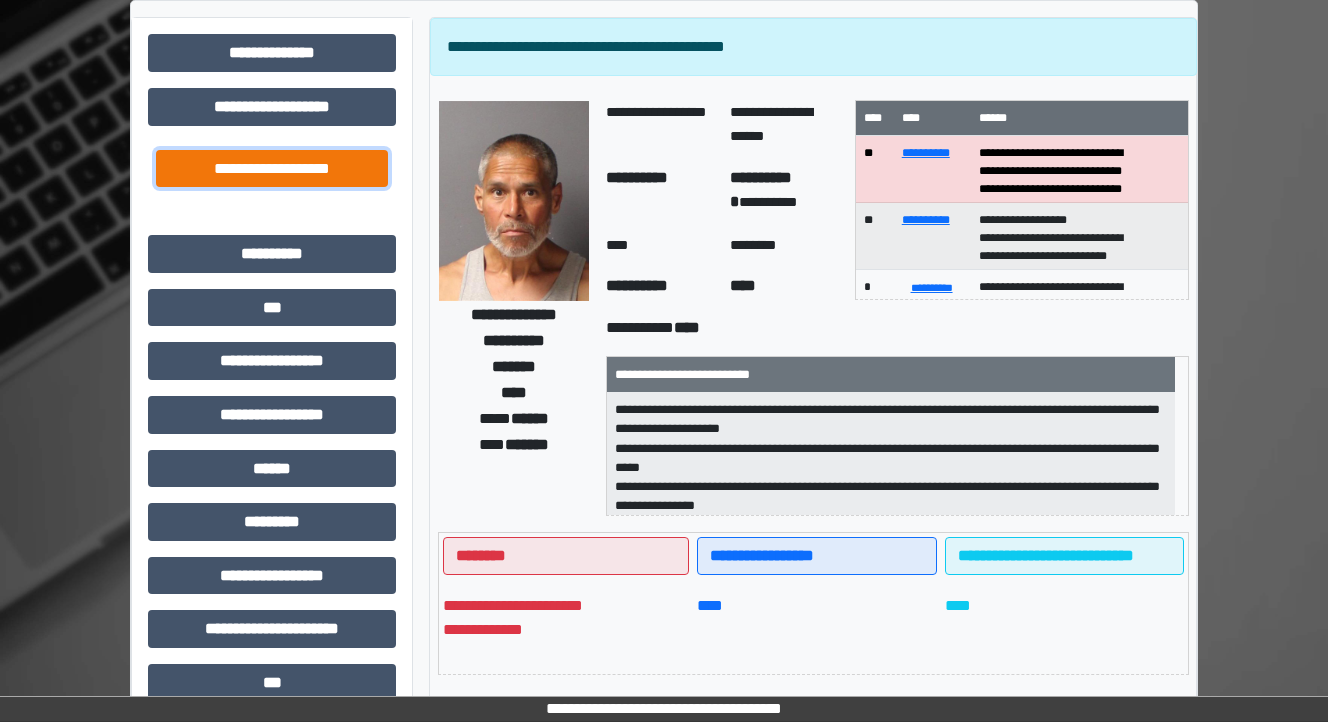 click on "**********" at bounding box center [272, 169] 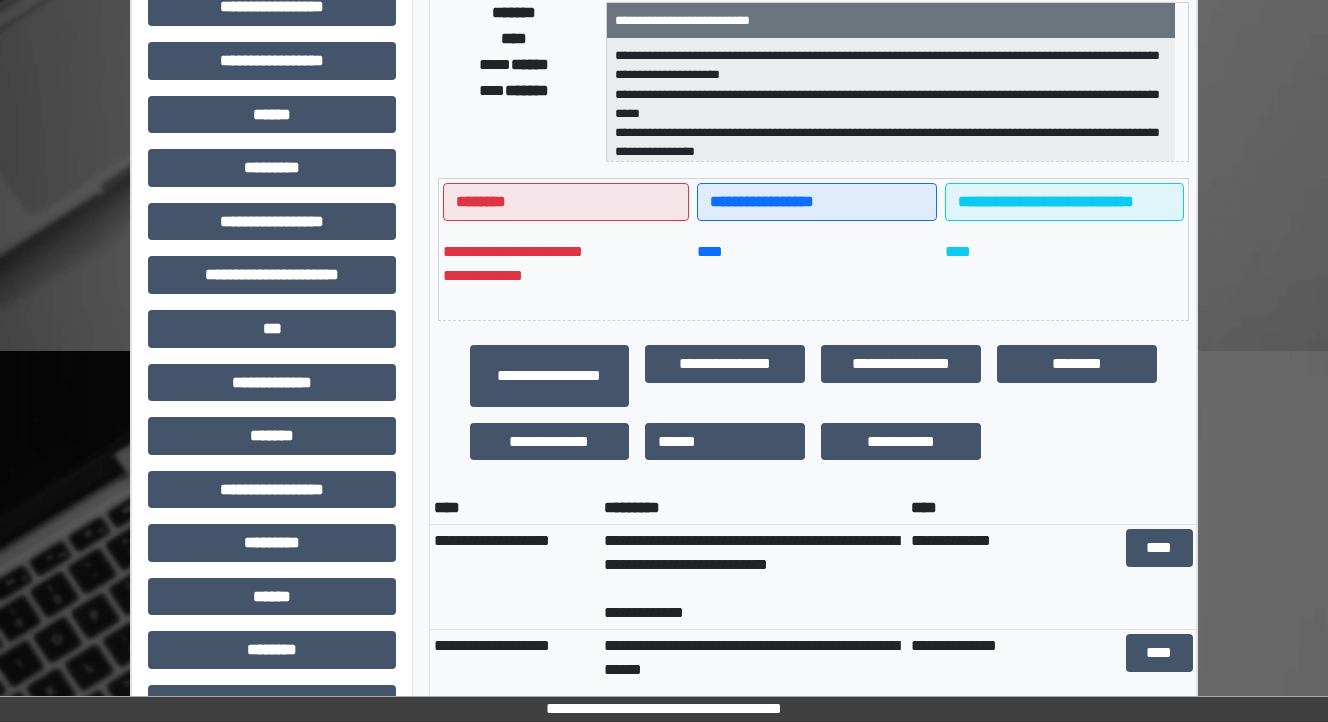 scroll, scrollTop: 640, scrollLeft: 0, axis: vertical 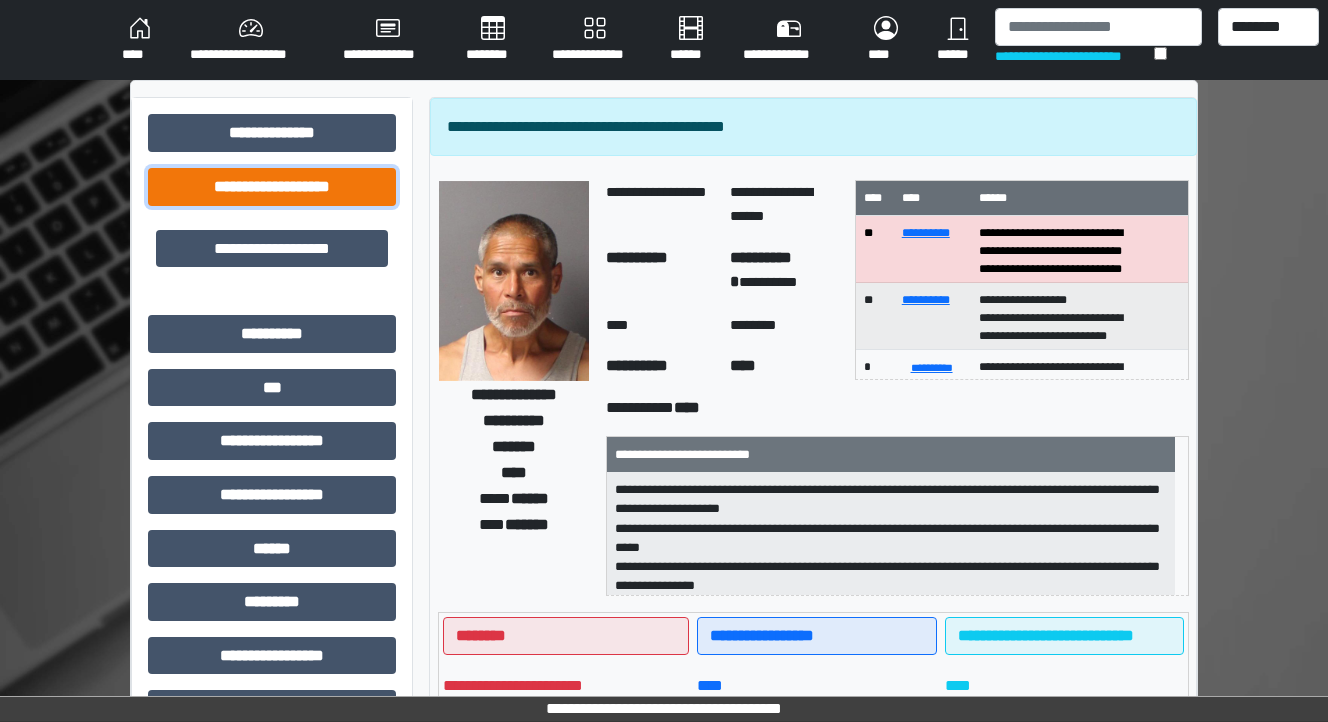 click on "**********" at bounding box center [272, 187] 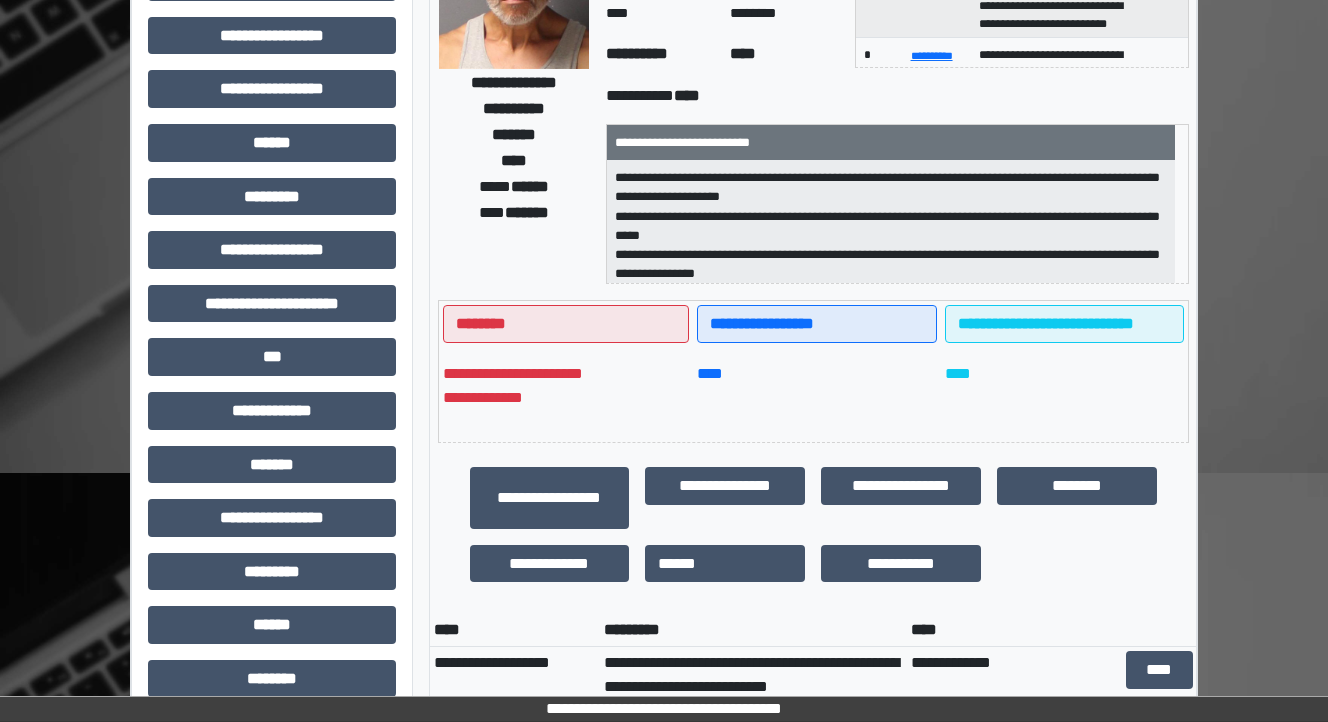 scroll, scrollTop: 320, scrollLeft: 0, axis: vertical 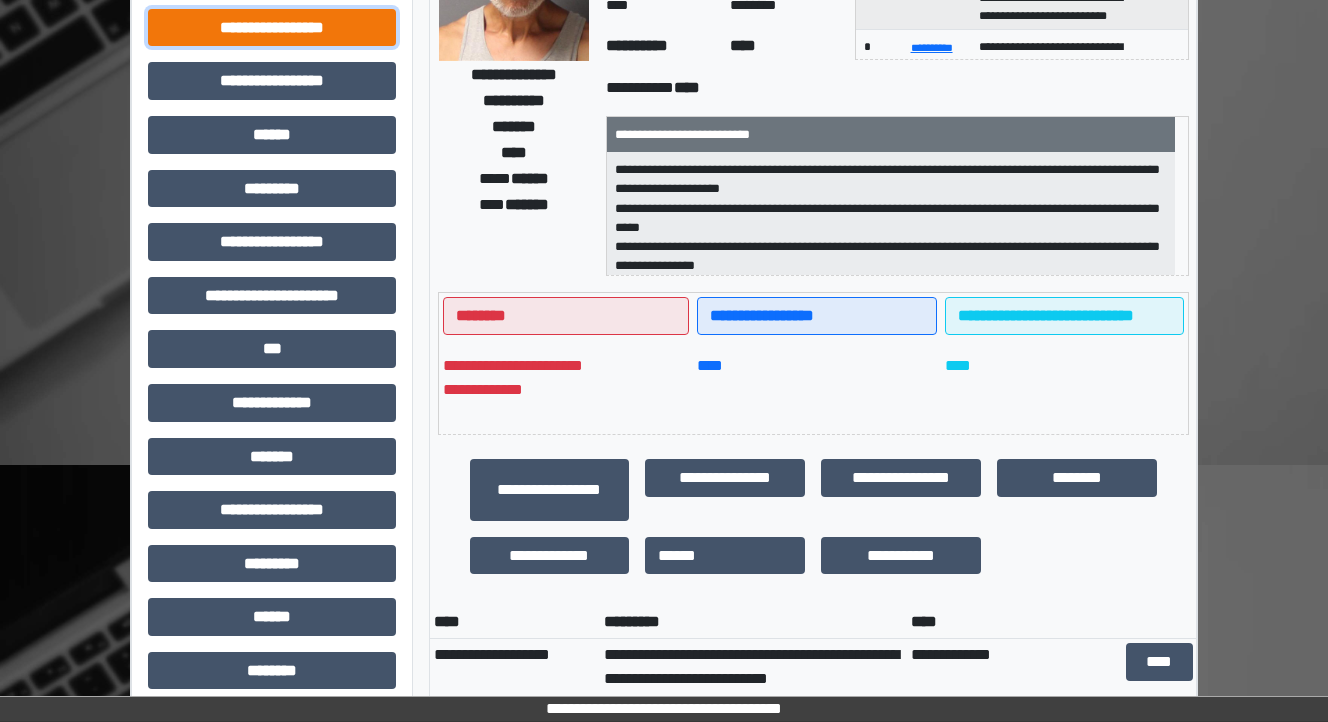 click on "**********" at bounding box center (272, 28) 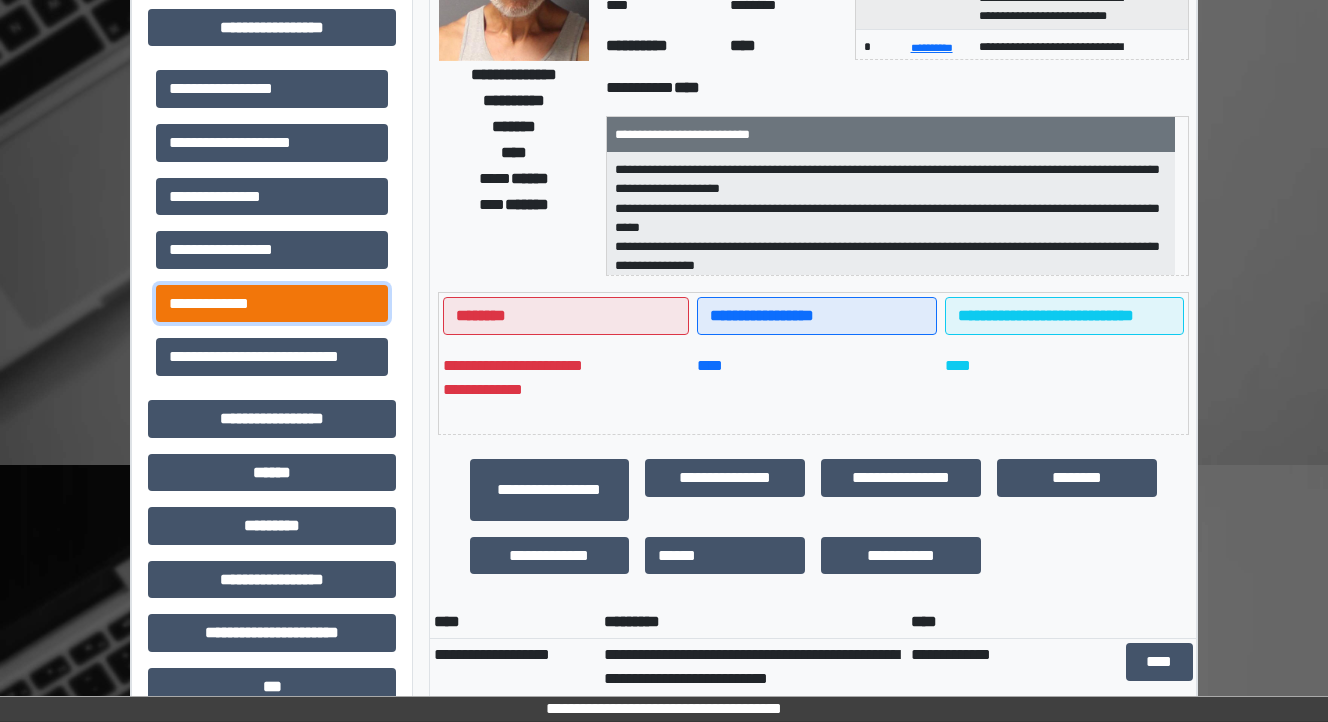 click on "**********" at bounding box center [272, 304] 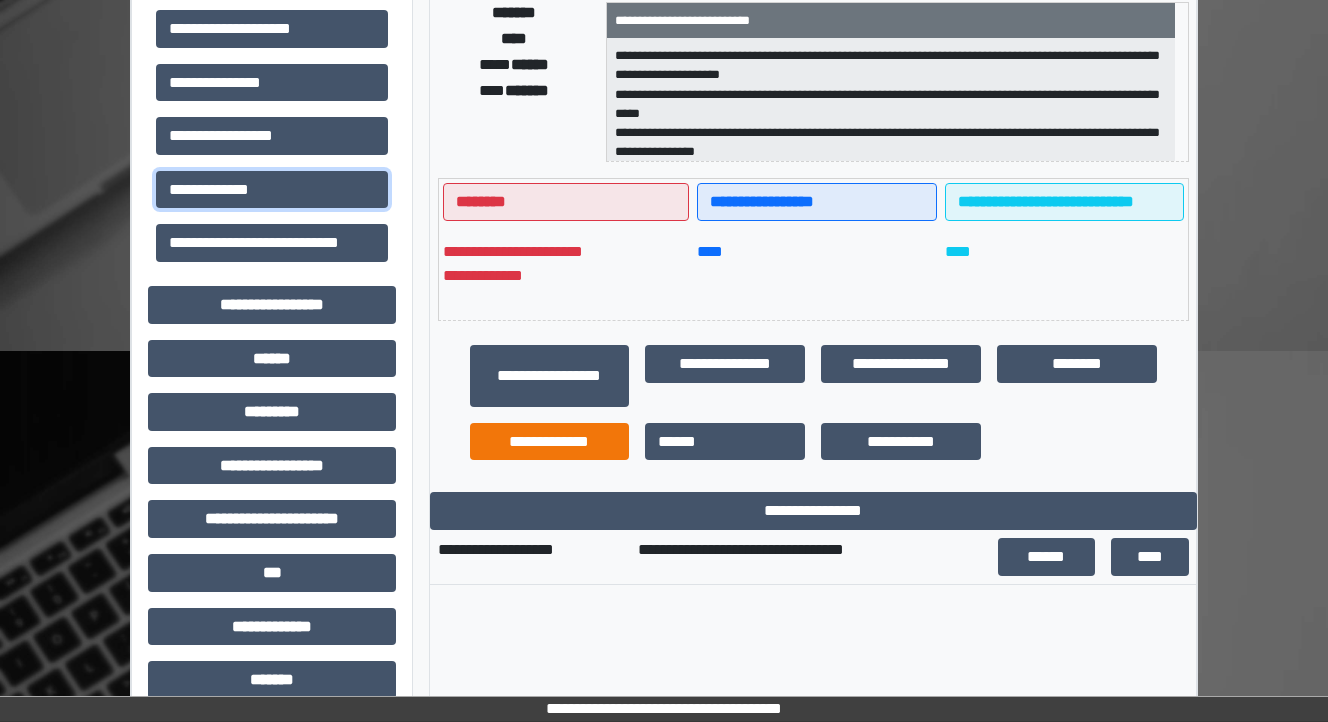 scroll, scrollTop: 640, scrollLeft: 0, axis: vertical 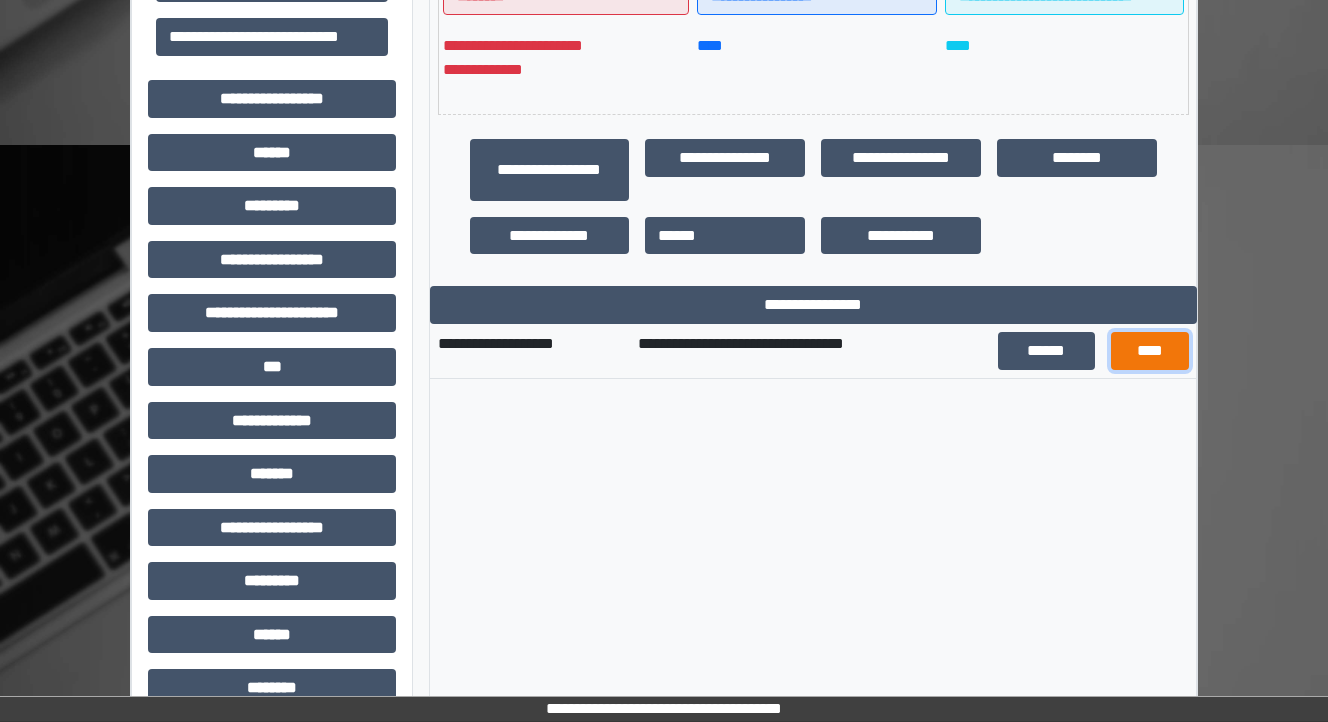 click on "****" at bounding box center (1150, 351) 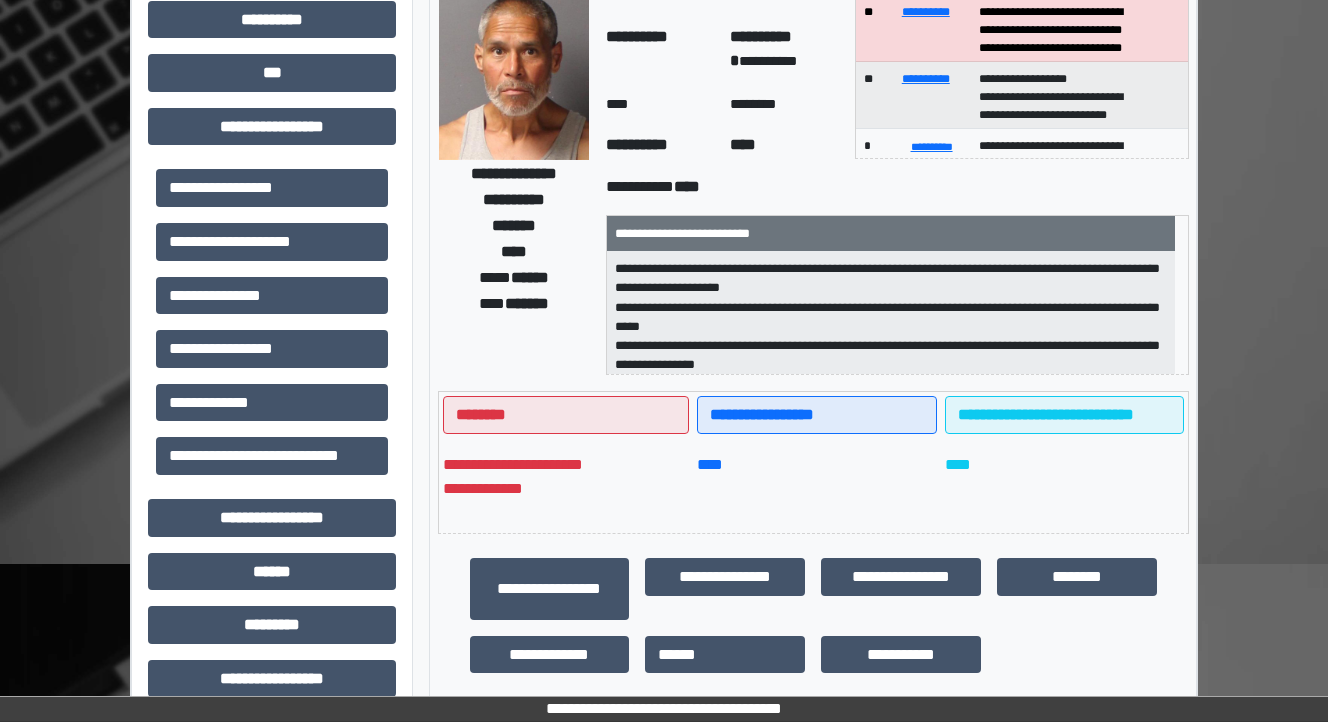 scroll, scrollTop: 0, scrollLeft: 0, axis: both 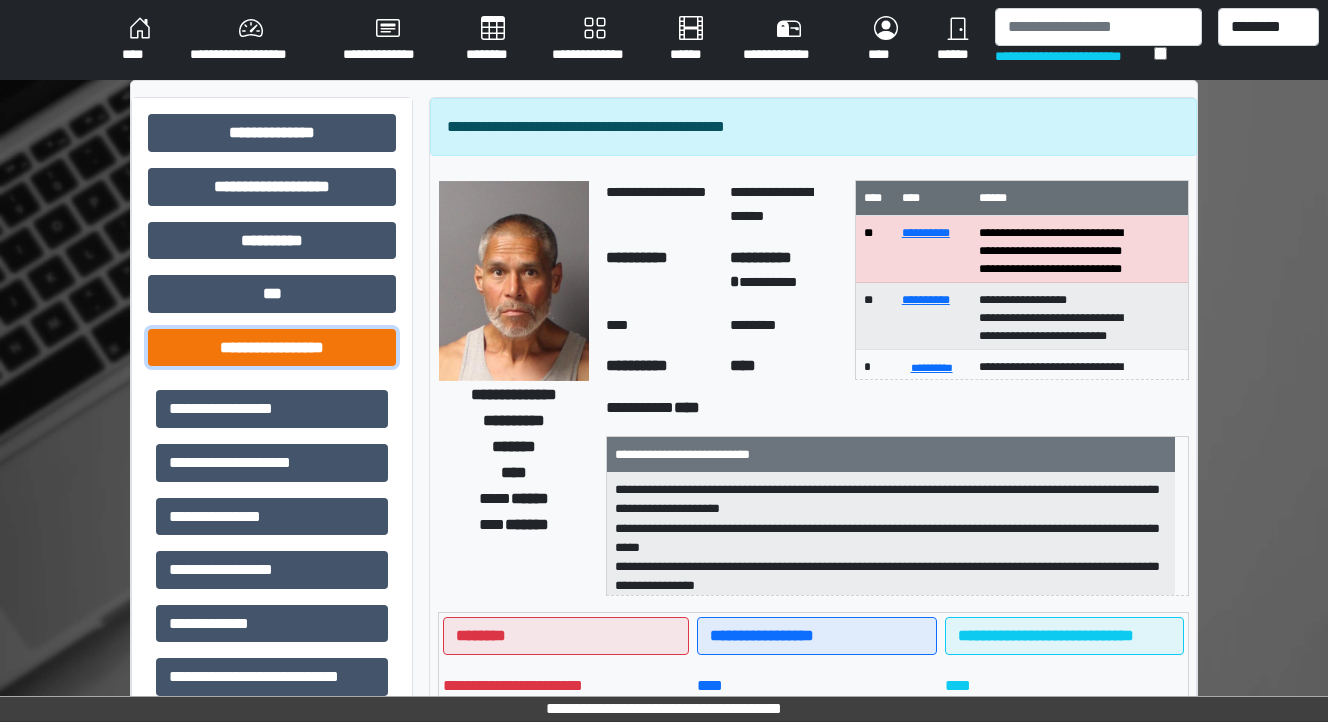 click on "**********" at bounding box center (272, 348) 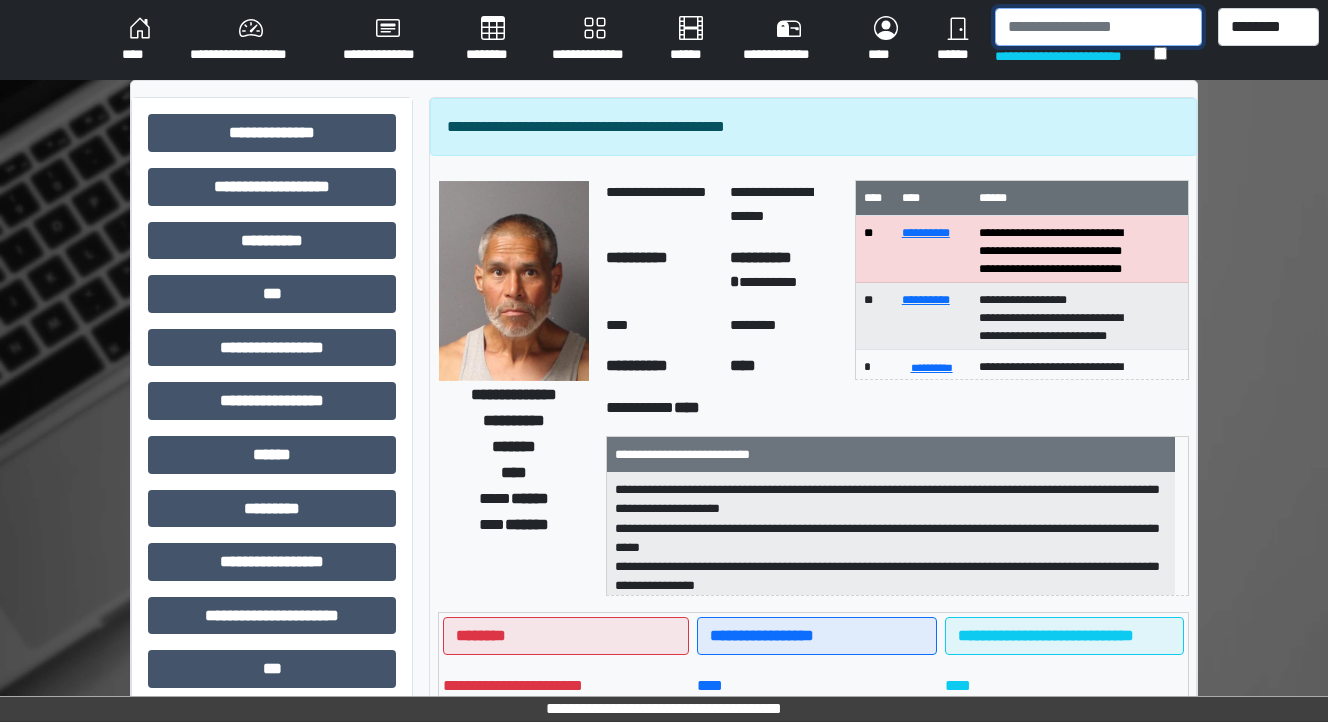 click at bounding box center [1098, 27] 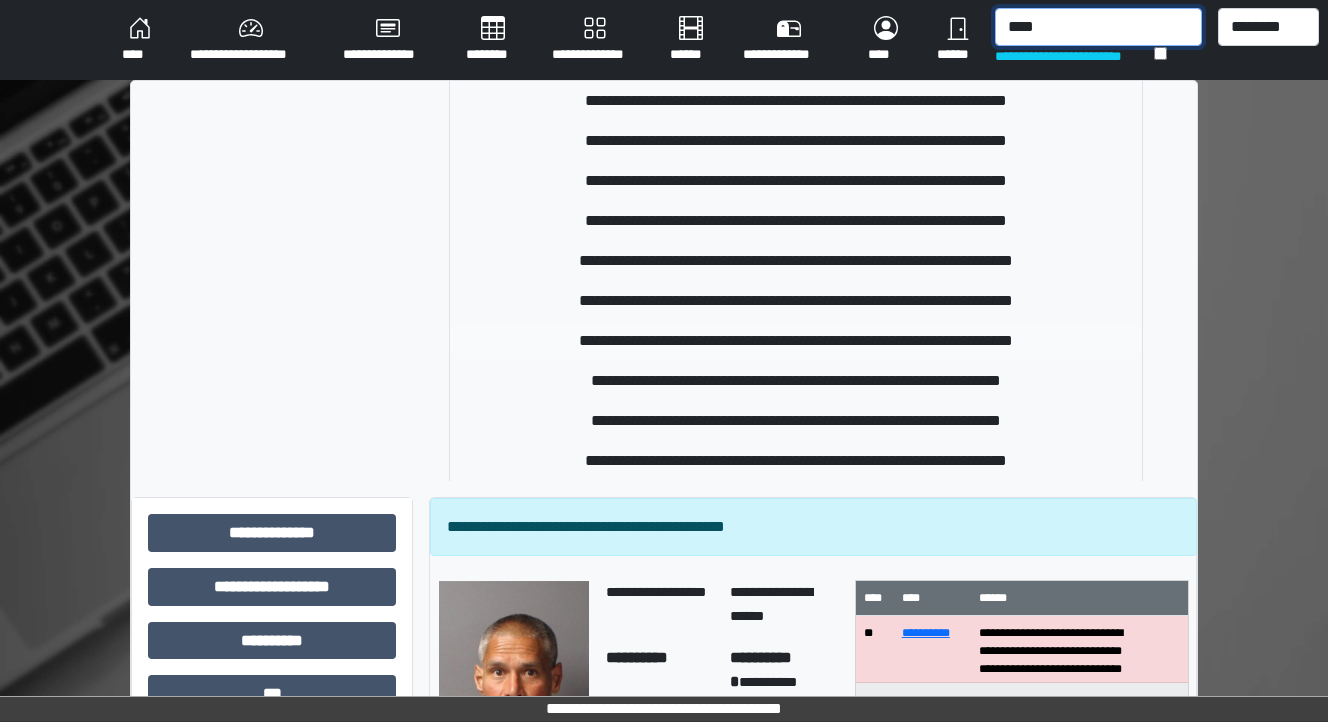 scroll, scrollTop: 441, scrollLeft: 0, axis: vertical 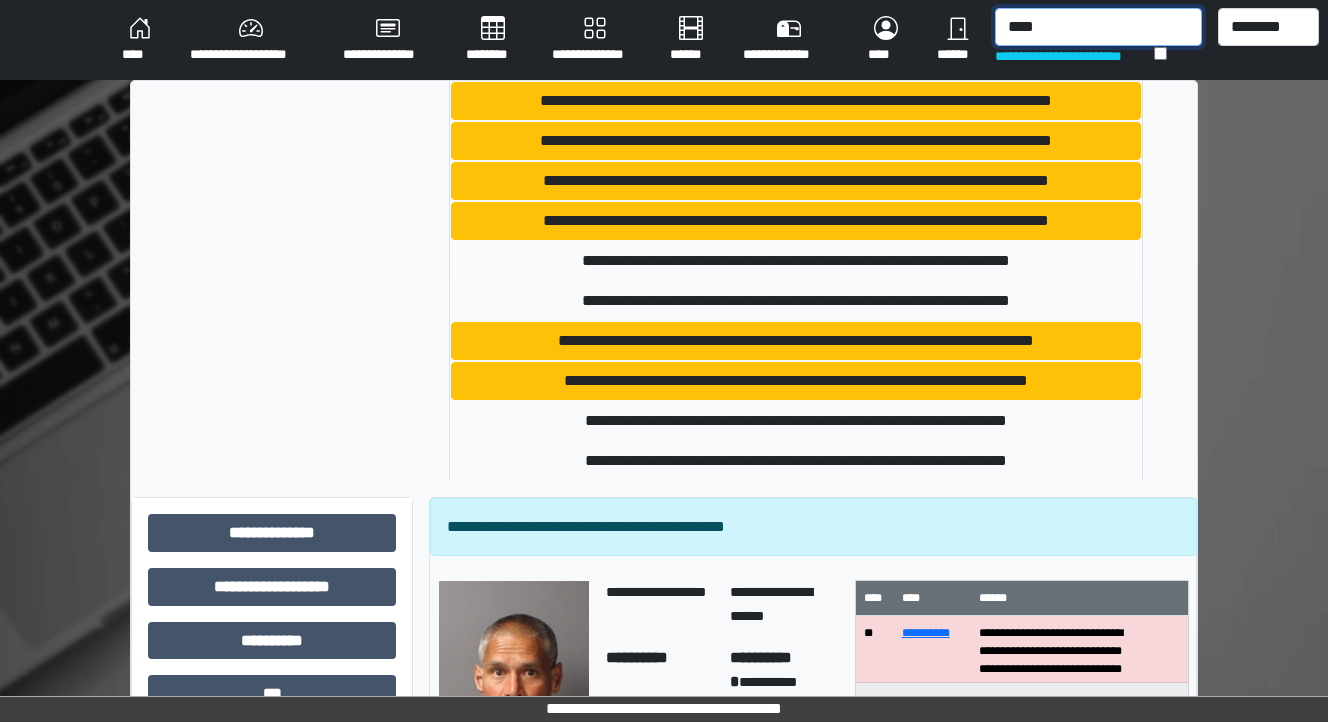 type on "****" 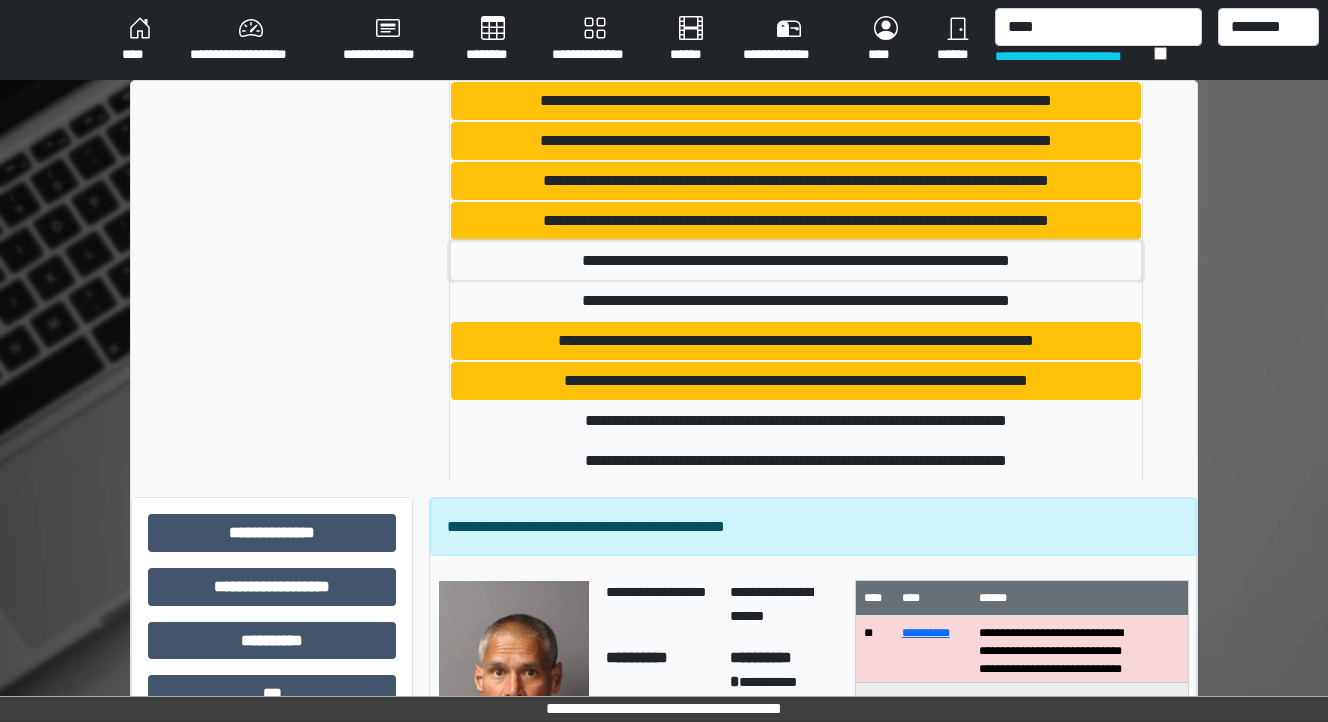 click on "**********" at bounding box center [796, 261] 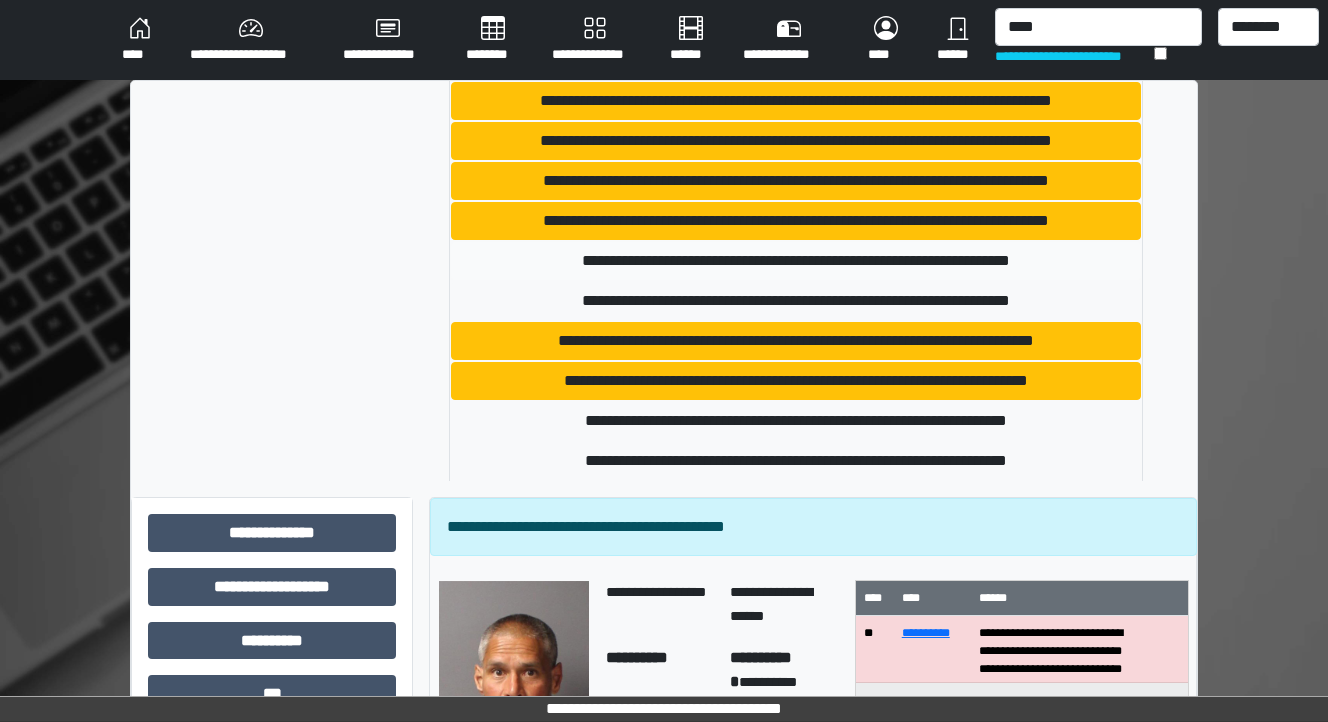 type 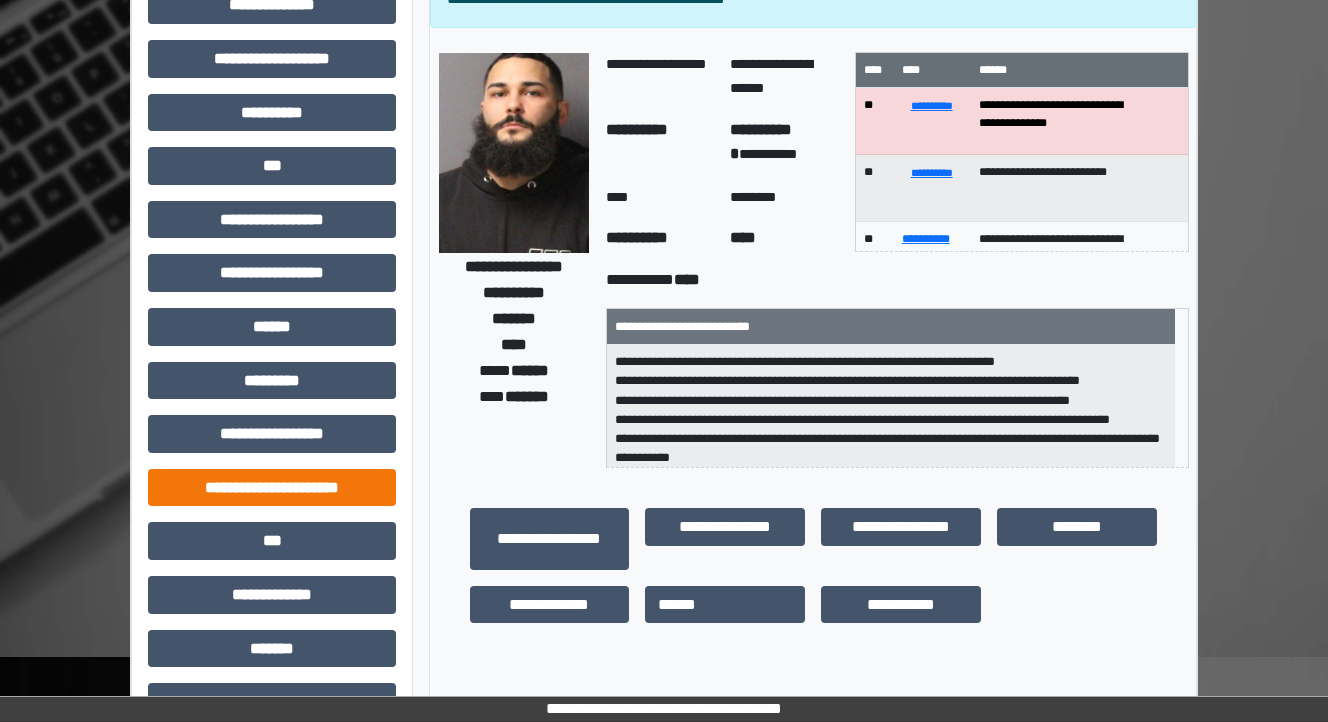 scroll, scrollTop: 160, scrollLeft: 0, axis: vertical 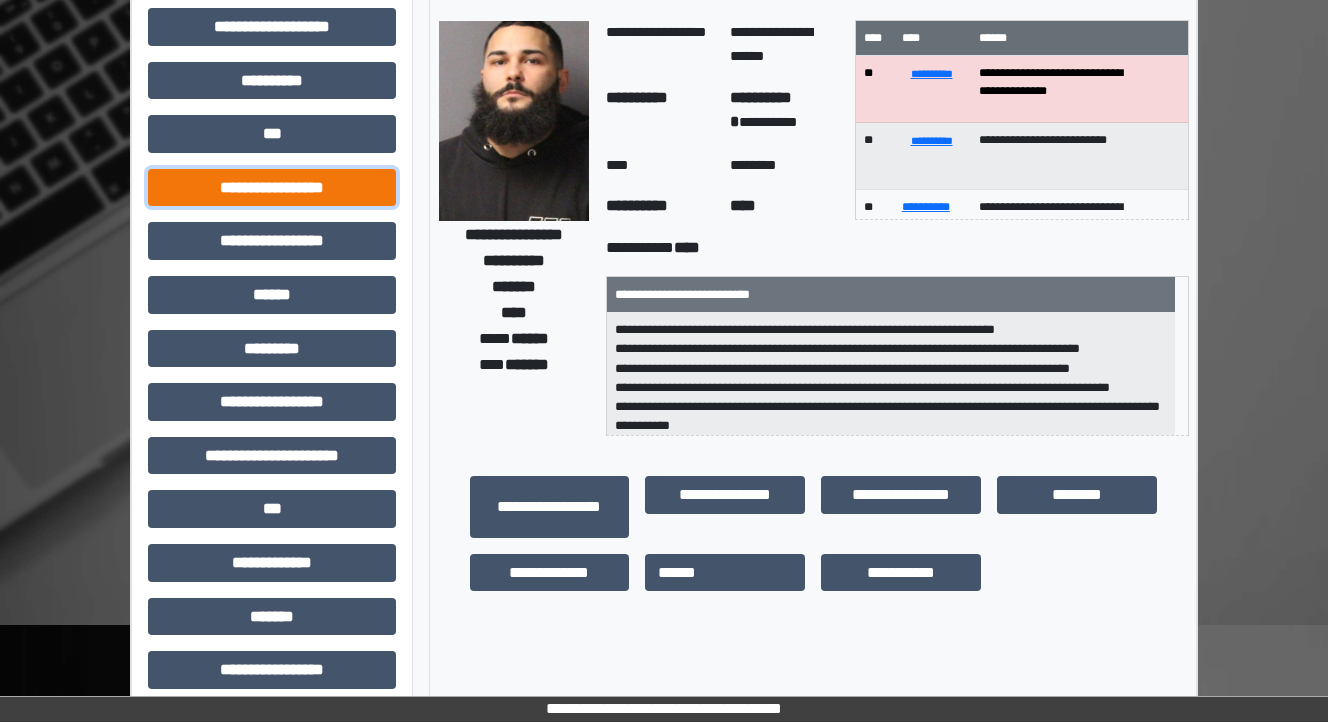 click on "**********" at bounding box center [272, 188] 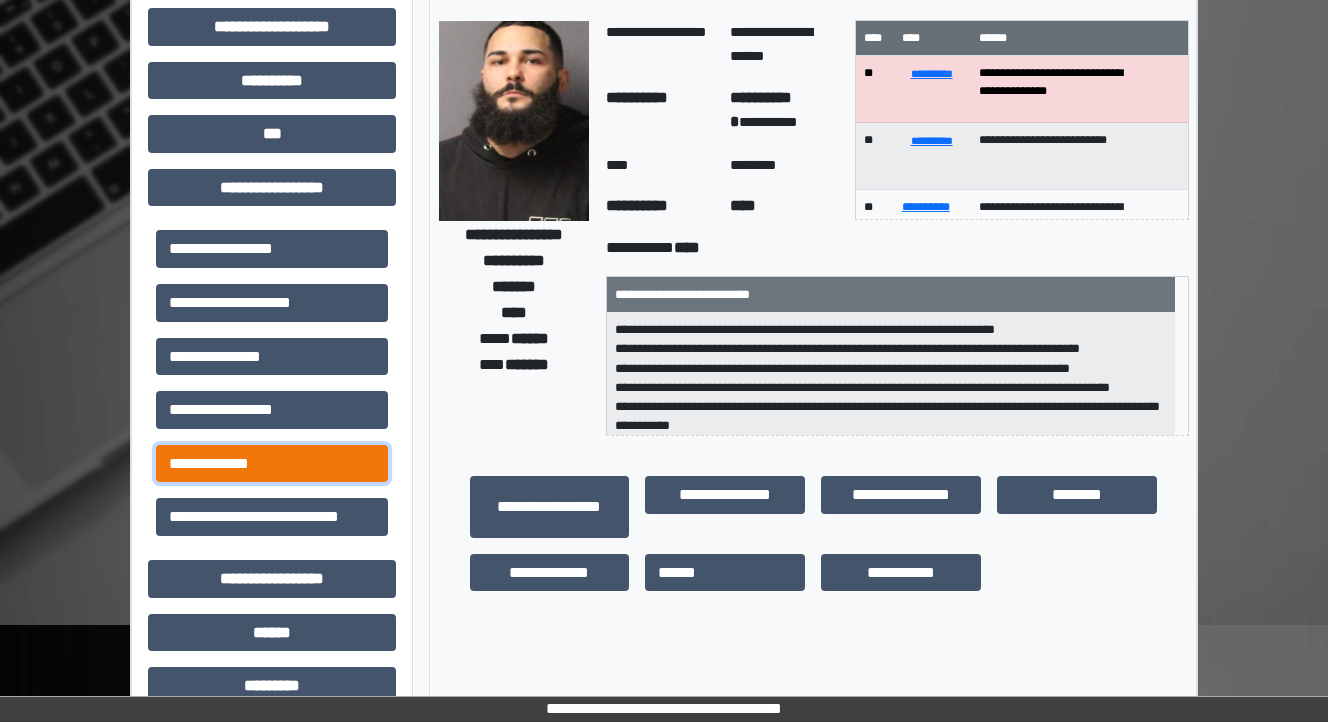 click on "**********" at bounding box center (272, 464) 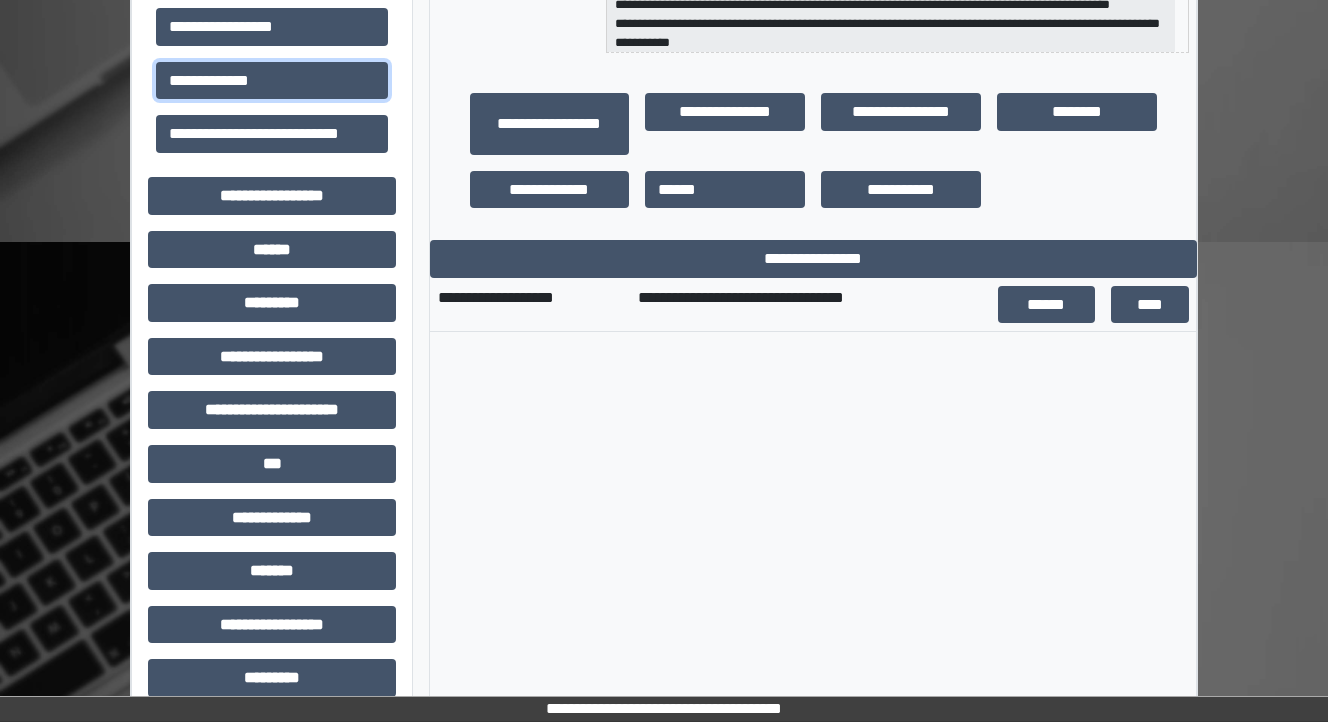 scroll, scrollTop: 560, scrollLeft: 0, axis: vertical 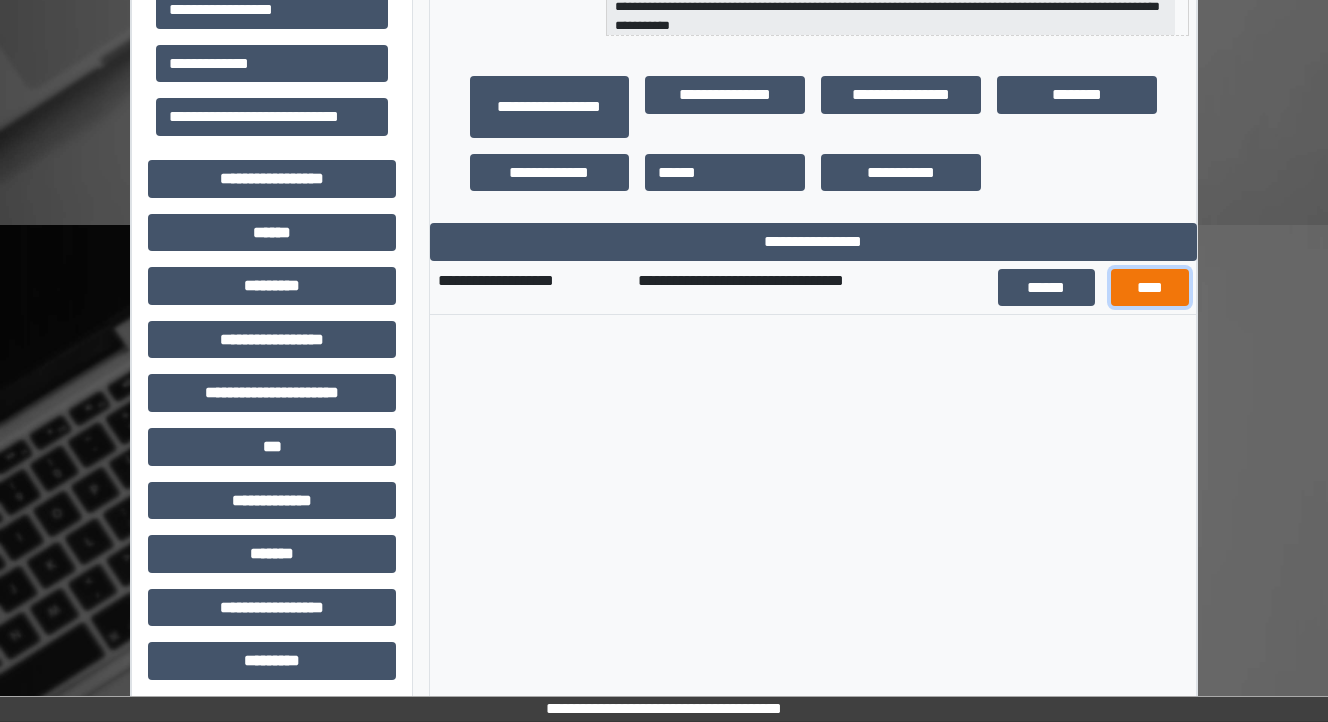 click on "****" at bounding box center (1150, 288) 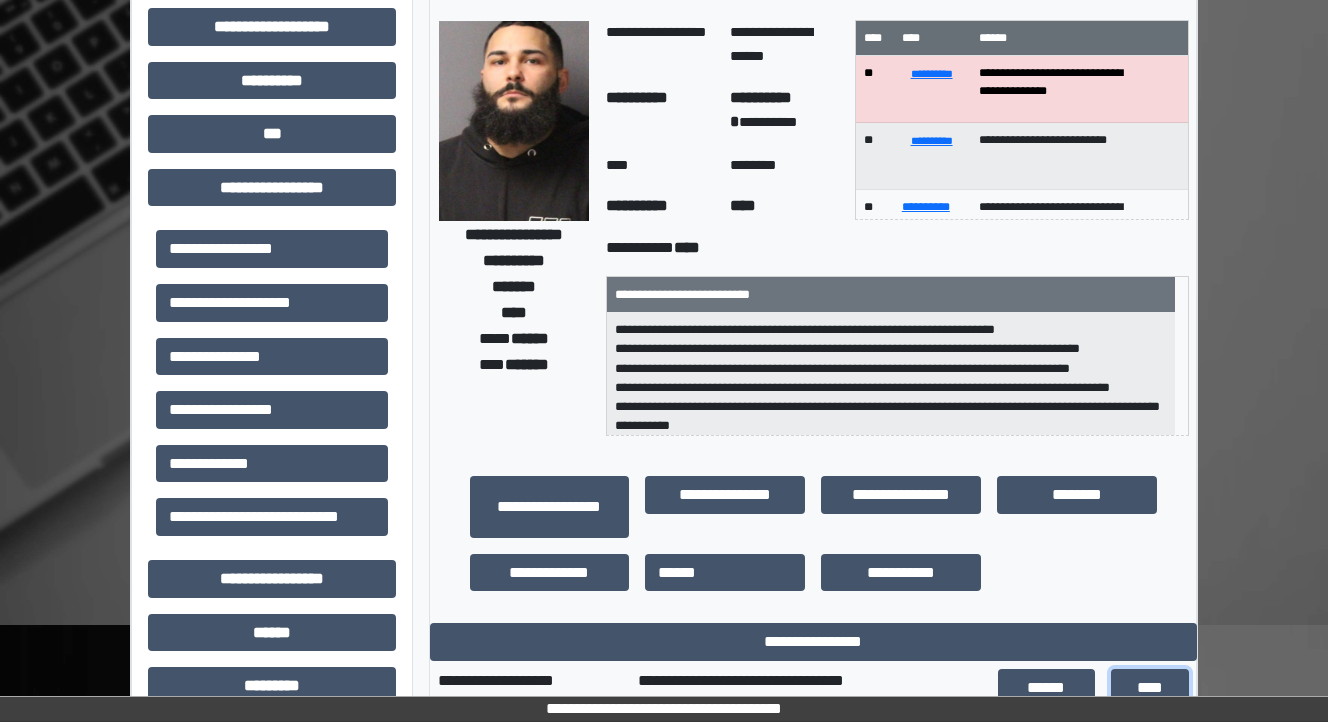 scroll, scrollTop: 80, scrollLeft: 0, axis: vertical 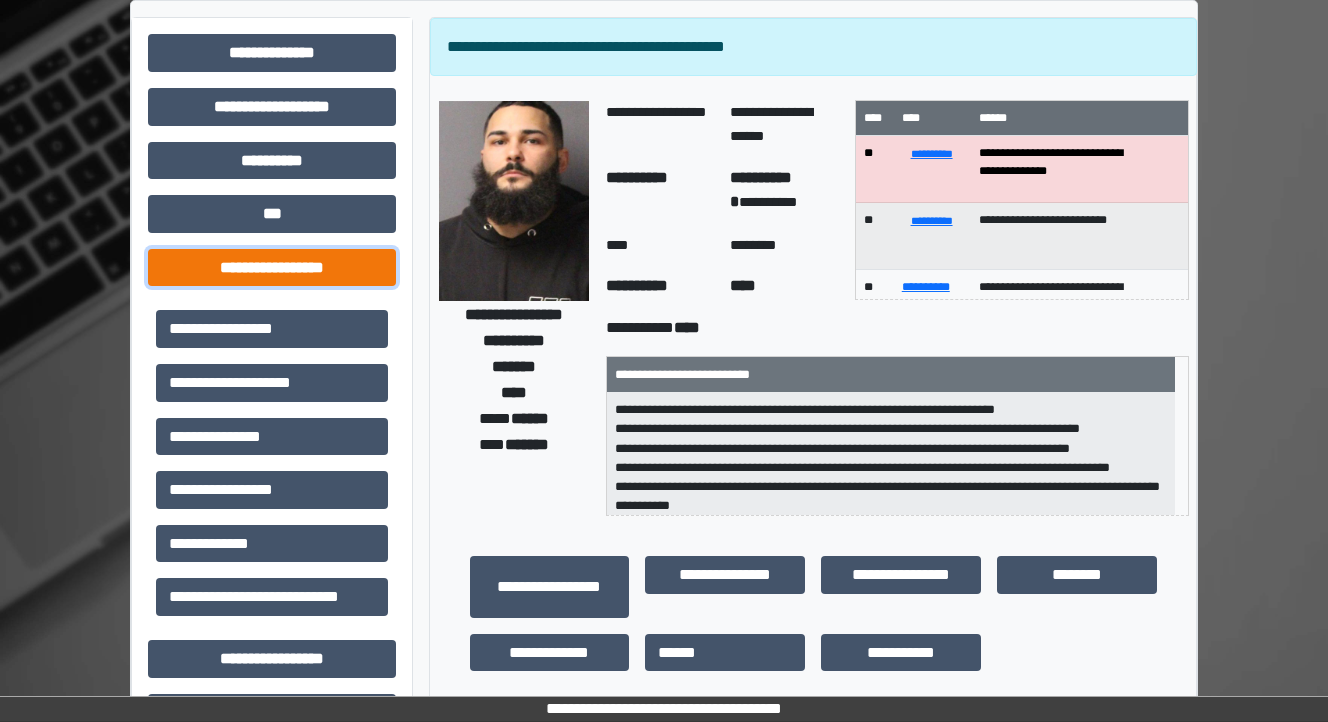 click on "**********" at bounding box center [272, 268] 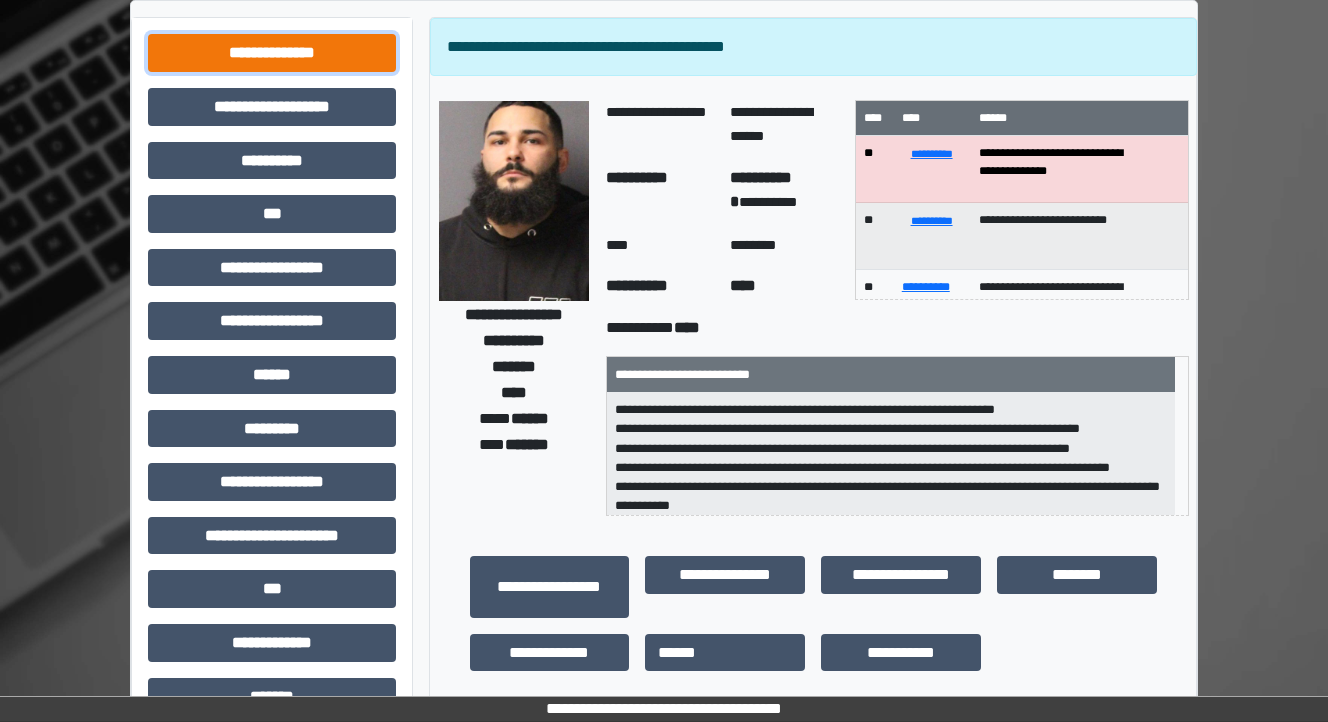 click on "**********" at bounding box center (272, 53) 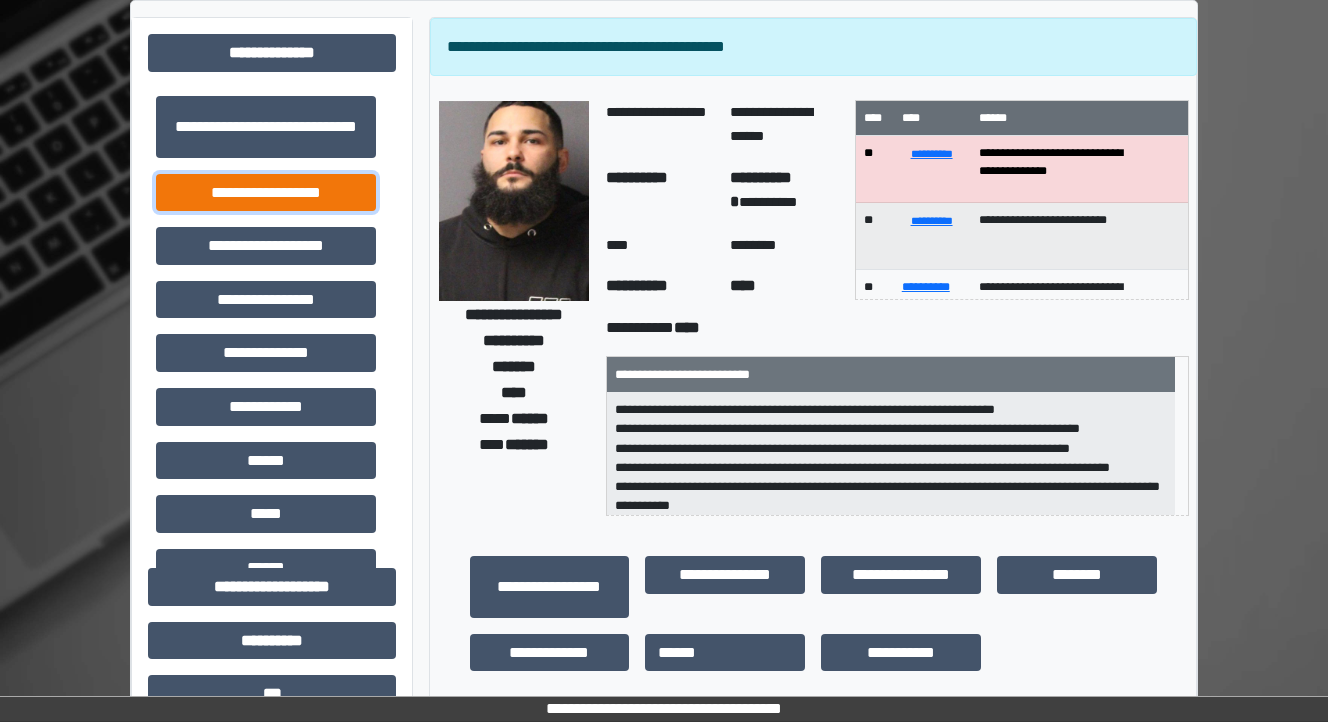 click on "**********" at bounding box center (266, 193) 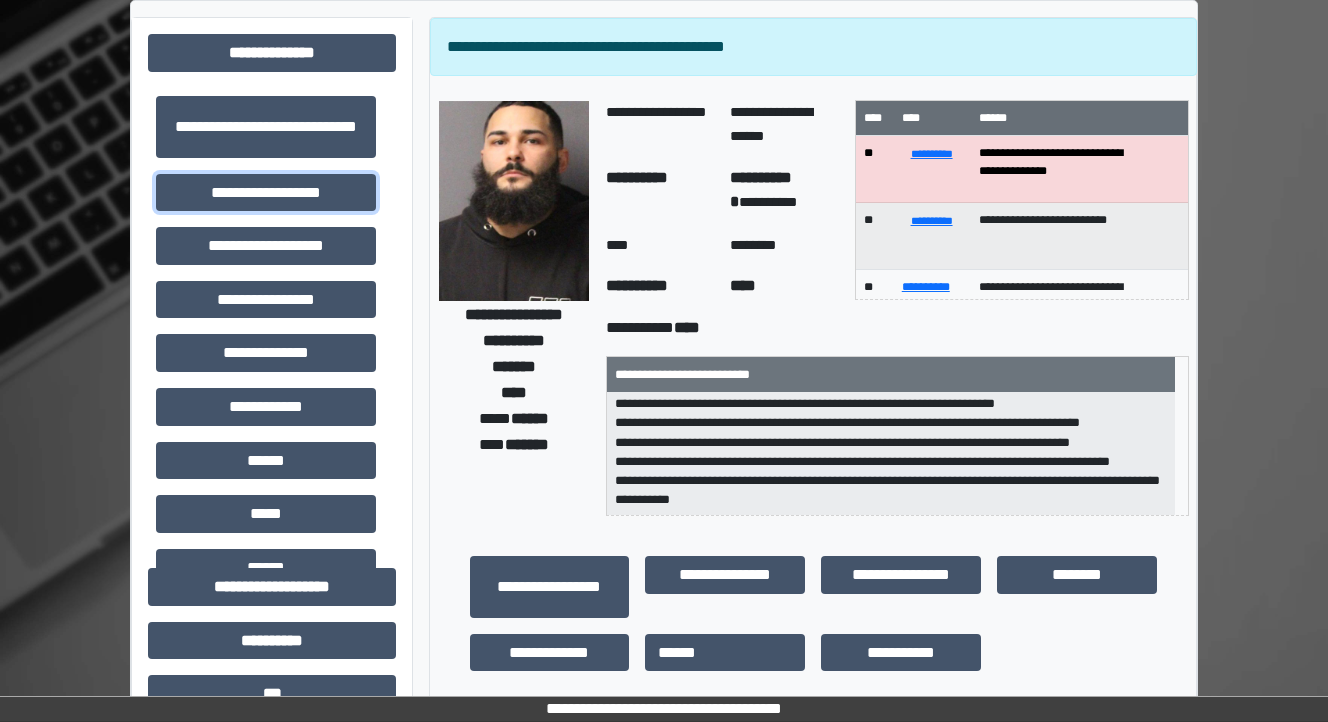 scroll, scrollTop: 0, scrollLeft: 0, axis: both 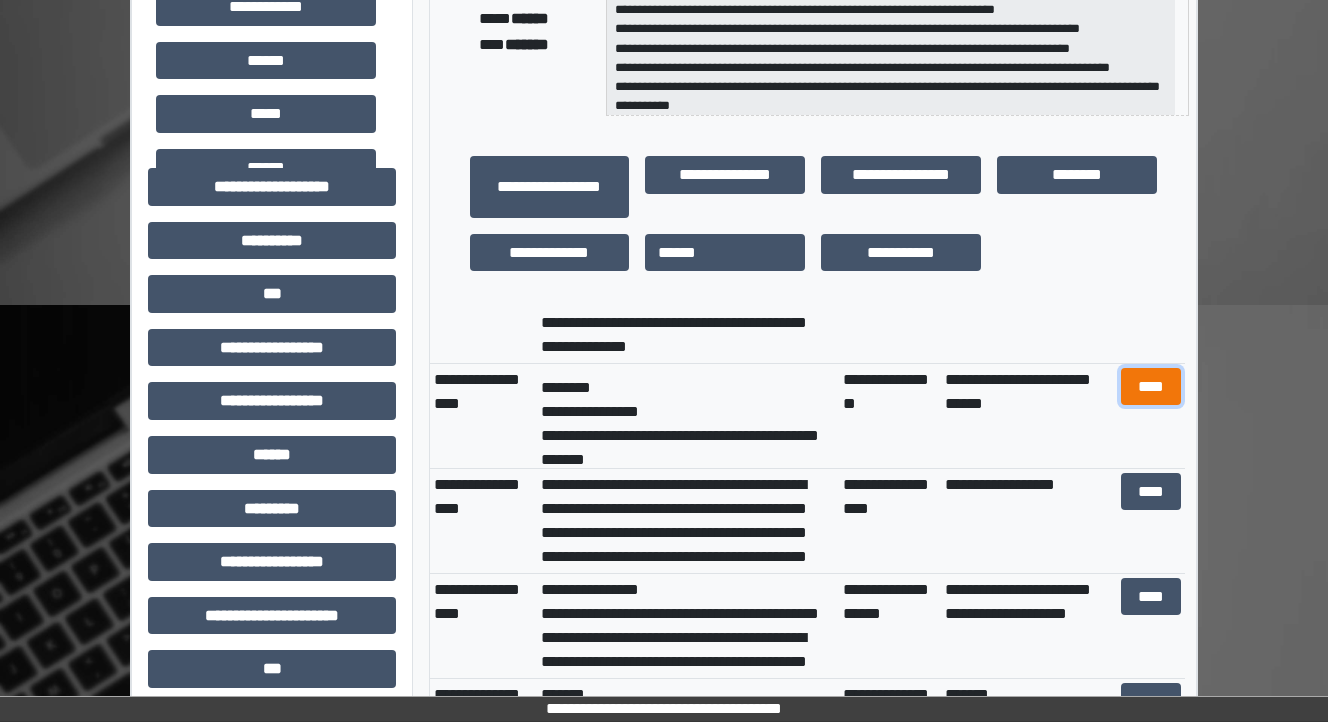 click on "****" at bounding box center (1150, 387) 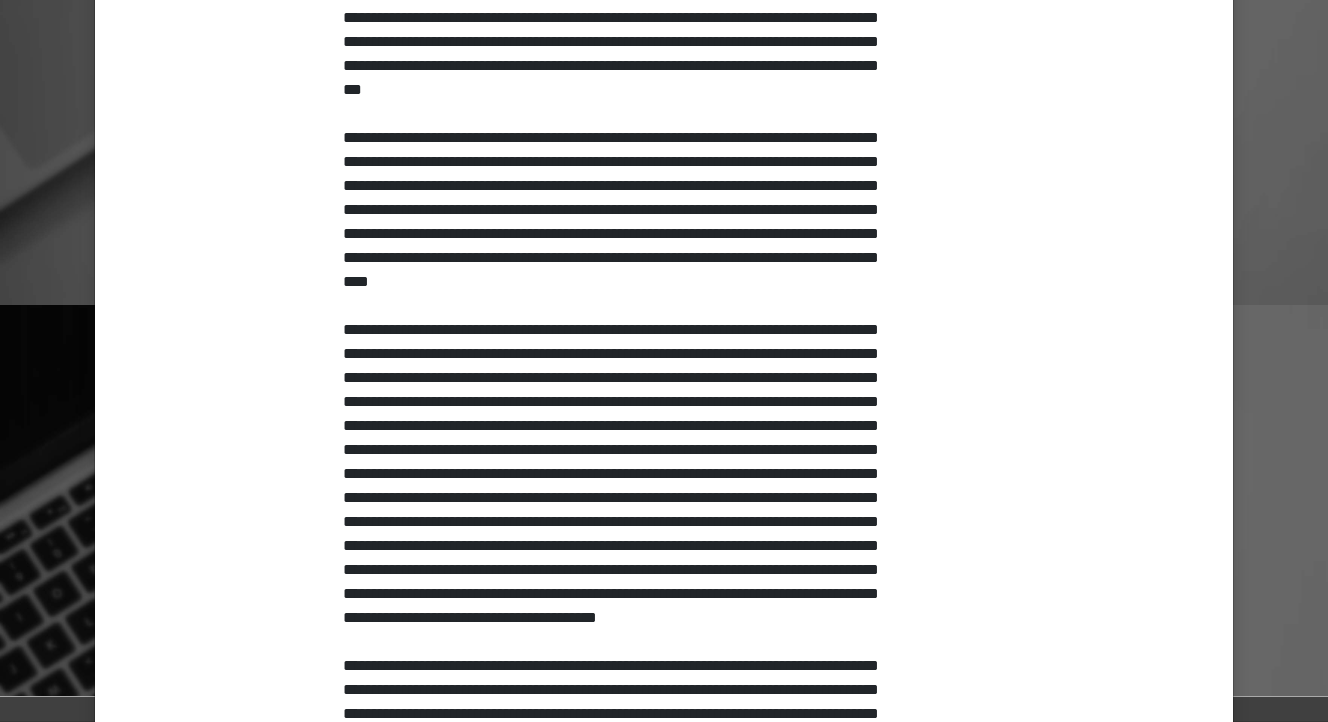 scroll, scrollTop: 1200, scrollLeft: 0, axis: vertical 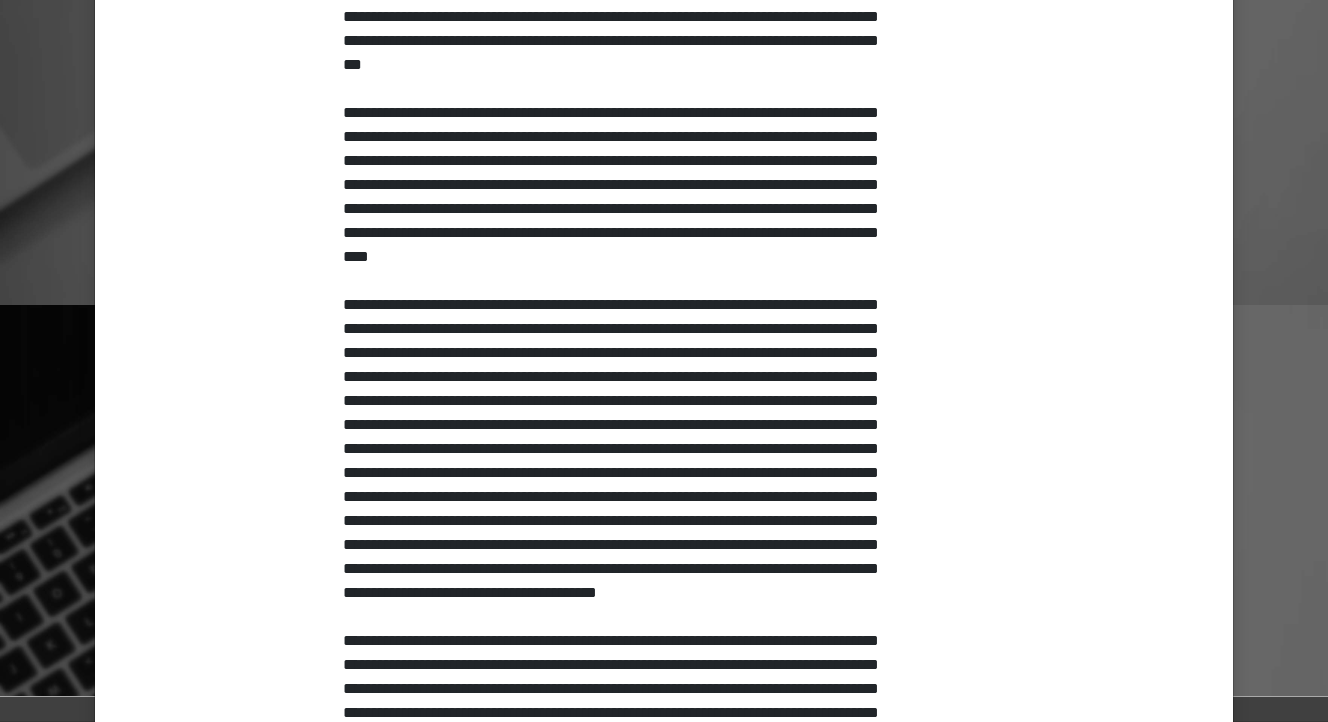 type 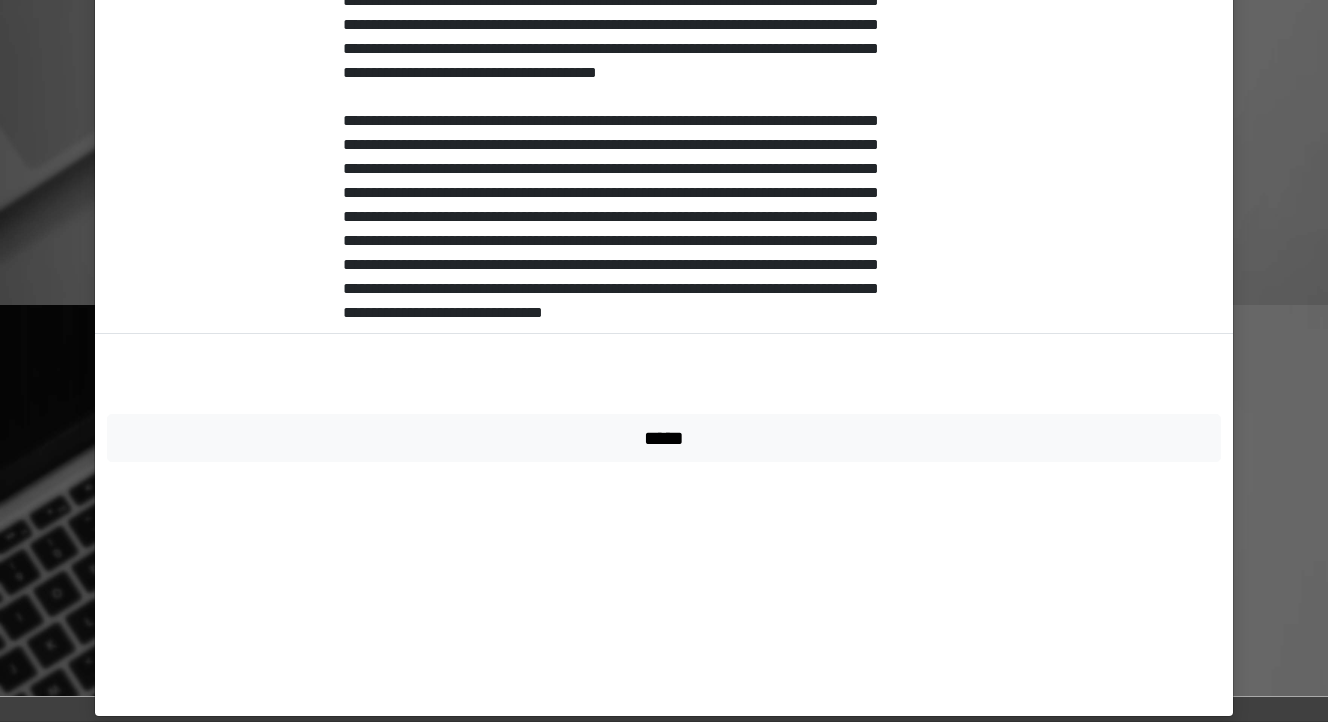 scroll, scrollTop: 1743, scrollLeft: 0, axis: vertical 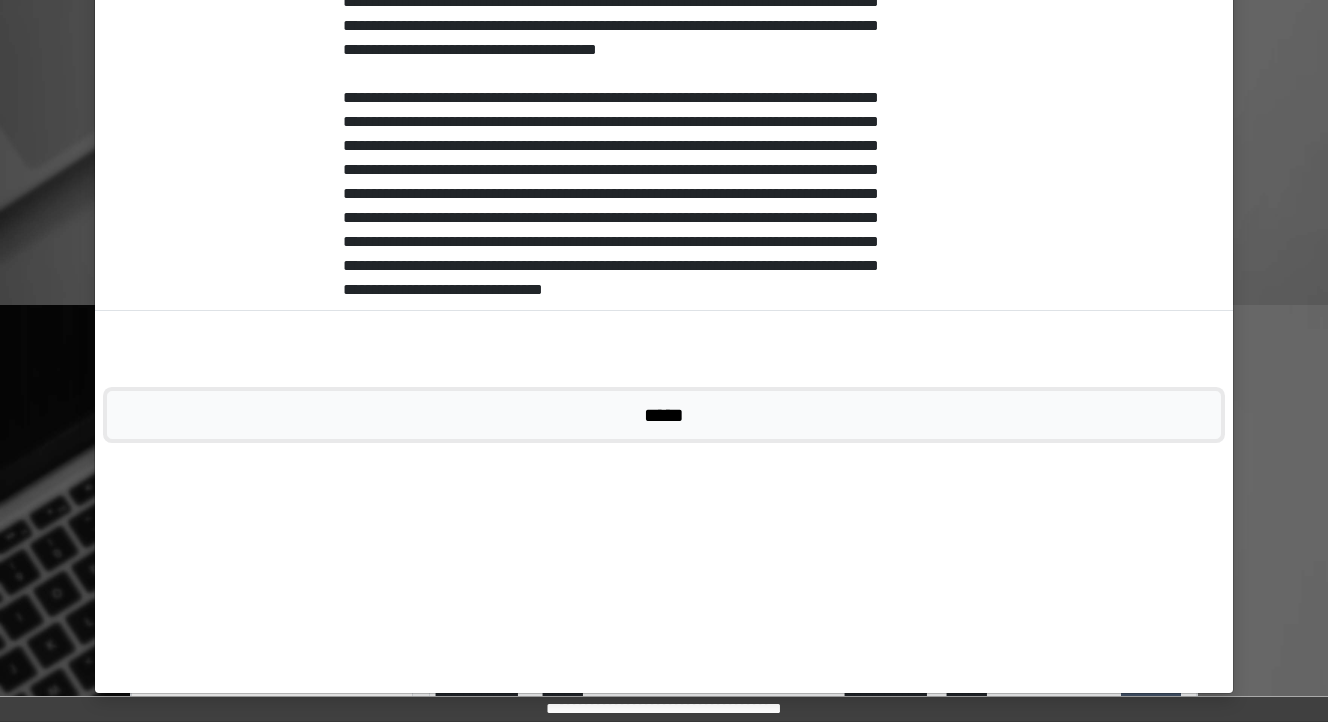 click on "*****" at bounding box center (664, 415) 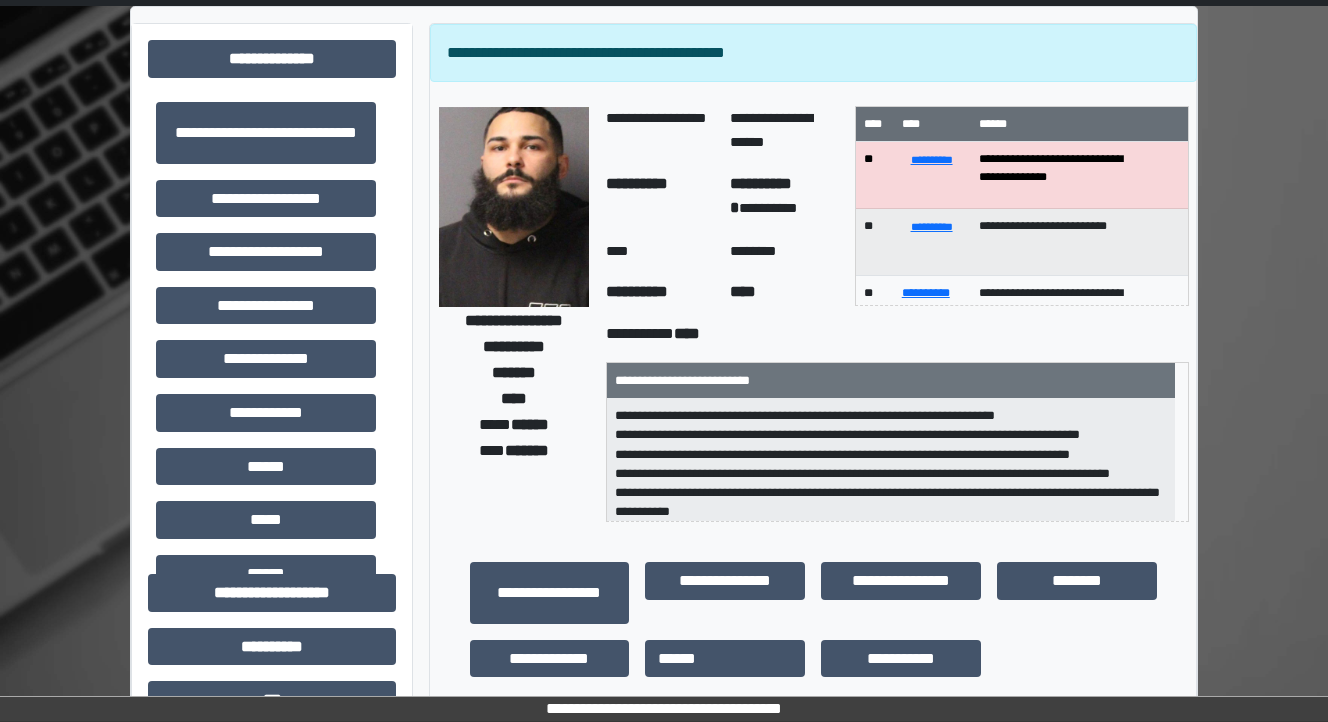 scroll, scrollTop: 0, scrollLeft: 0, axis: both 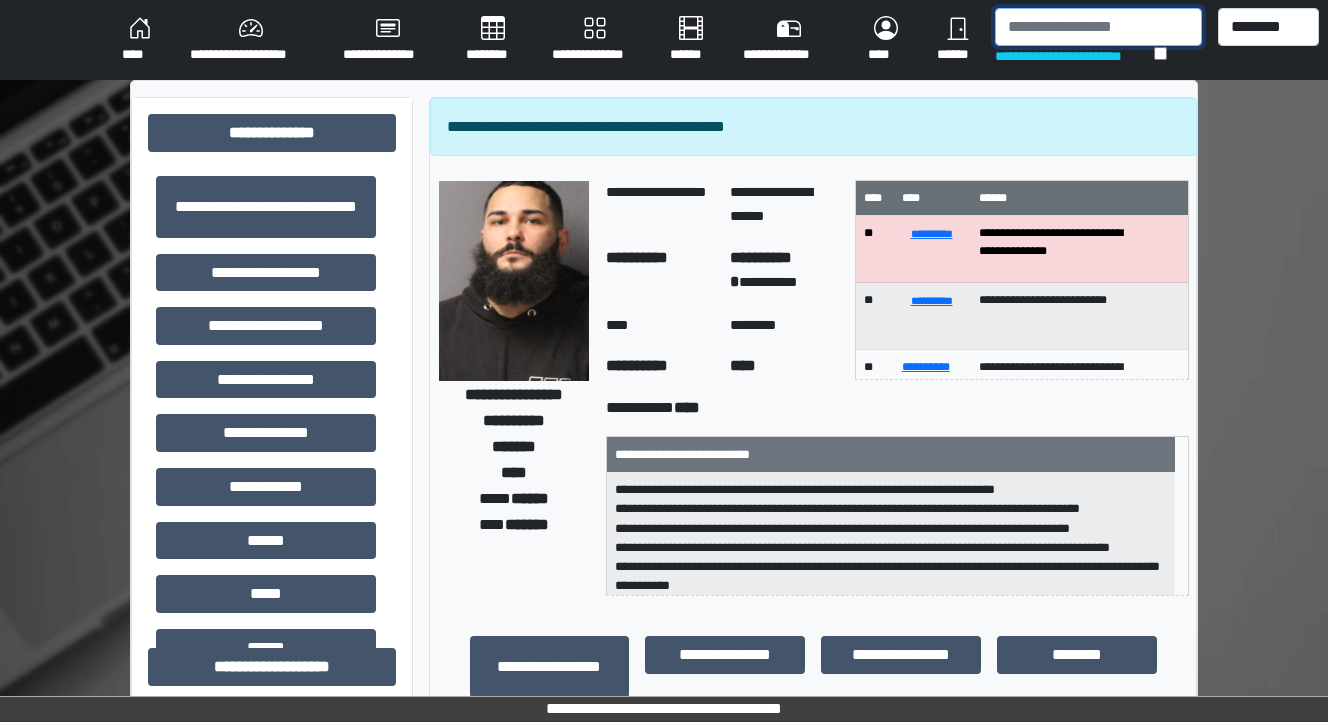 click at bounding box center [1098, 27] 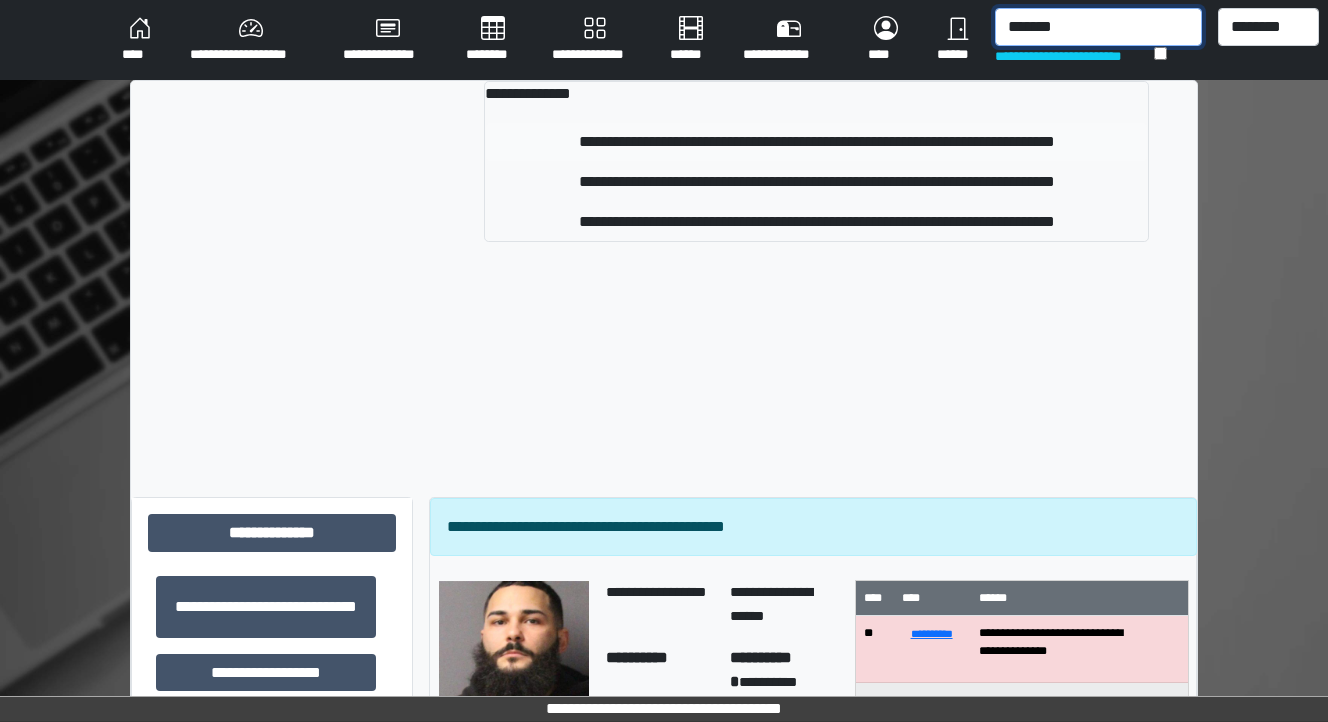 type on "*******" 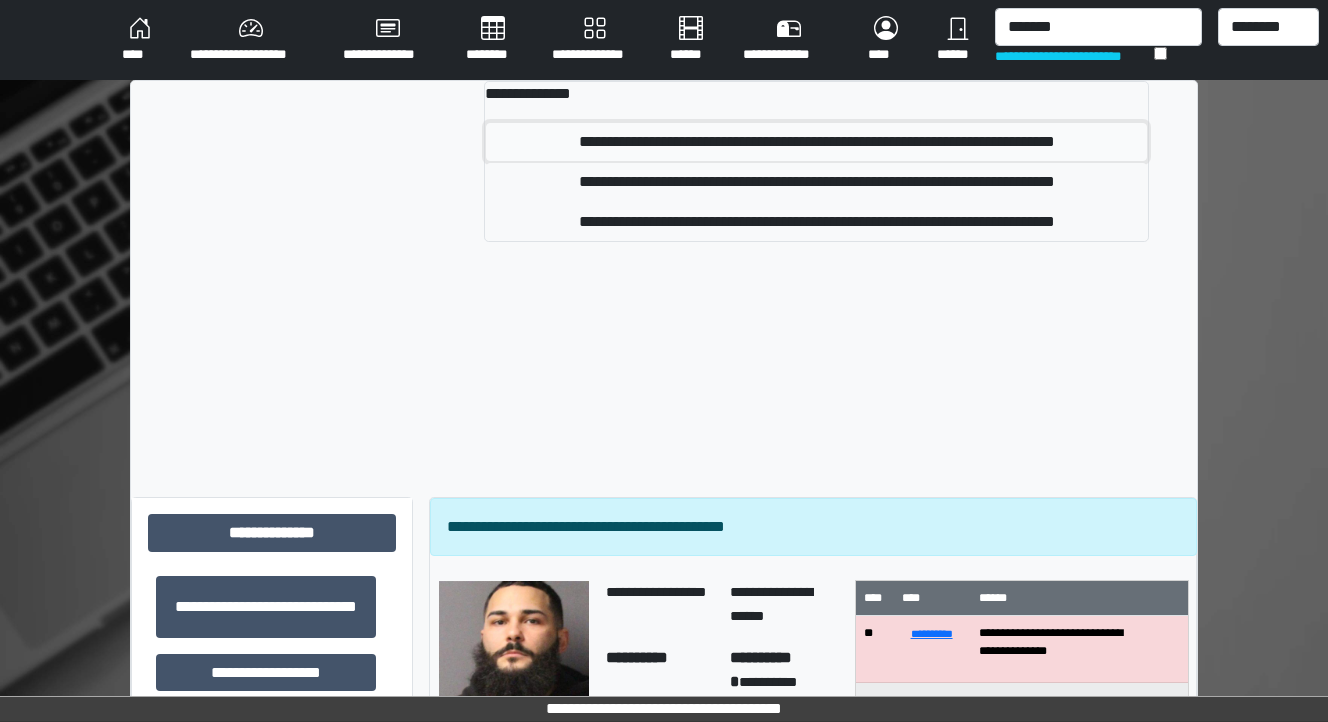 click on "**********" at bounding box center [816, 142] 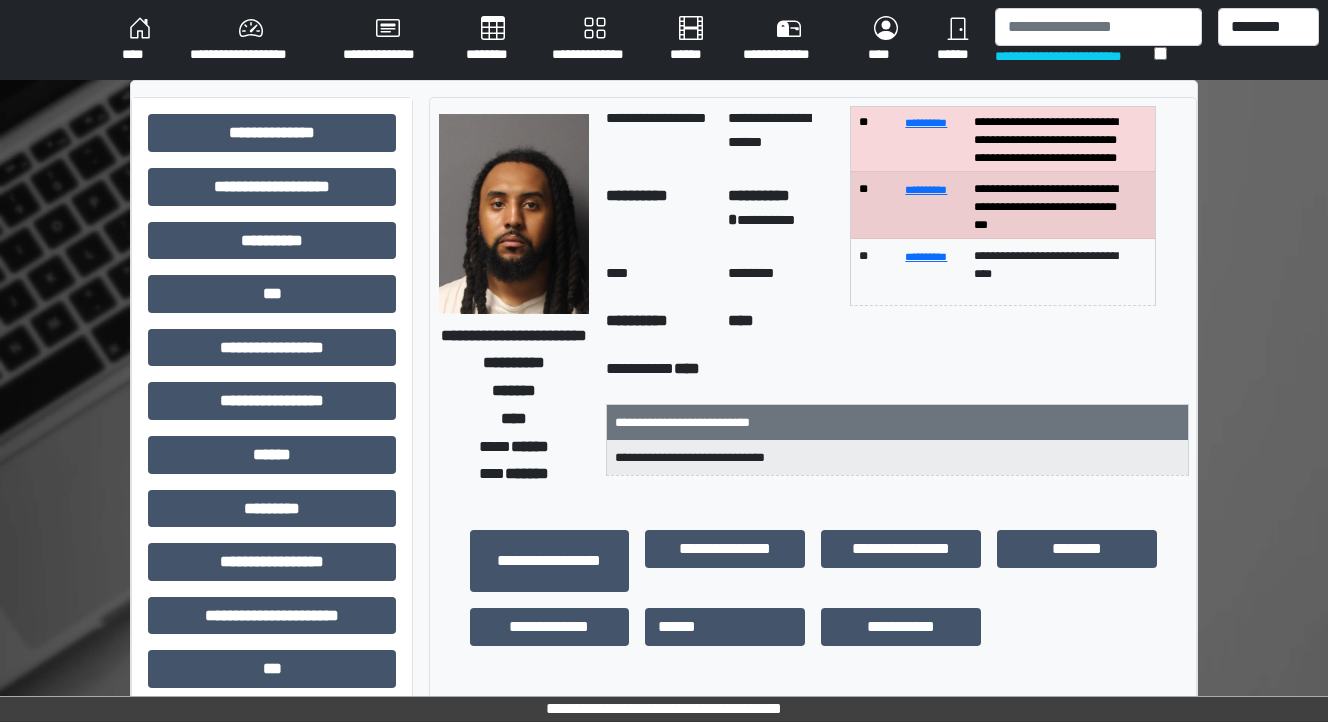 scroll, scrollTop: 0, scrollLeft: 0, axis: both 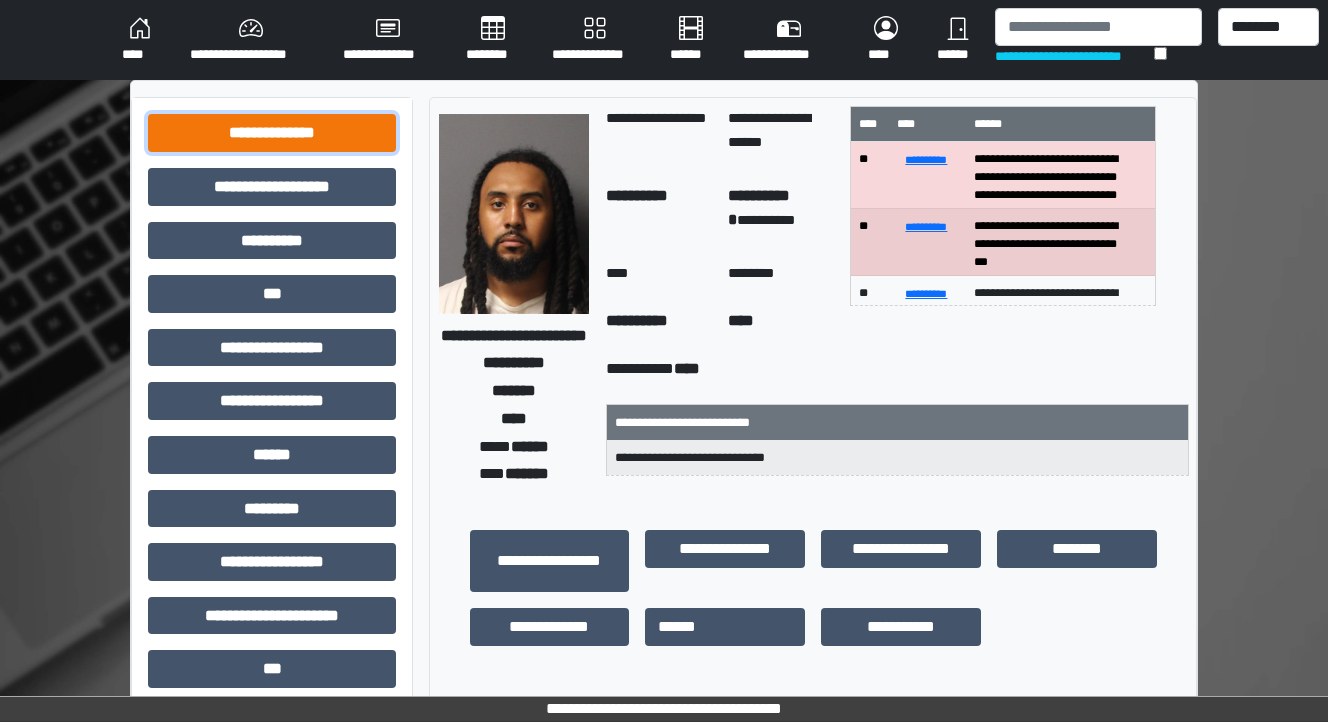 click on "**********" at bounding box center (272, 133) 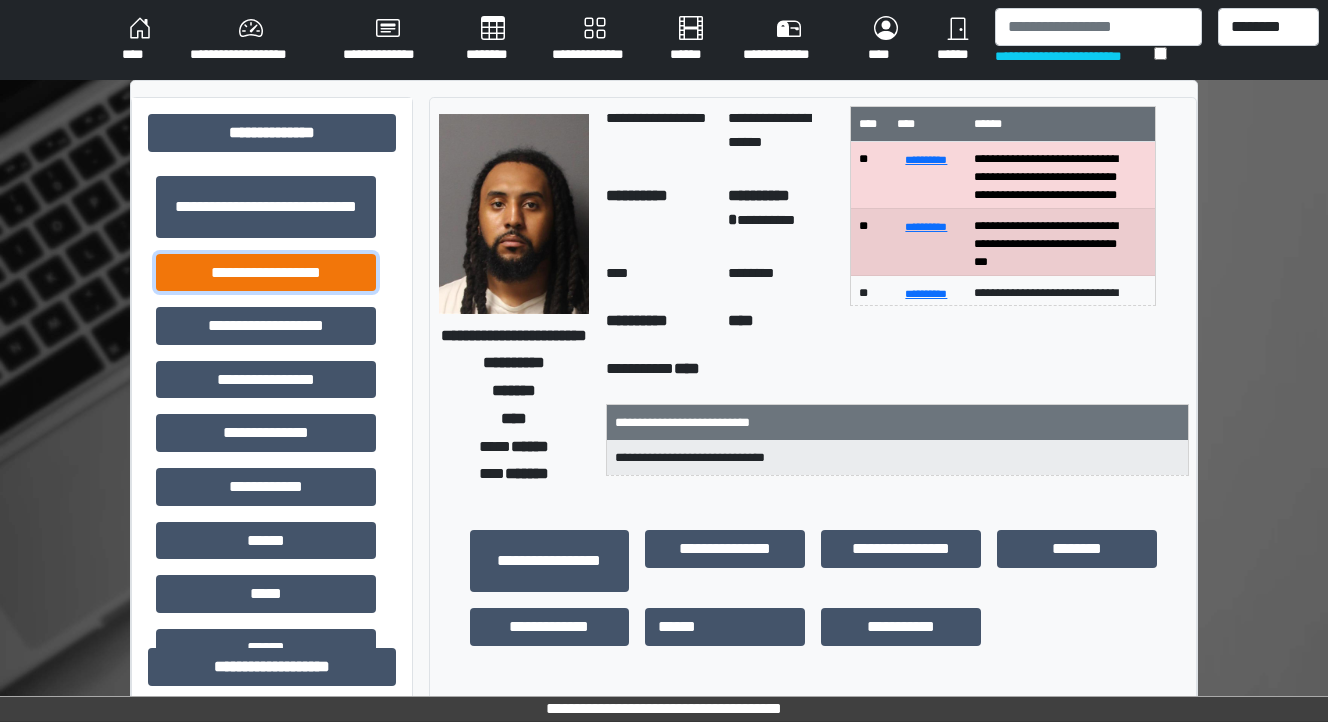 click on "**********" at bounding box center (266, 273) 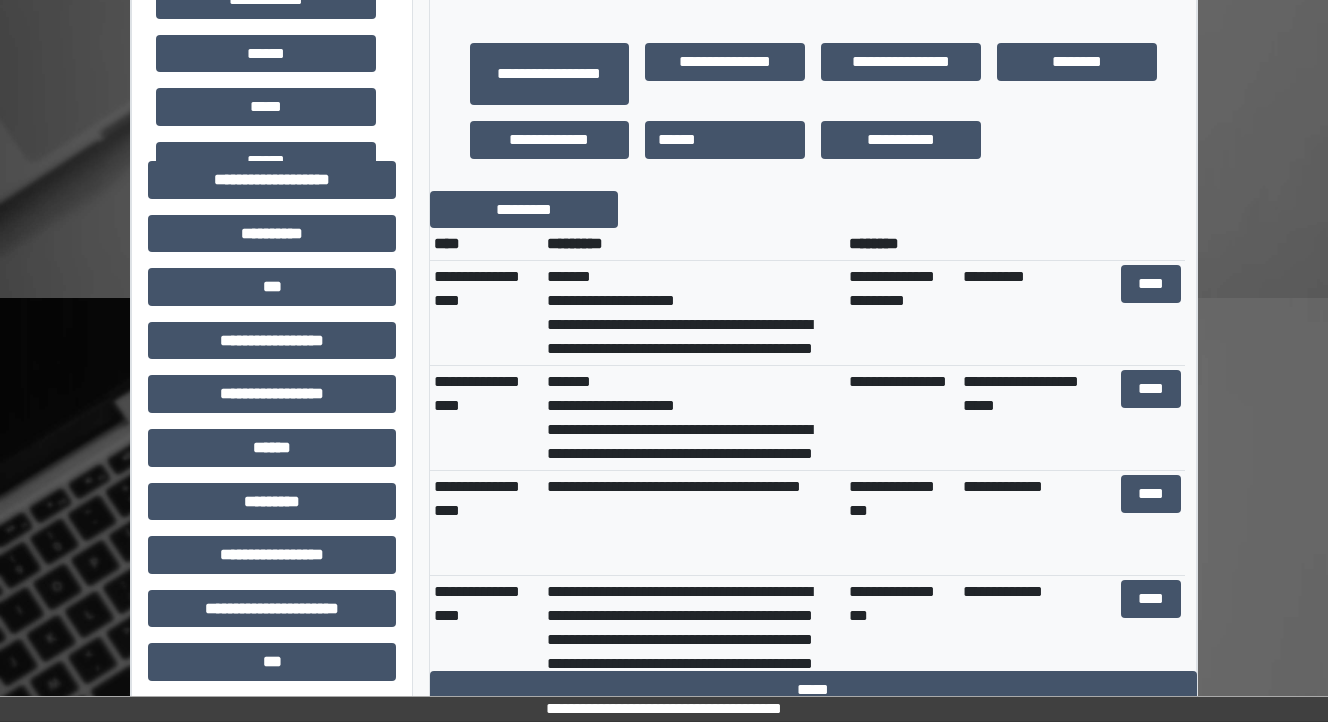 scroll, scrollTop: 560, scrollLeft: 0, axis: vertical 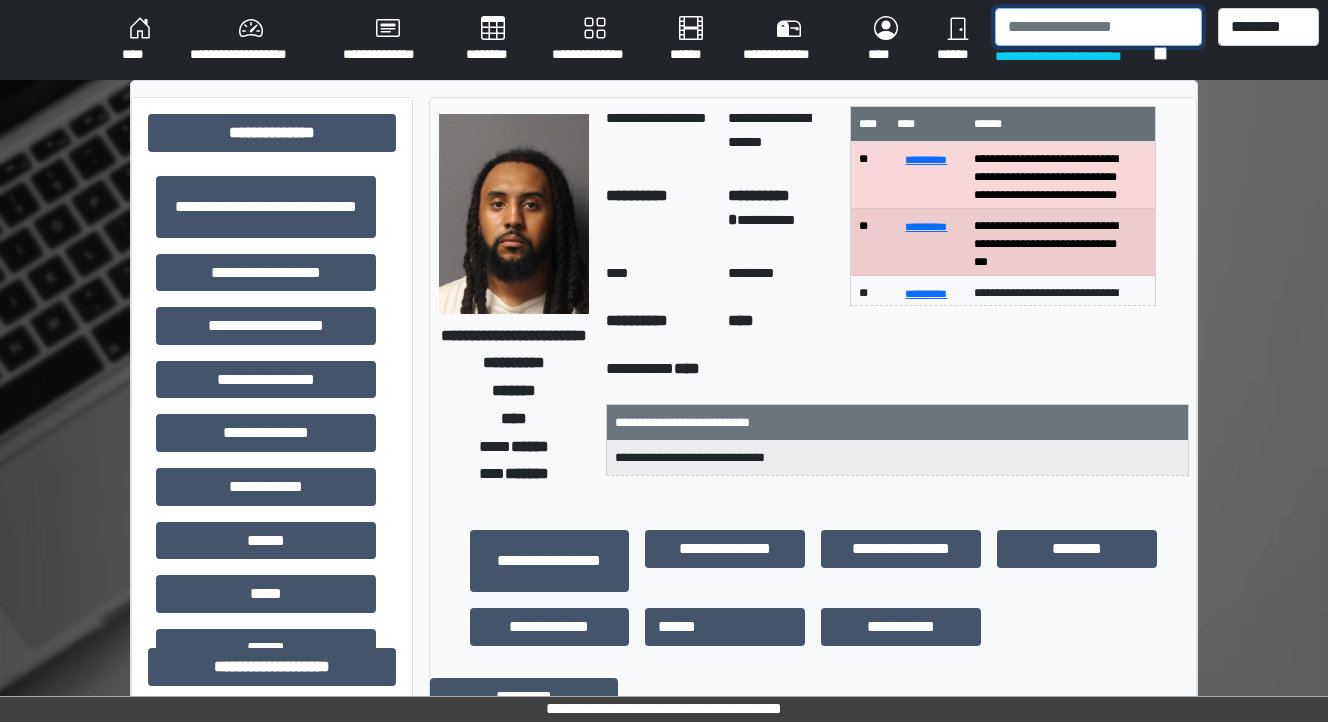 click at bounding box center (1098, 27) 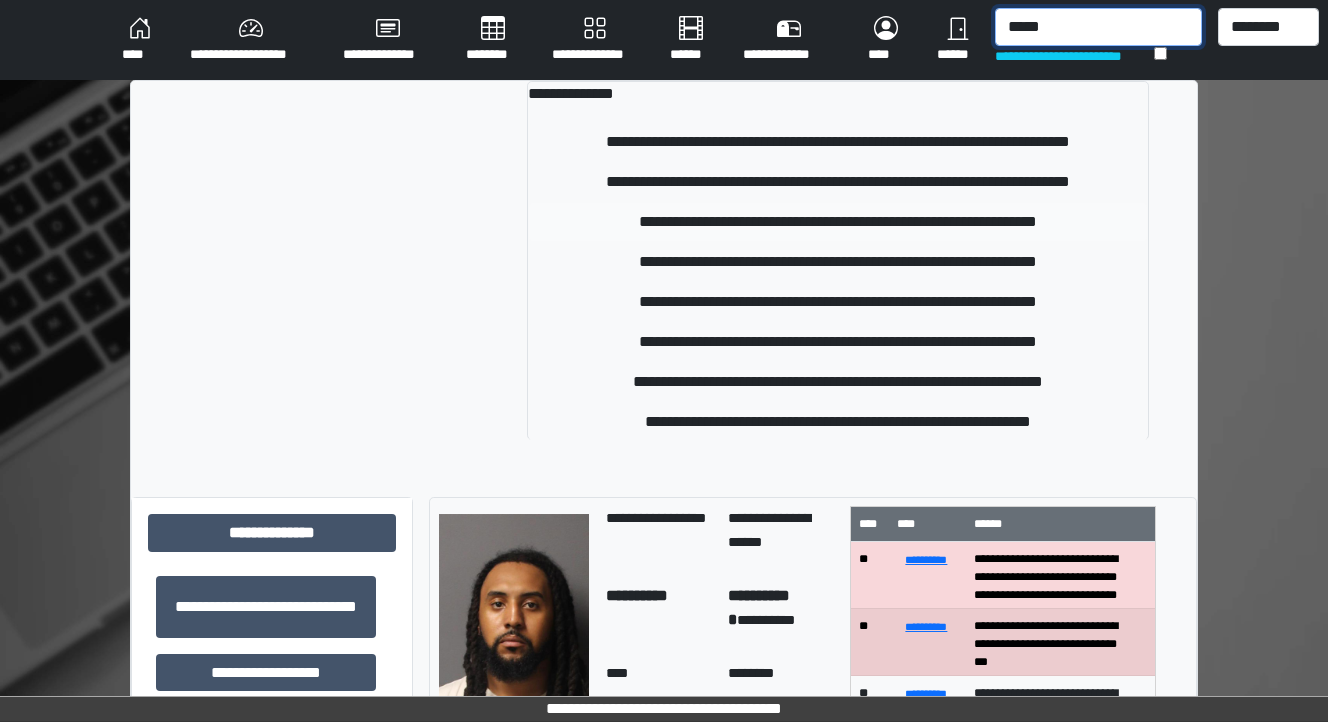 type on "*****" 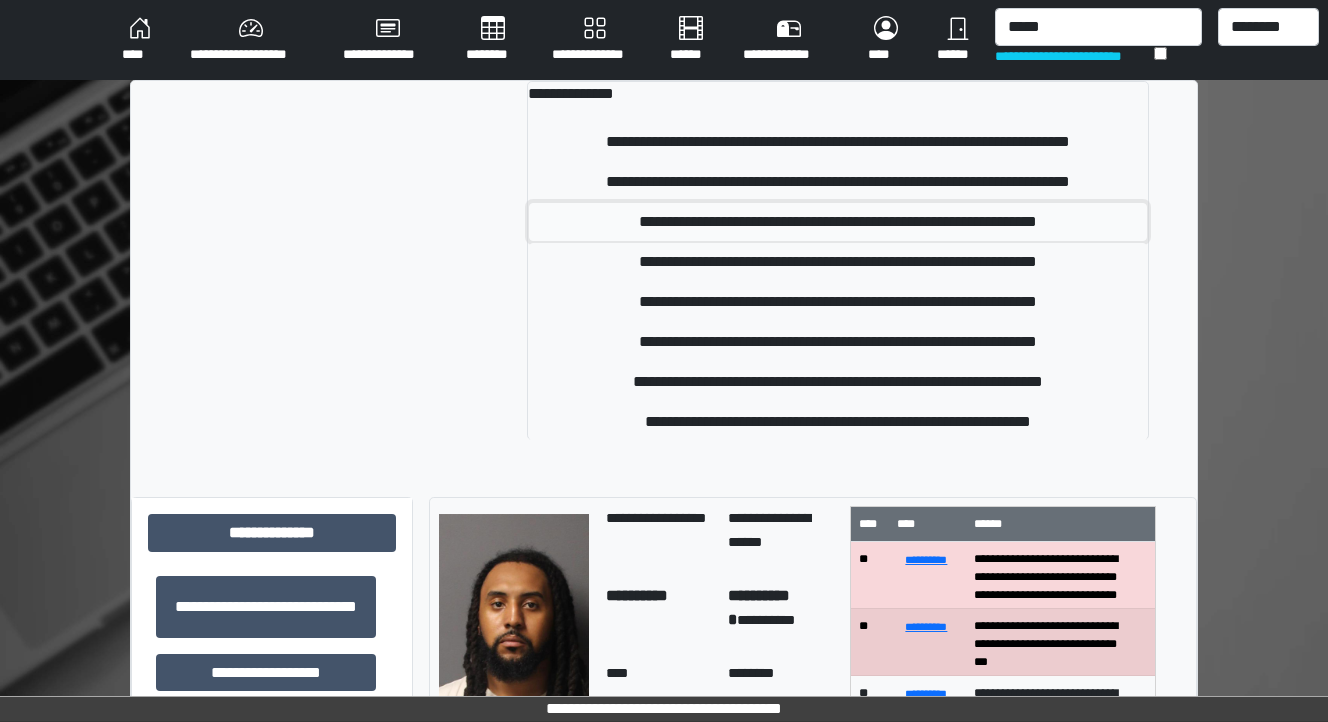 click on "**********" at bounding box center [838, 222] 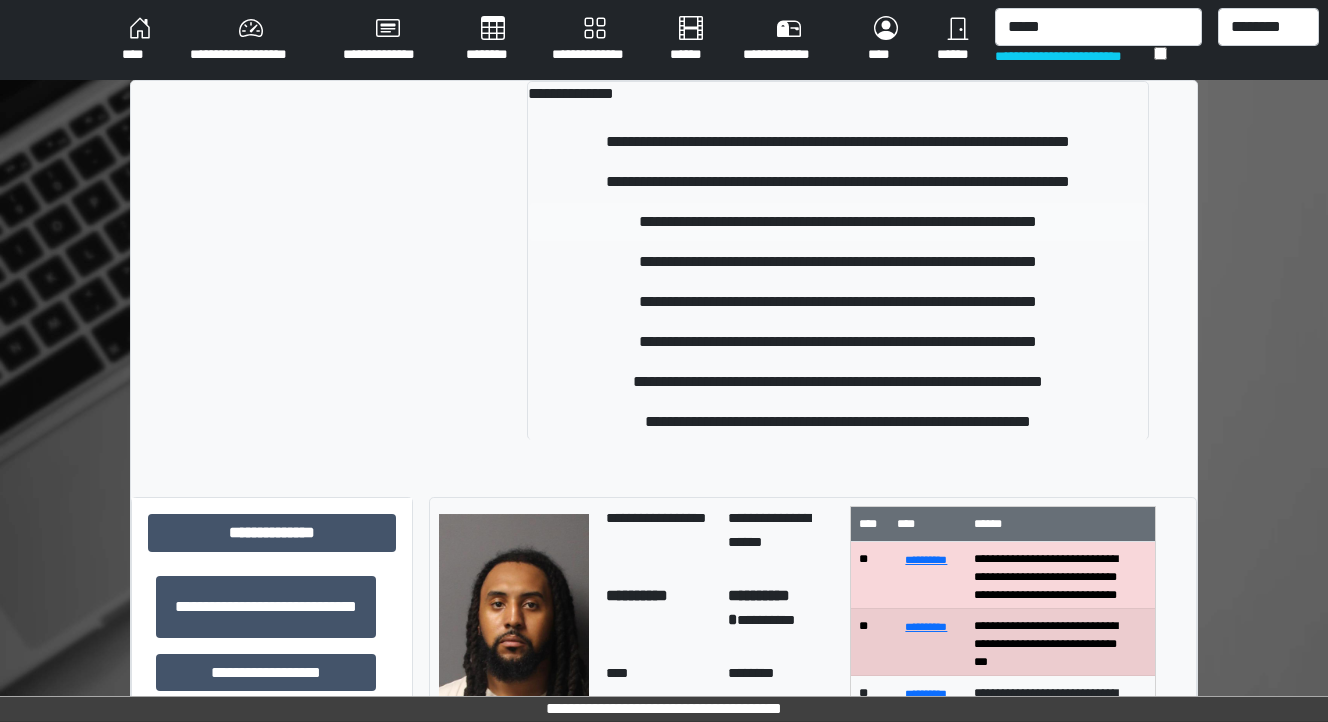 type 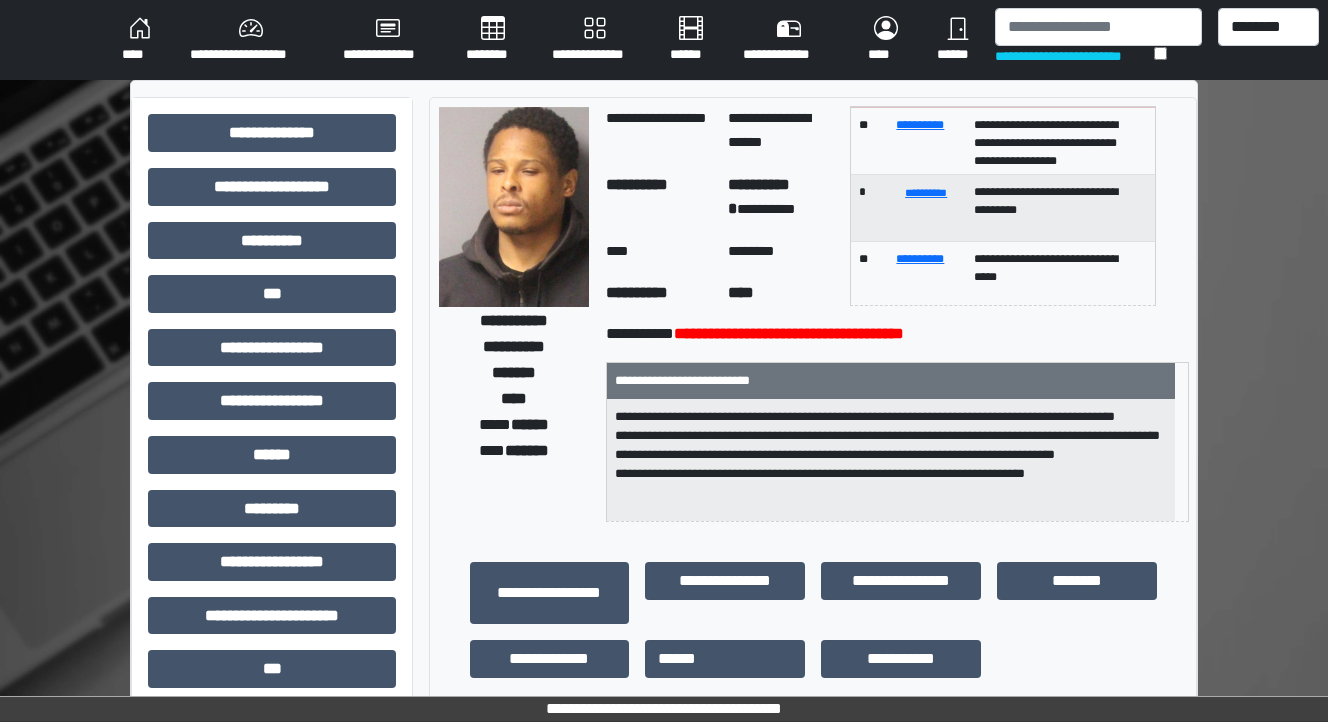 scroll, scrollTop: 186, scrollLeft: 0, axis: vertical 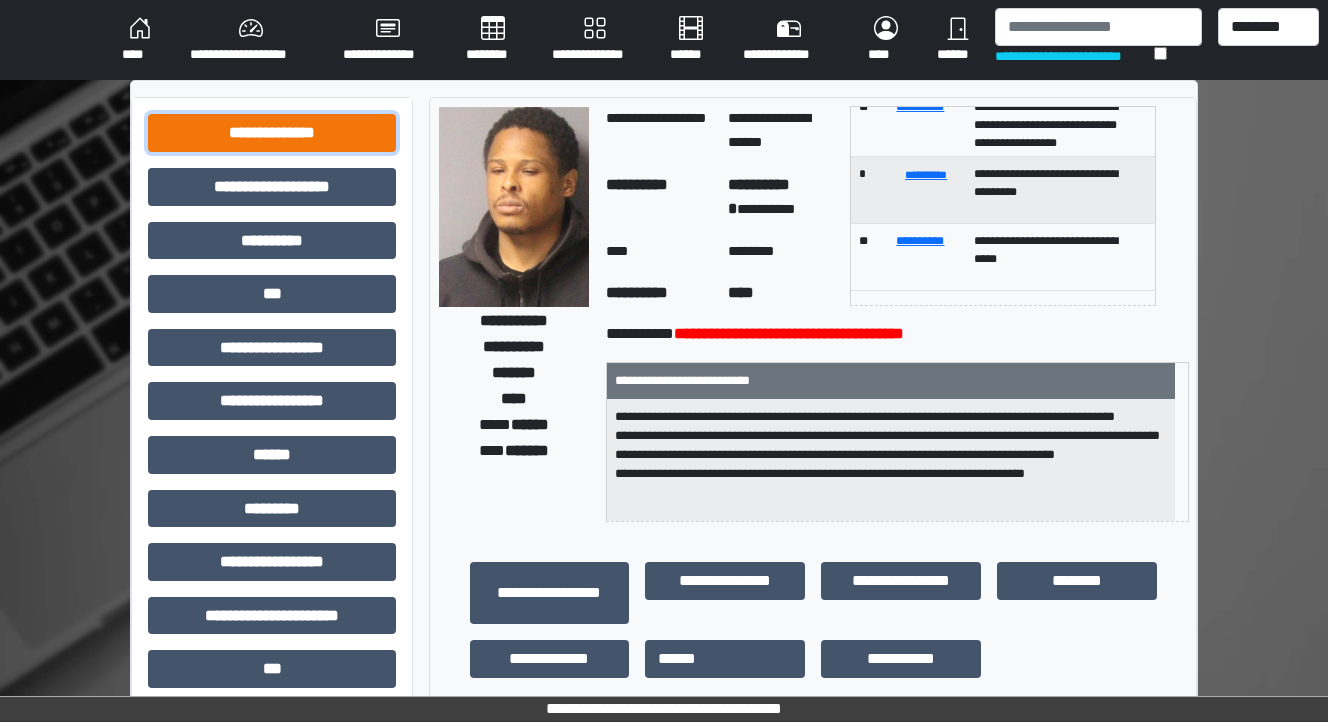 click on "**********" at bounding box center [272, 133] 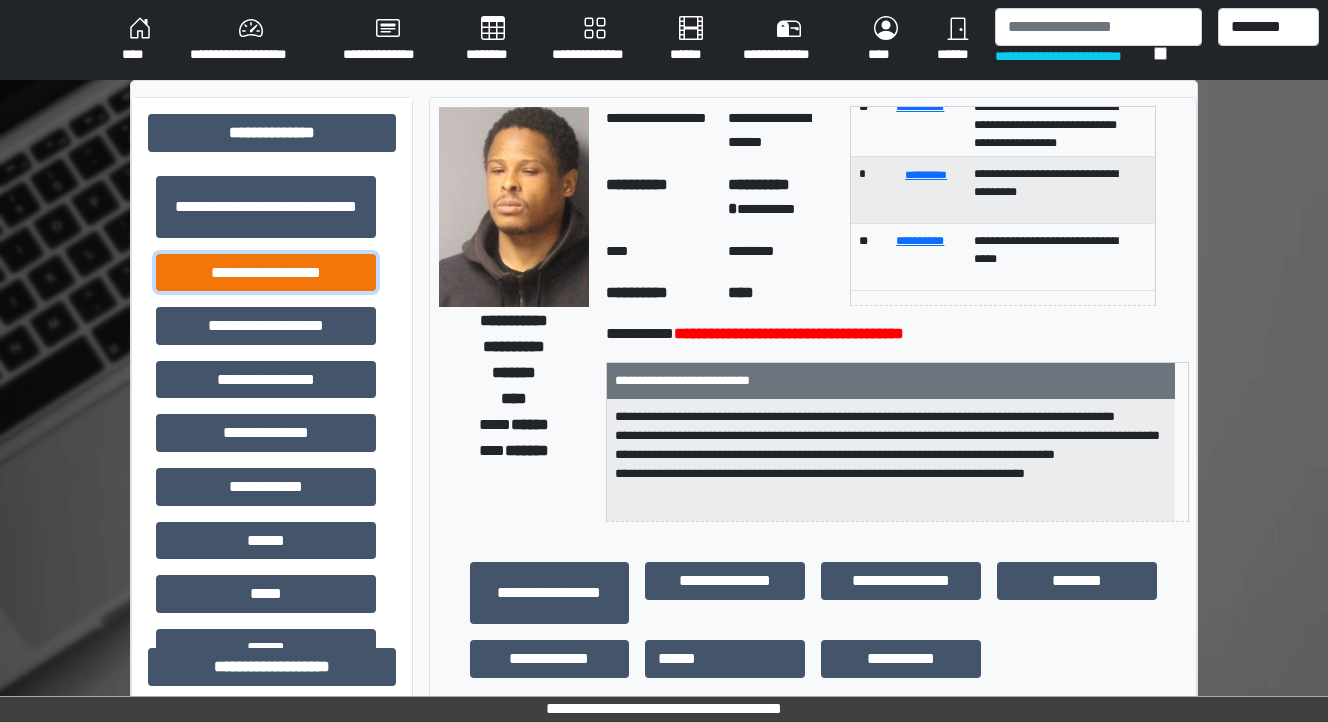 click on "**********" at bounding box center [266, 273] 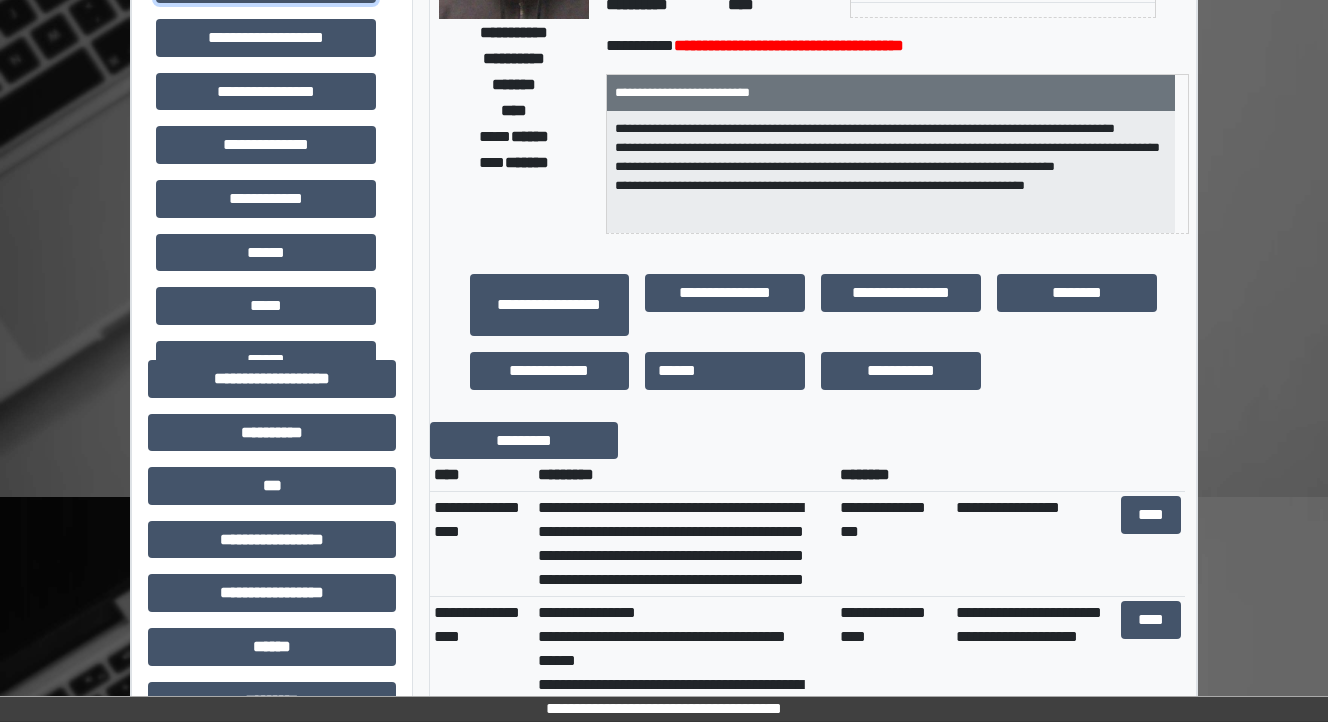 scroll, scrollTop: 480, scrollLeft: 0, axis: vertical 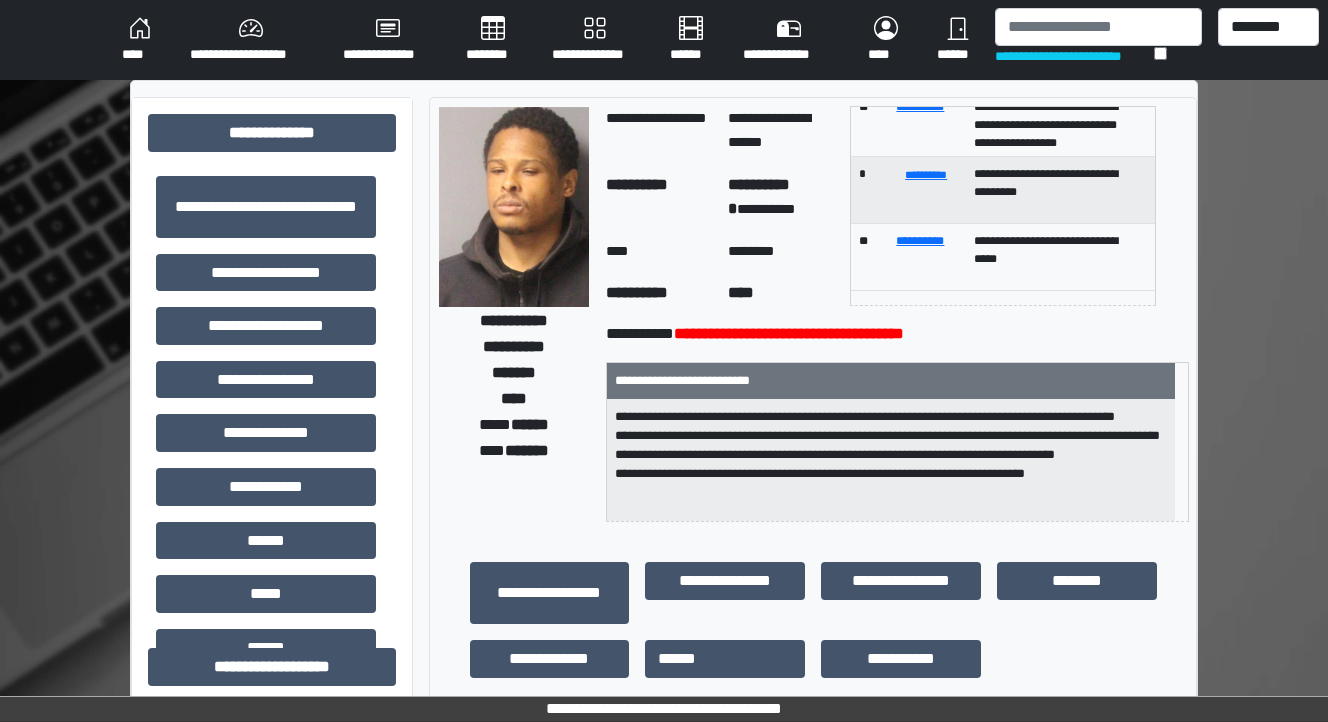 click on "****" at bounding box center (140, 40) 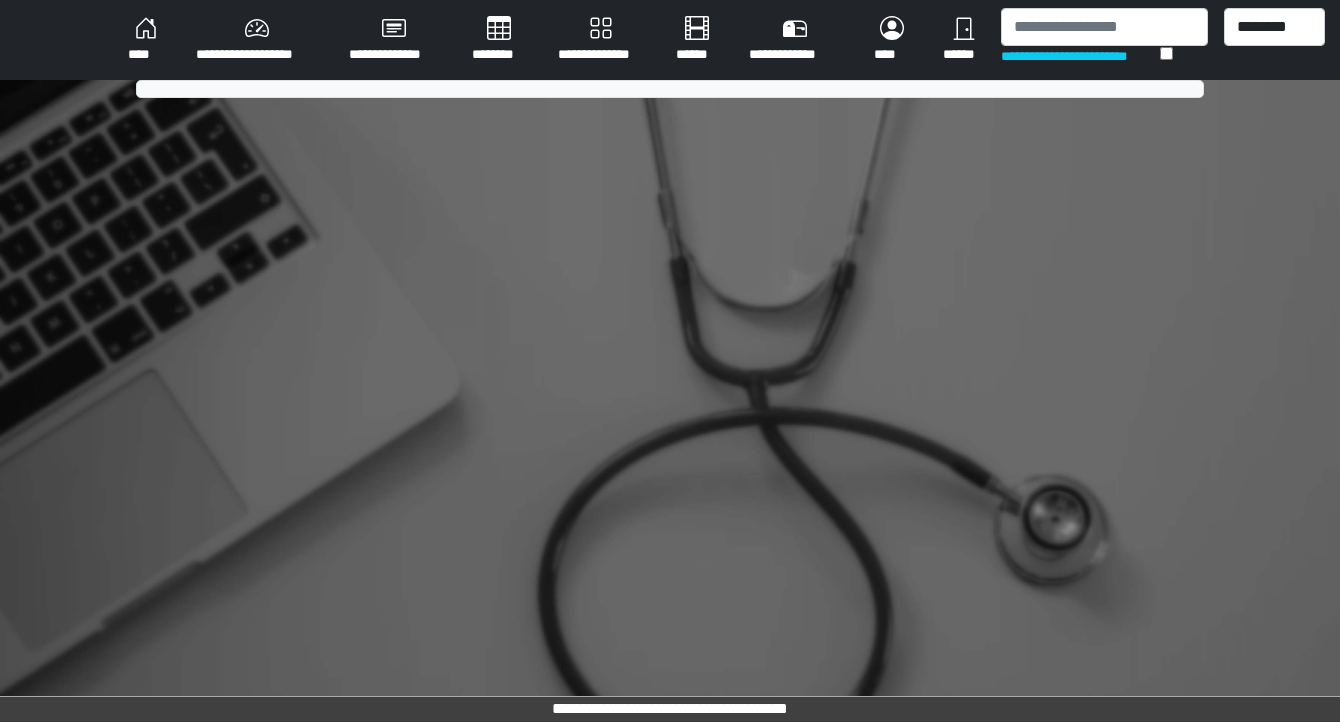 scroll, scrollTop: 0, scrollLeft: 0, axis: both 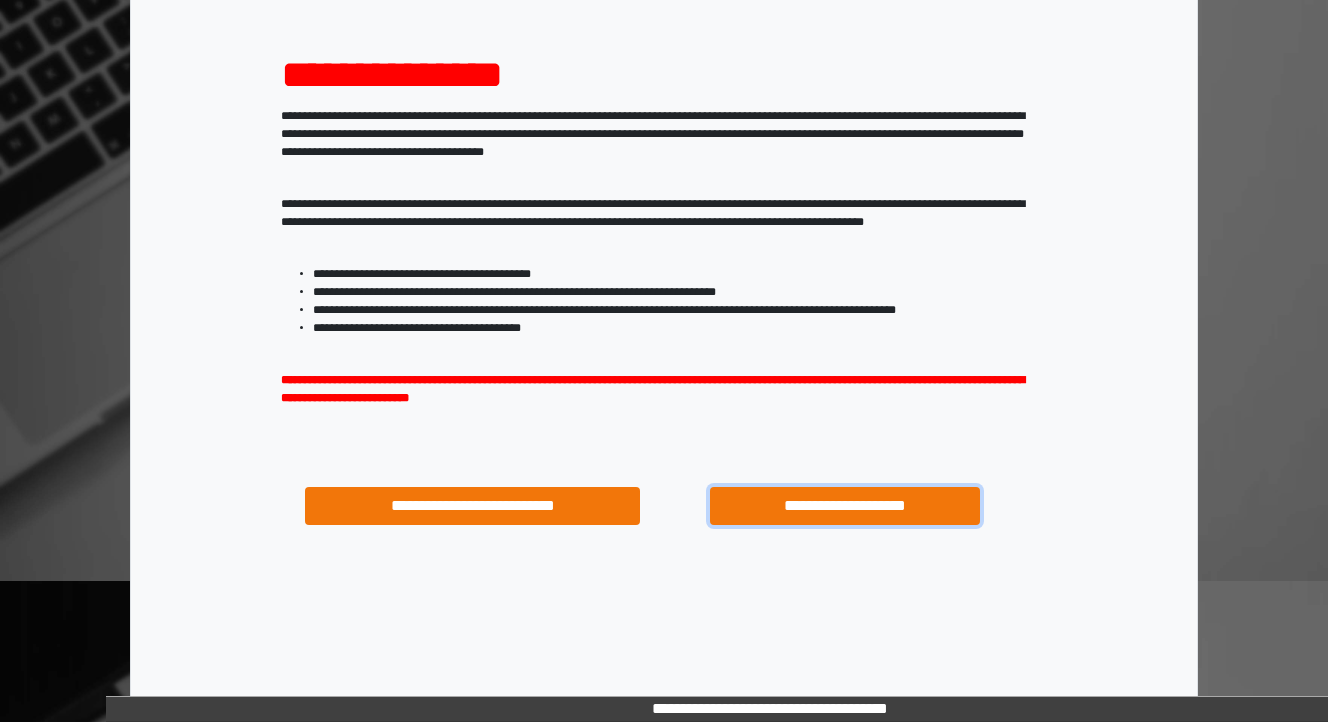 click on "**********" at bounding box center (844, 506) 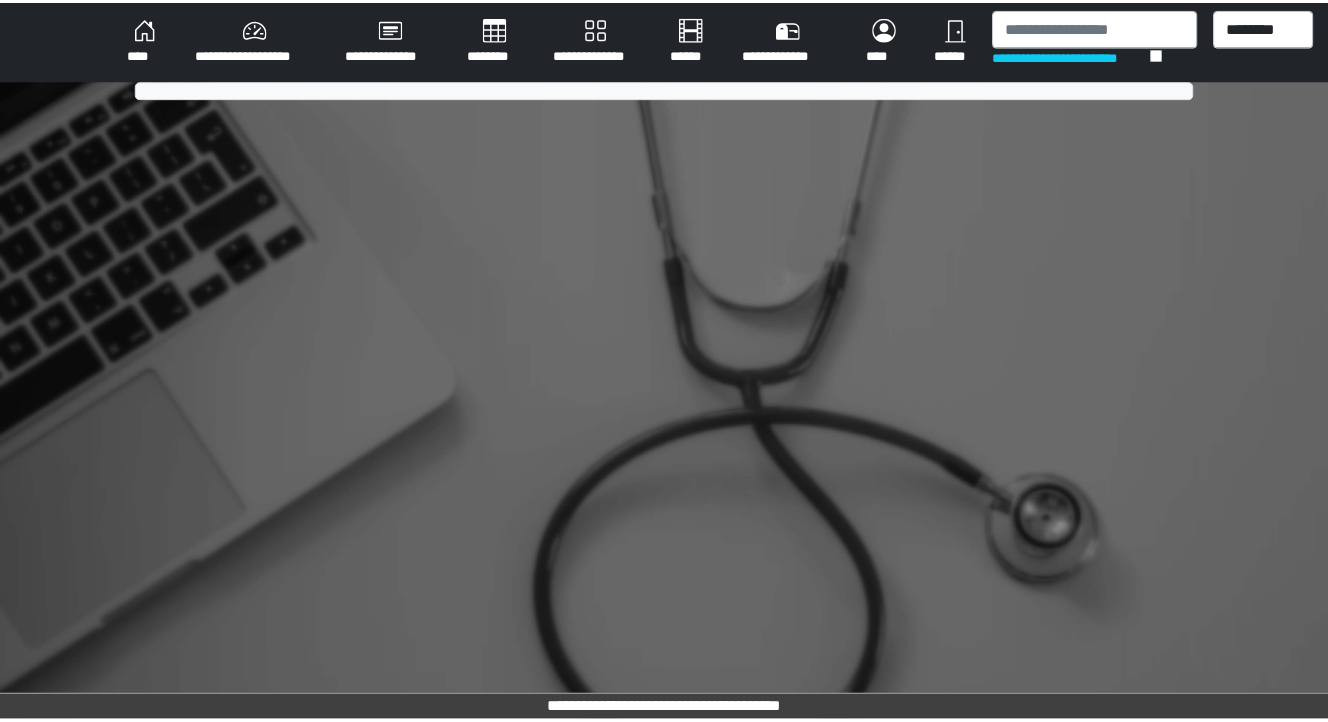 scroll, scrollTop: 0, scrollLeft: 0, axis: both 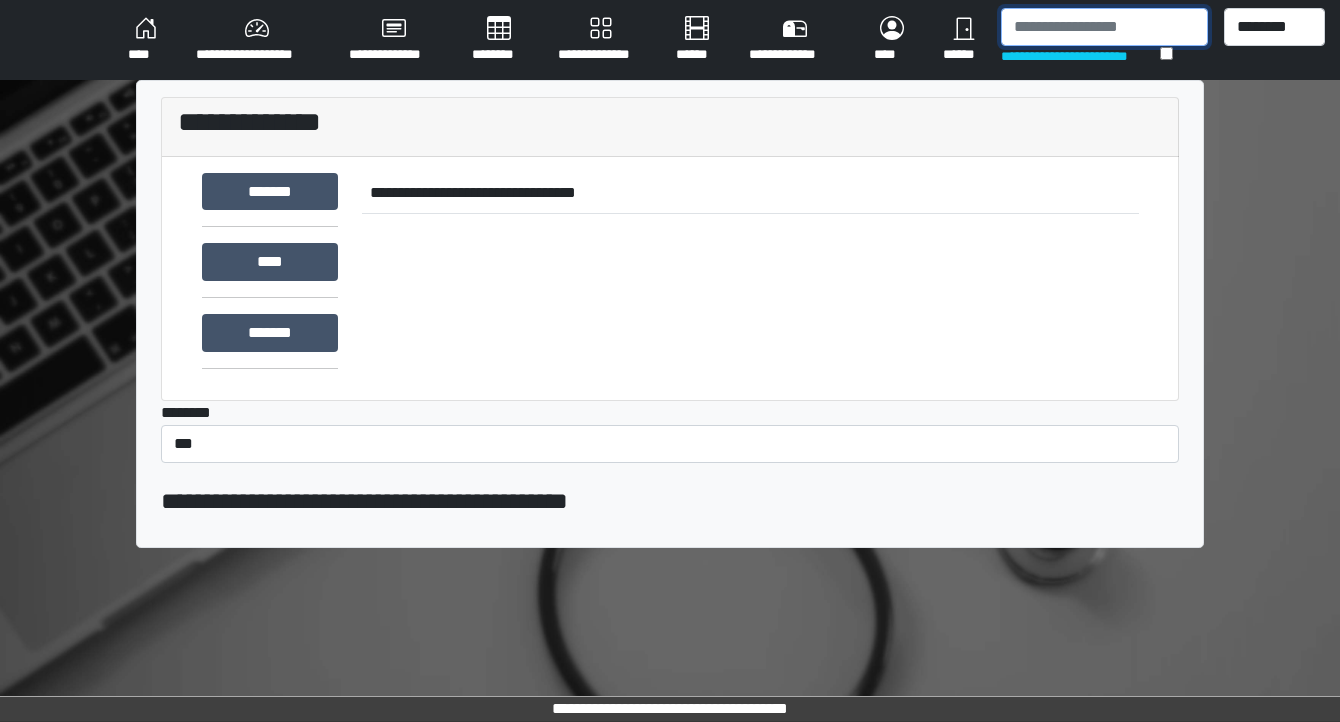 click at bounding box center (1104, 27) 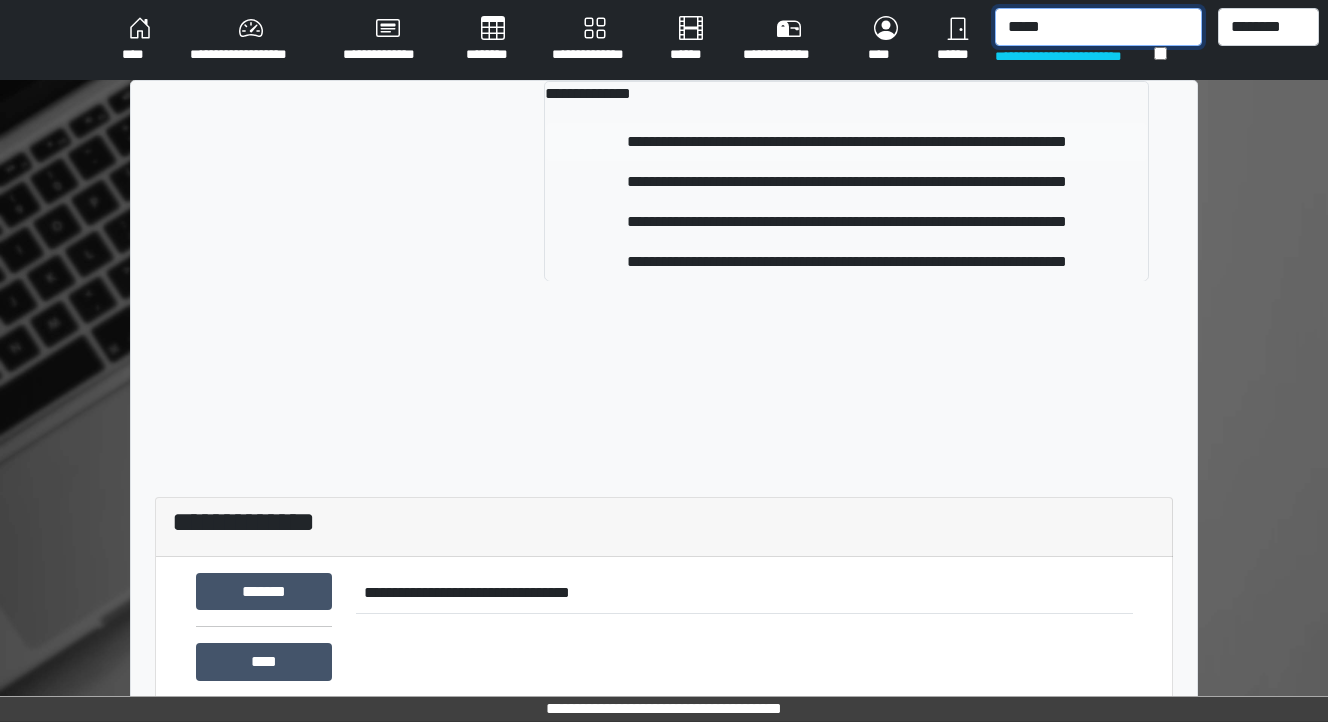 type on "*****" 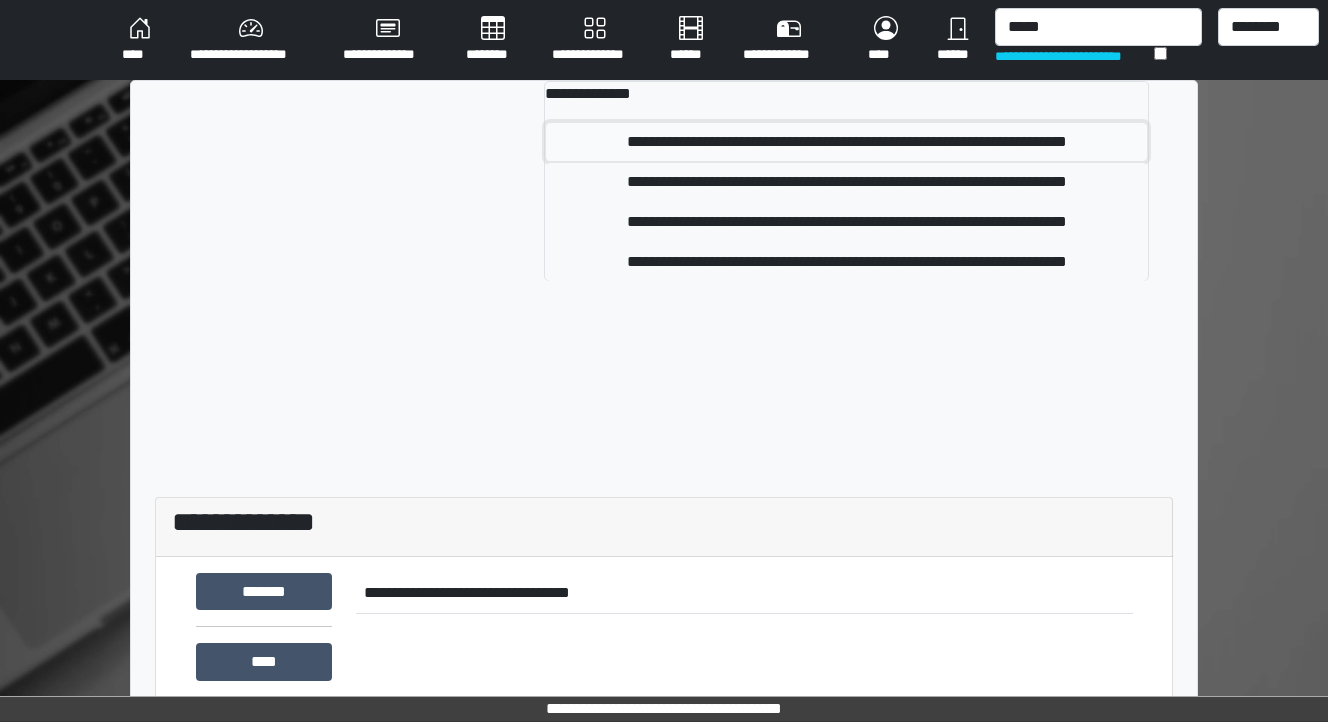 click on "**********" at bounding box center [846, 142] 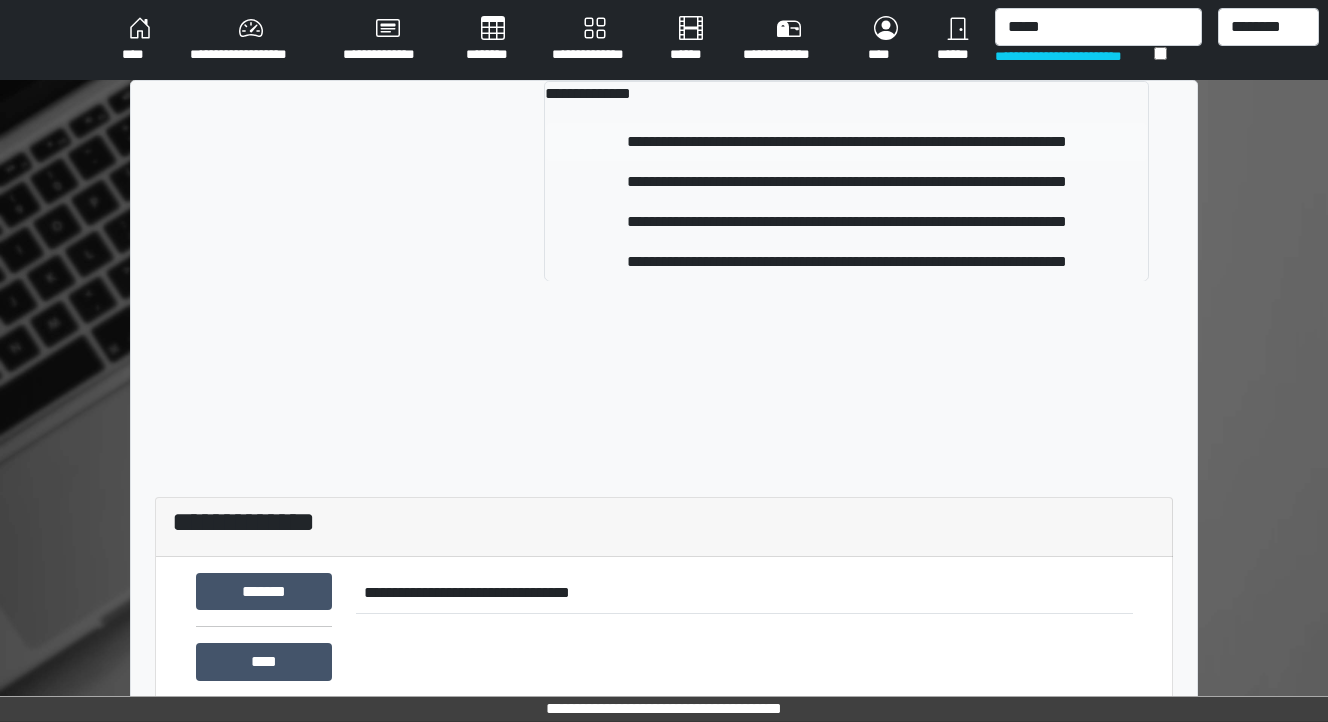 type 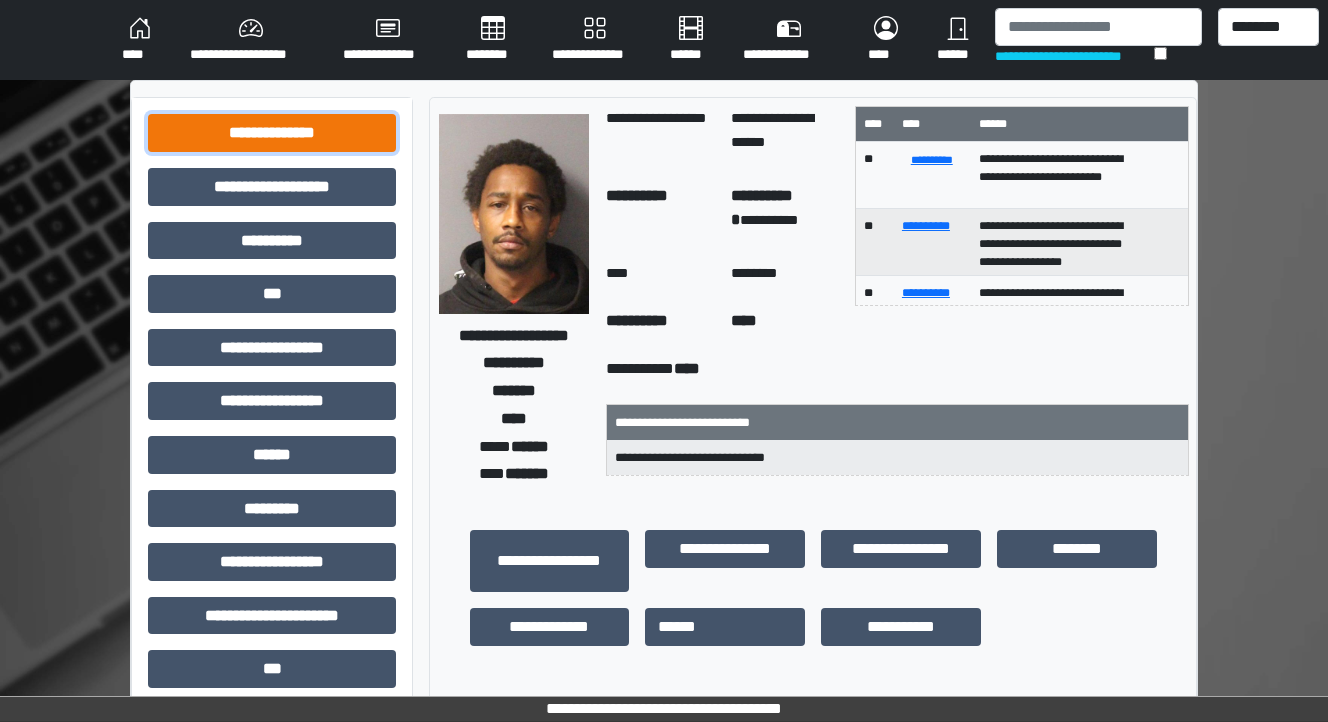 click on "**********" at bounding box center [272, 133] 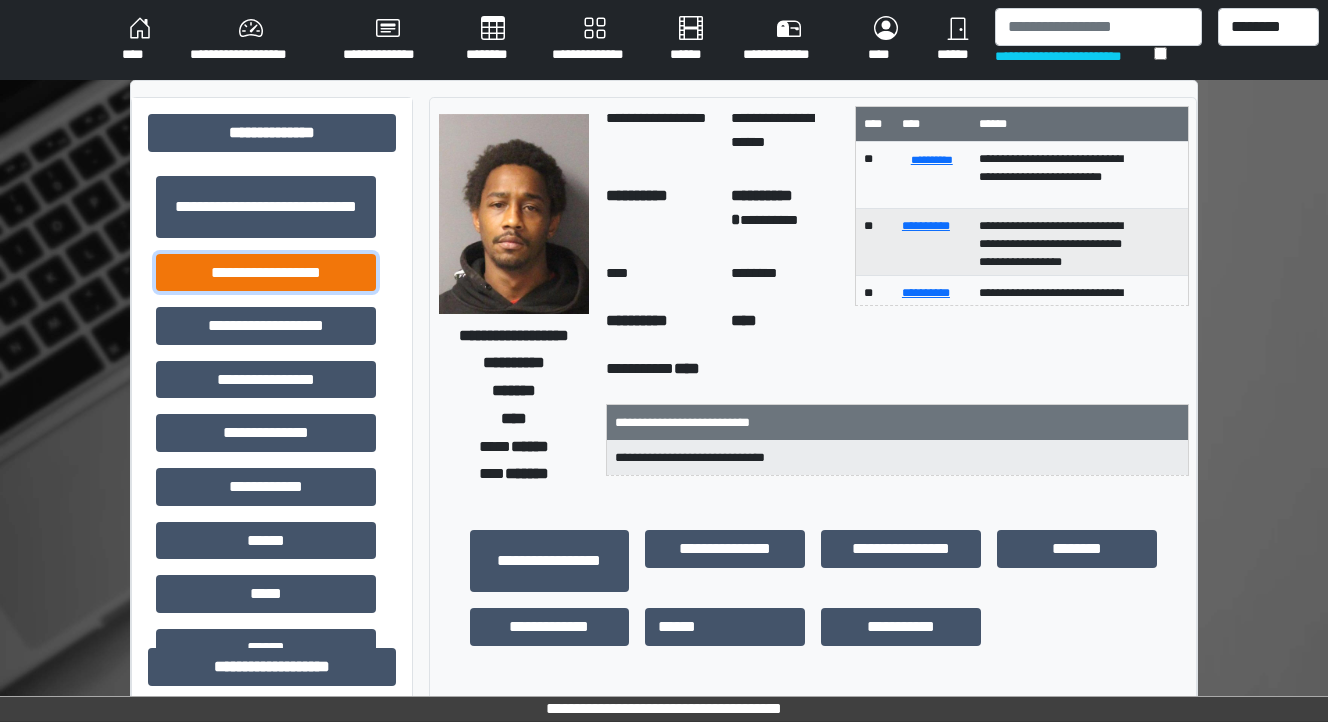 click on "**********" at bounding box center [266, 273] 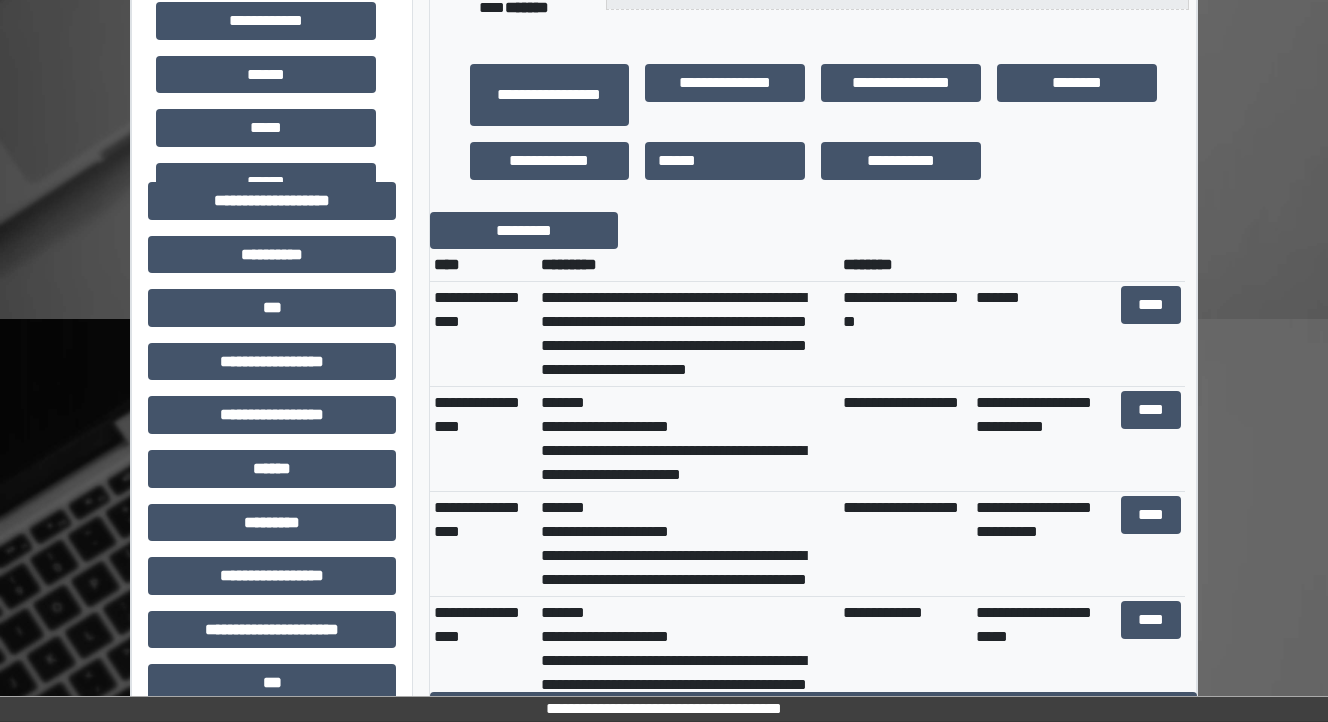 scroll, scrollTop: 480, scrollLeft: 0, axis: vertical 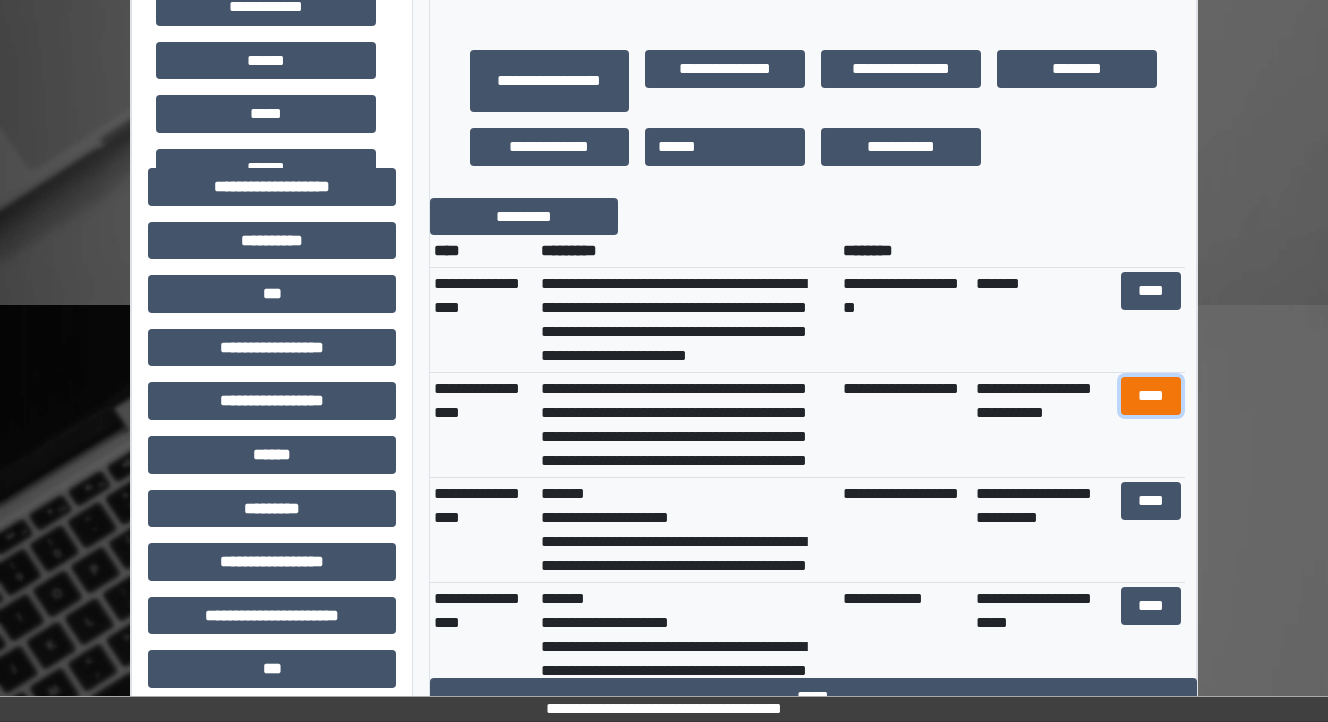 click on "****" at bounding box center (1150, 396) 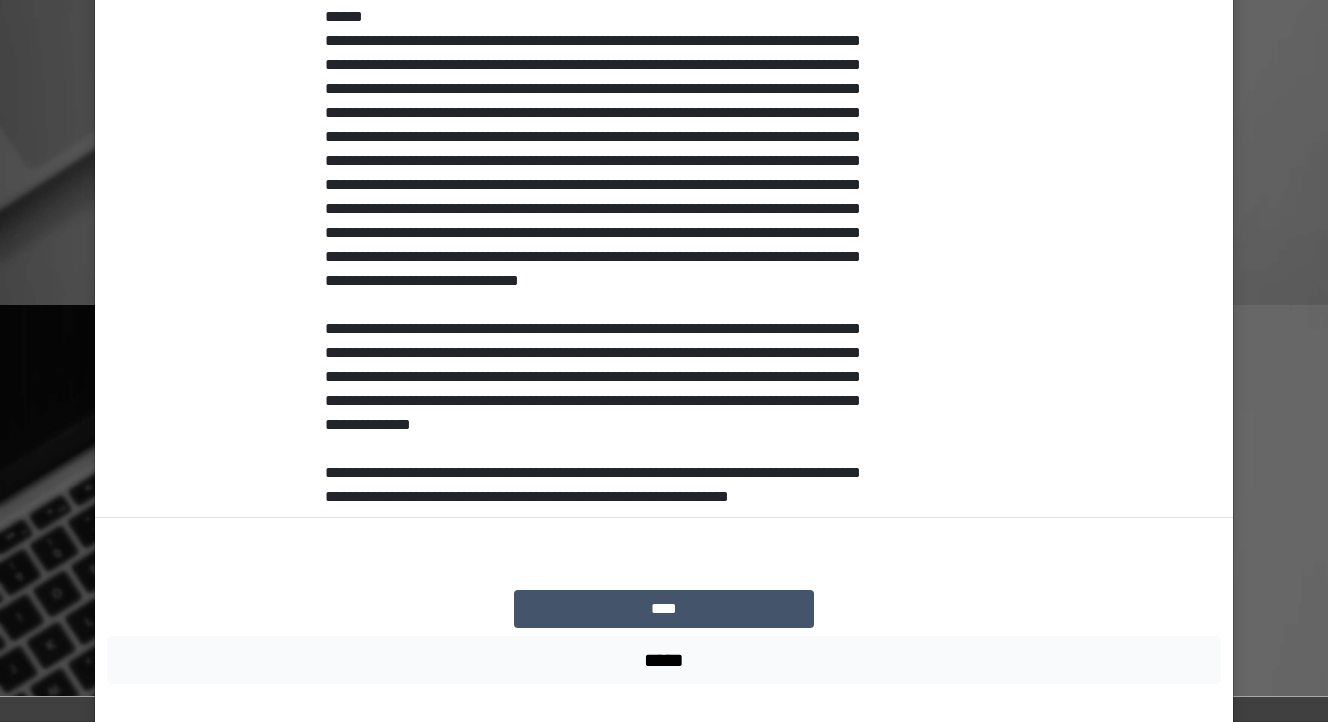 scroll, scrollTop: 748, scrollLeft: 0, axis: vertical 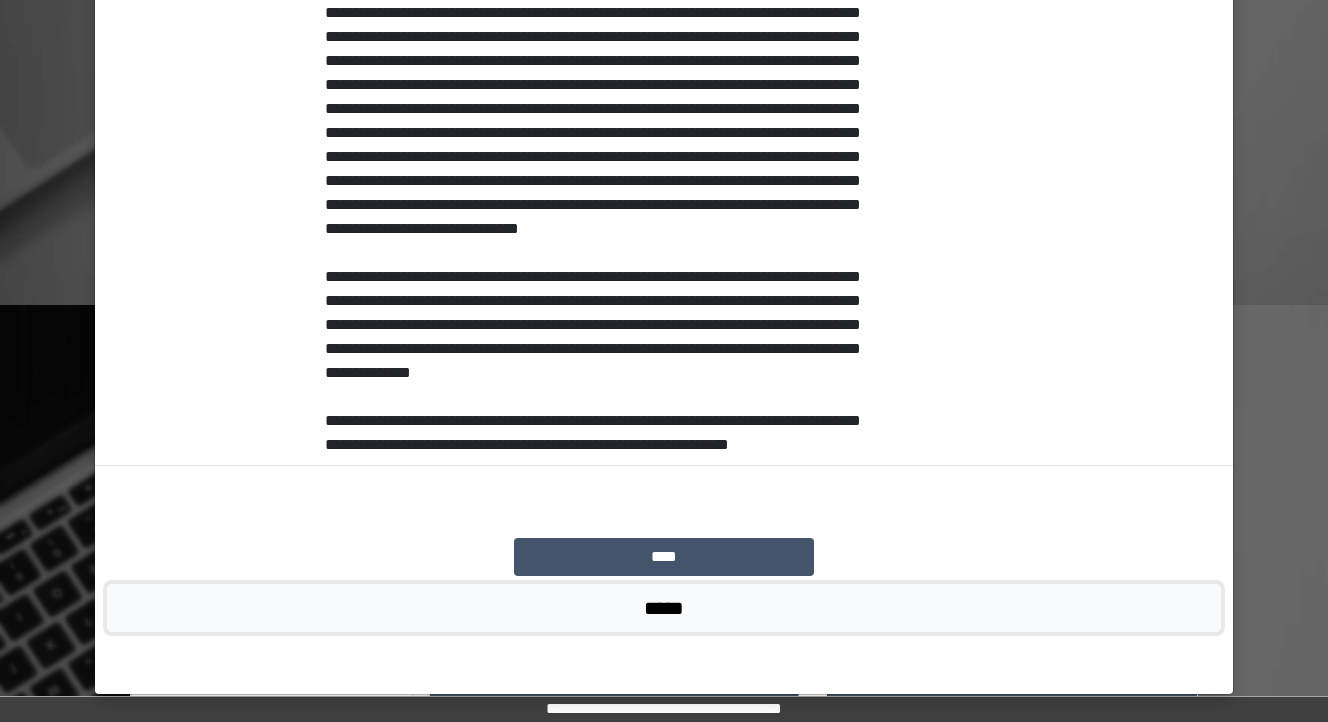 click on "*****" at bounding box center [664, 608] 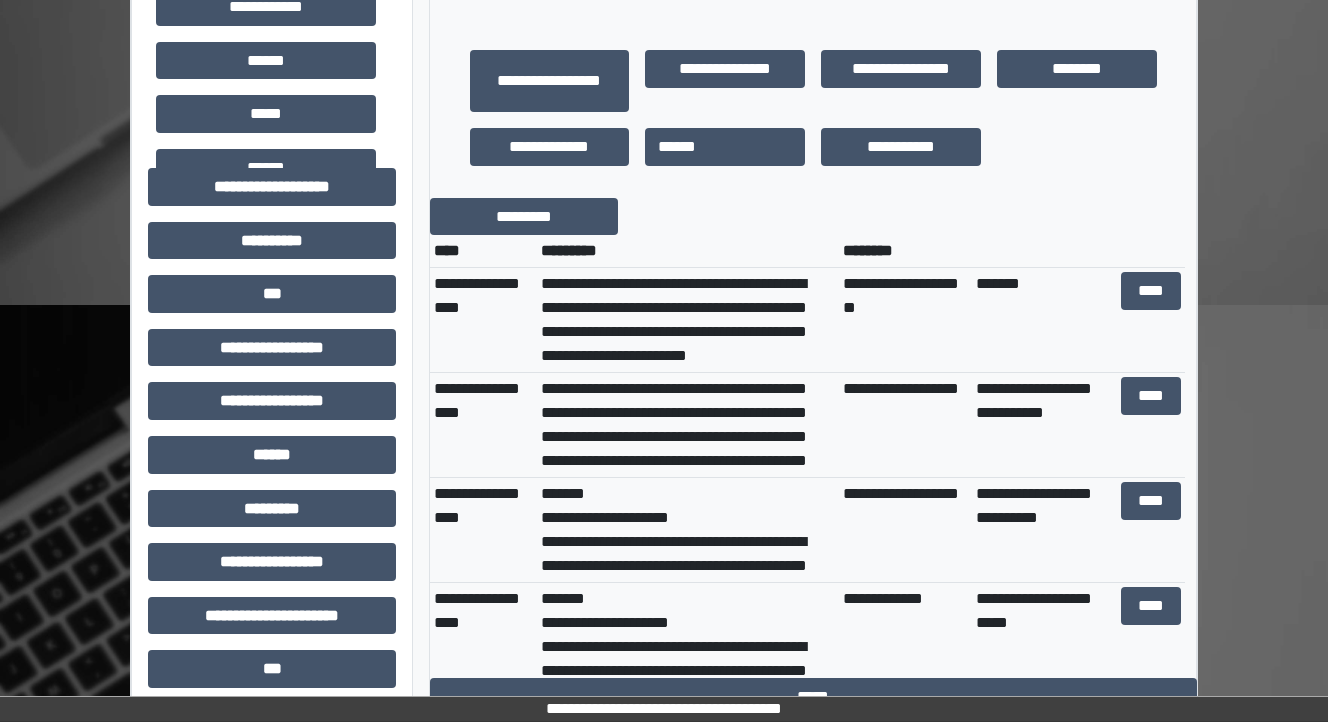 scroll, scrollTop: 160, scrollLeft: 0, axis: vertical 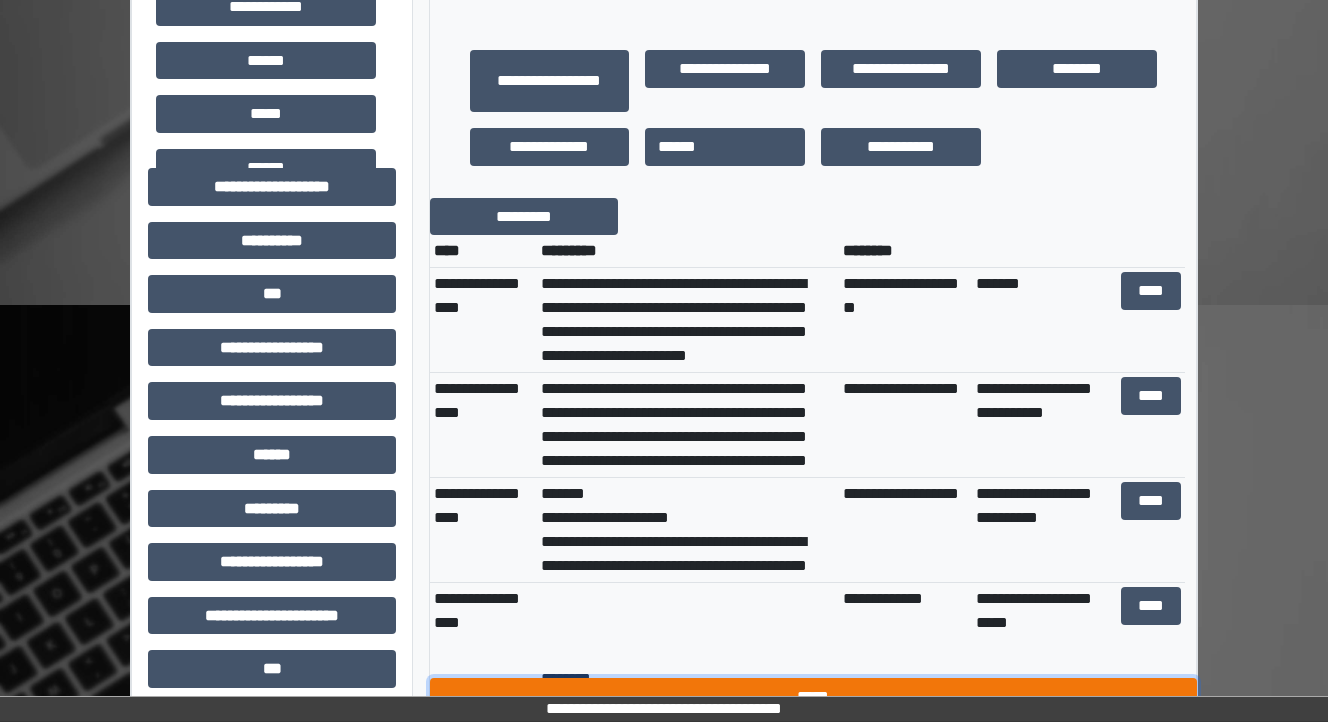 click on "*****" at bounding box center [813, 697] 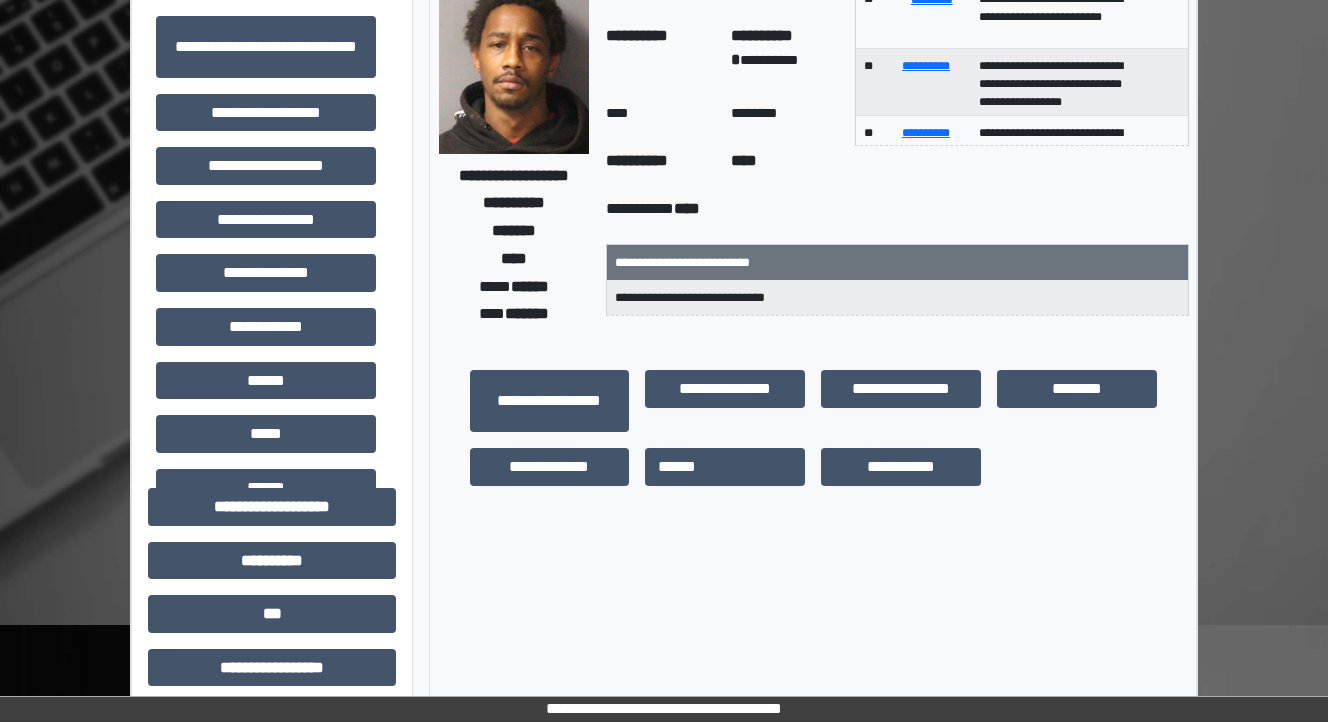 scroll, scrollTop: 0, scrollLeft: 0, axis: both 